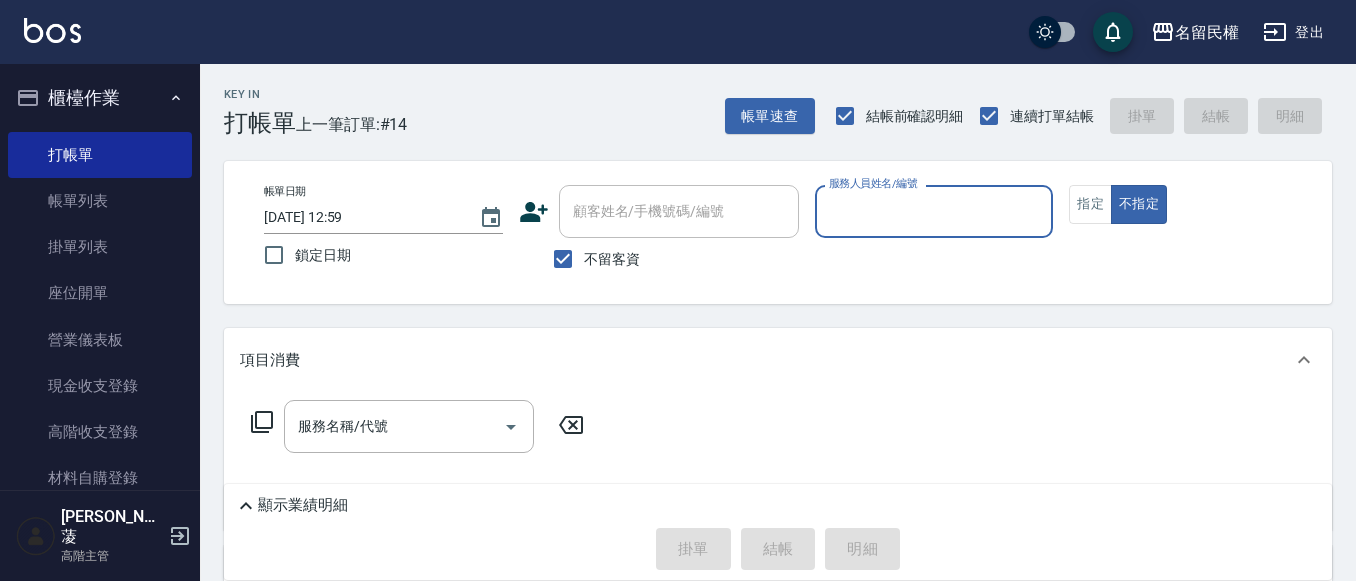 scroll, scrollTop: 0, scrollLeft: 0, axis: both 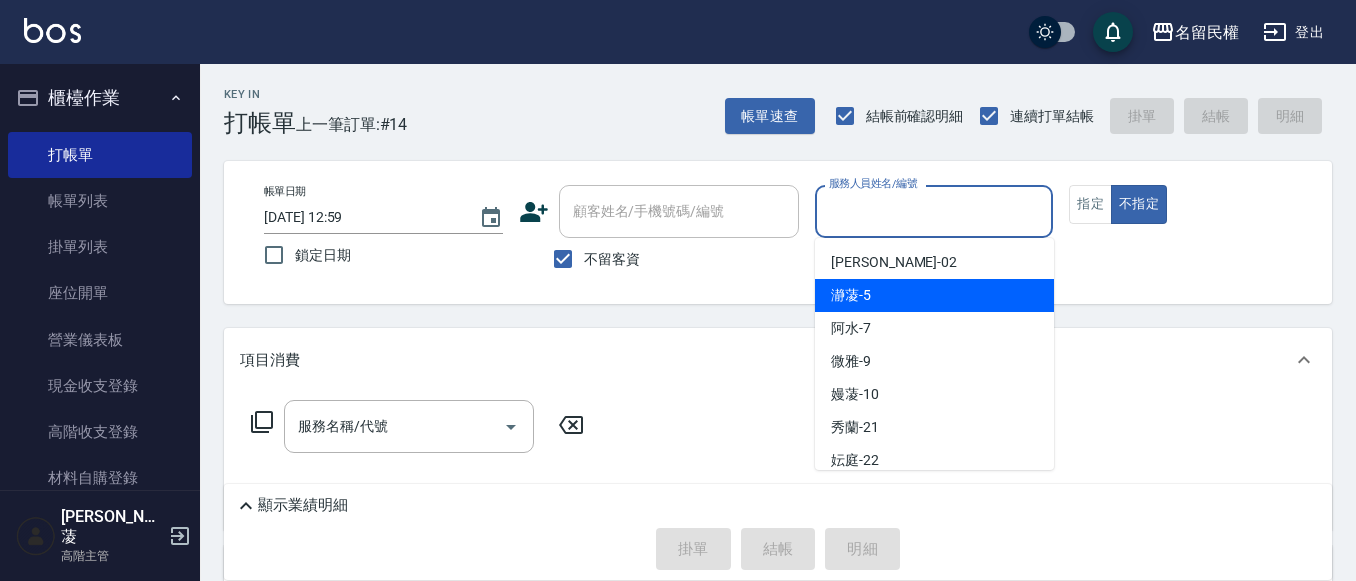 click on "瀞蓤 -5" at bounding box center [851, 295] 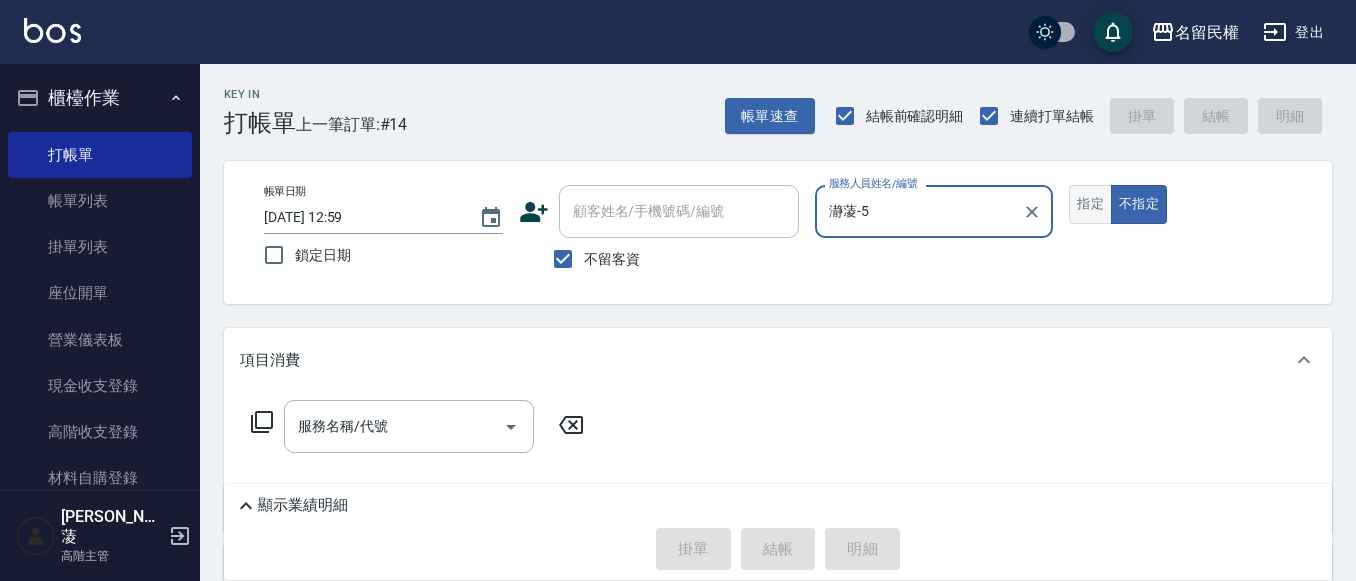 click on "指定" at bounding box center [1090, 204] 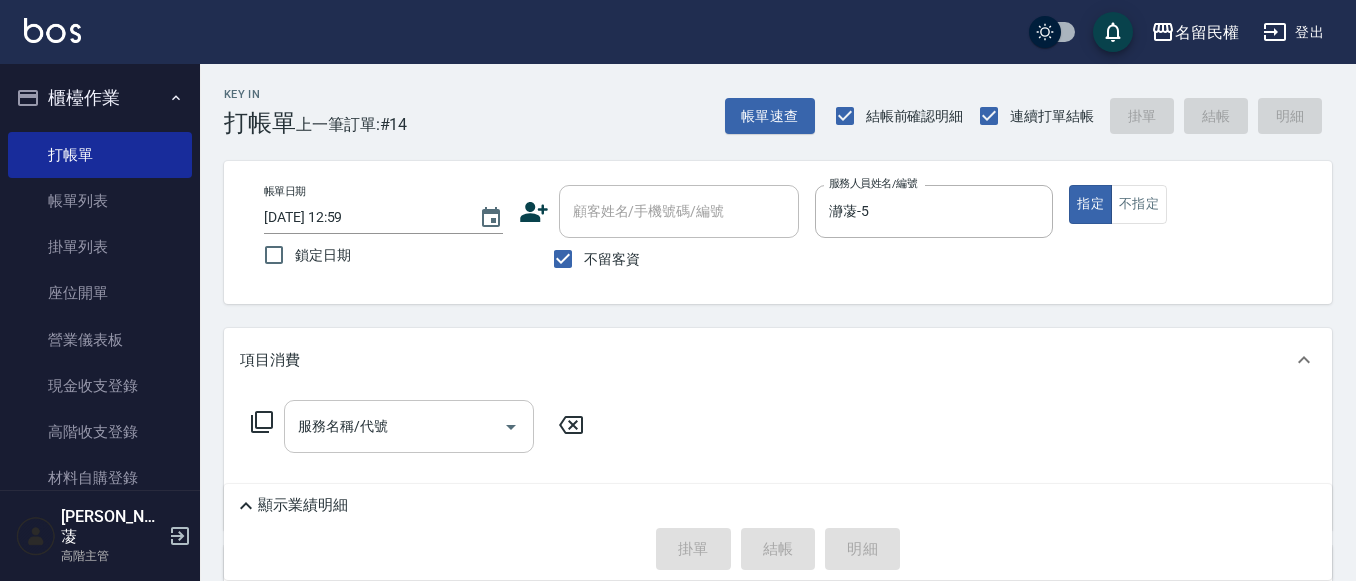 click on "服務名稱/代號" at bounding box center [394, 426] 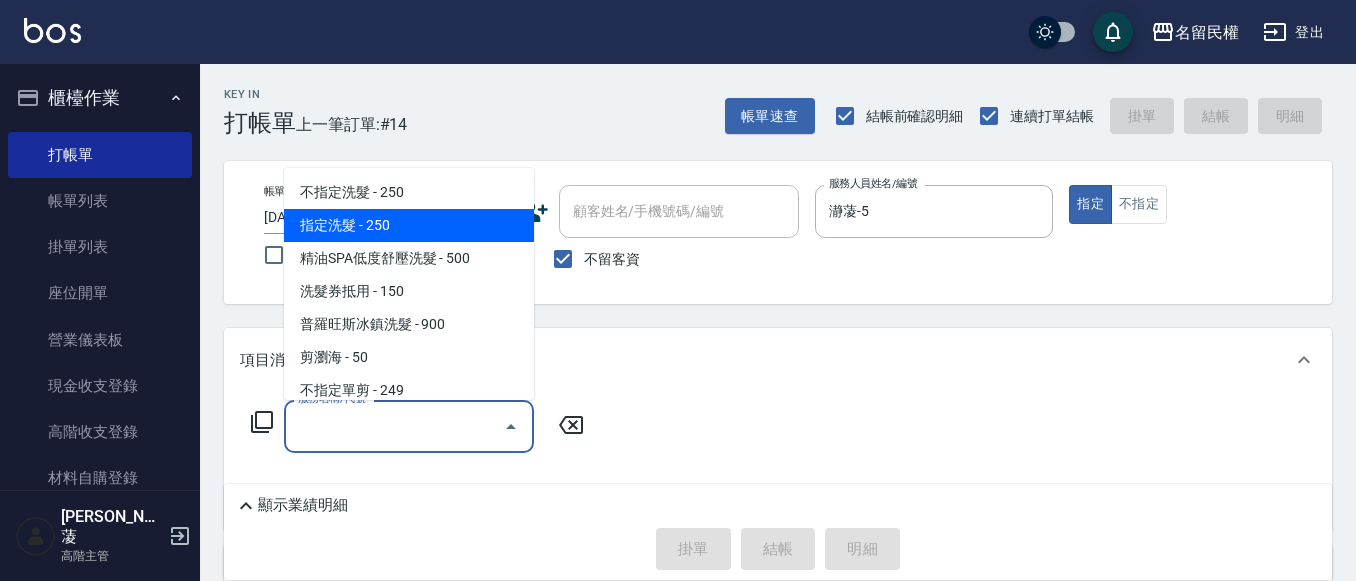 click on "指定洗髮 - 250" at bounding box center [409, 225] 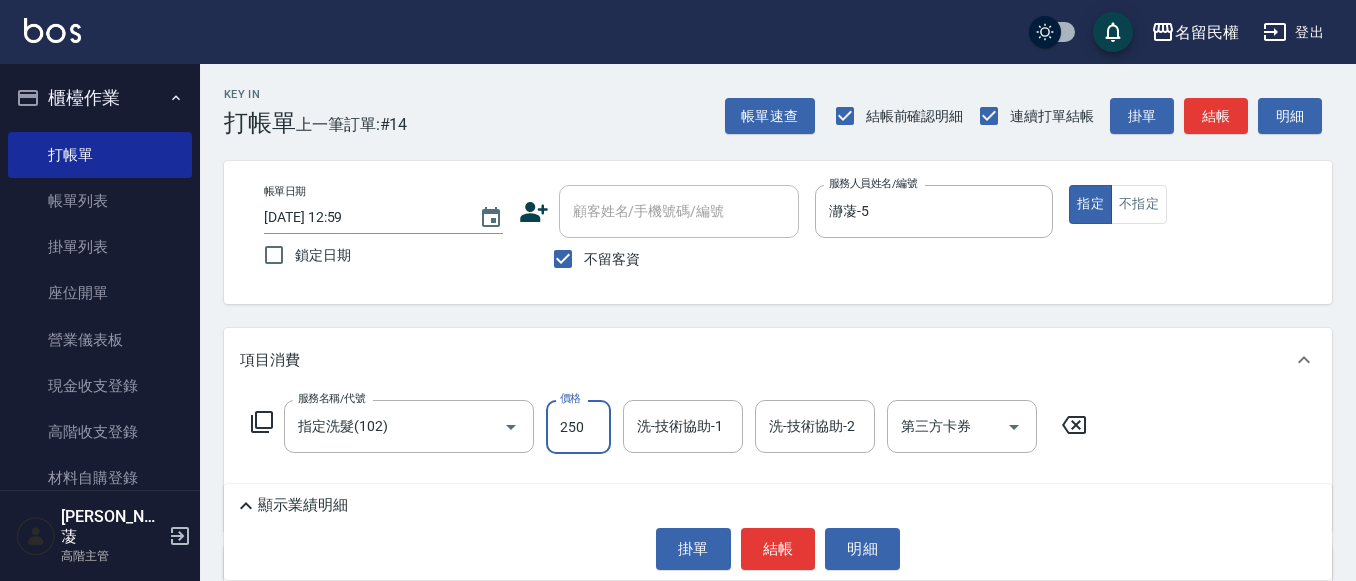 click on "250" at bounding box center (578, 427) 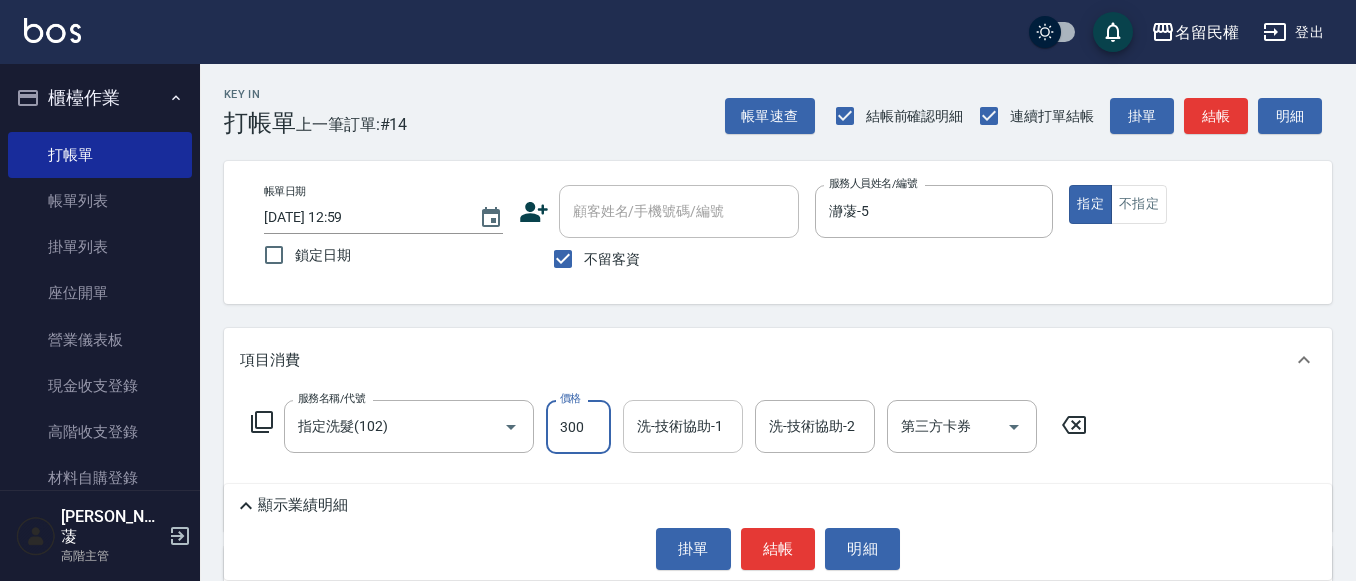 type on "300" 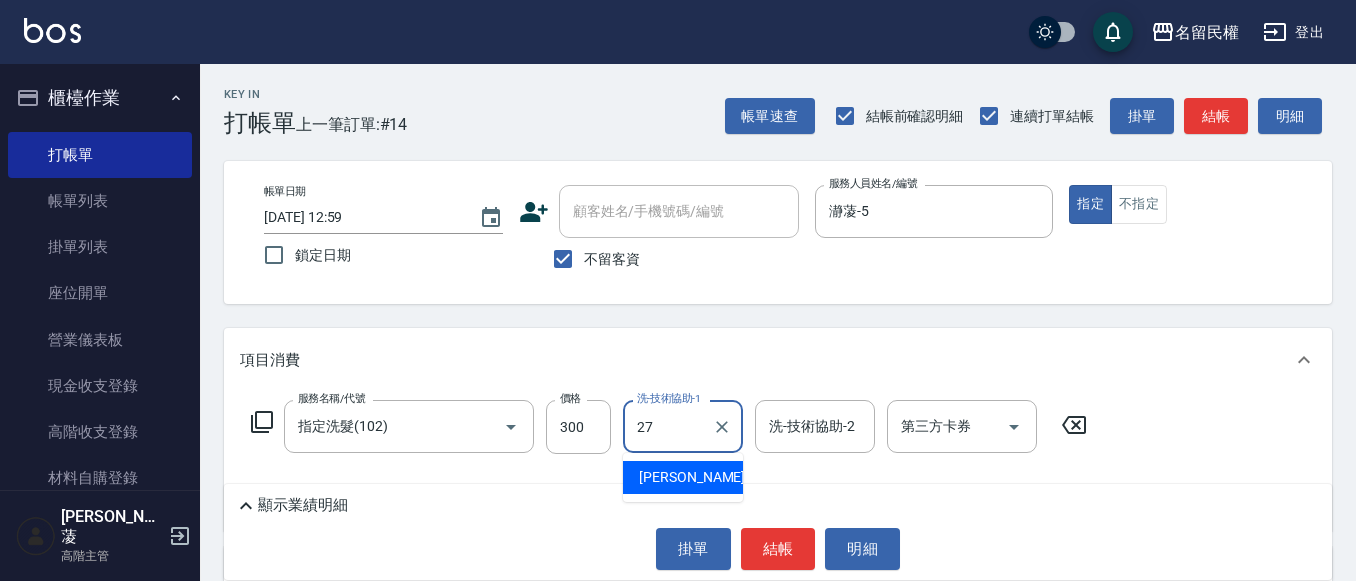 type on "[PERSON_NAME]-27" 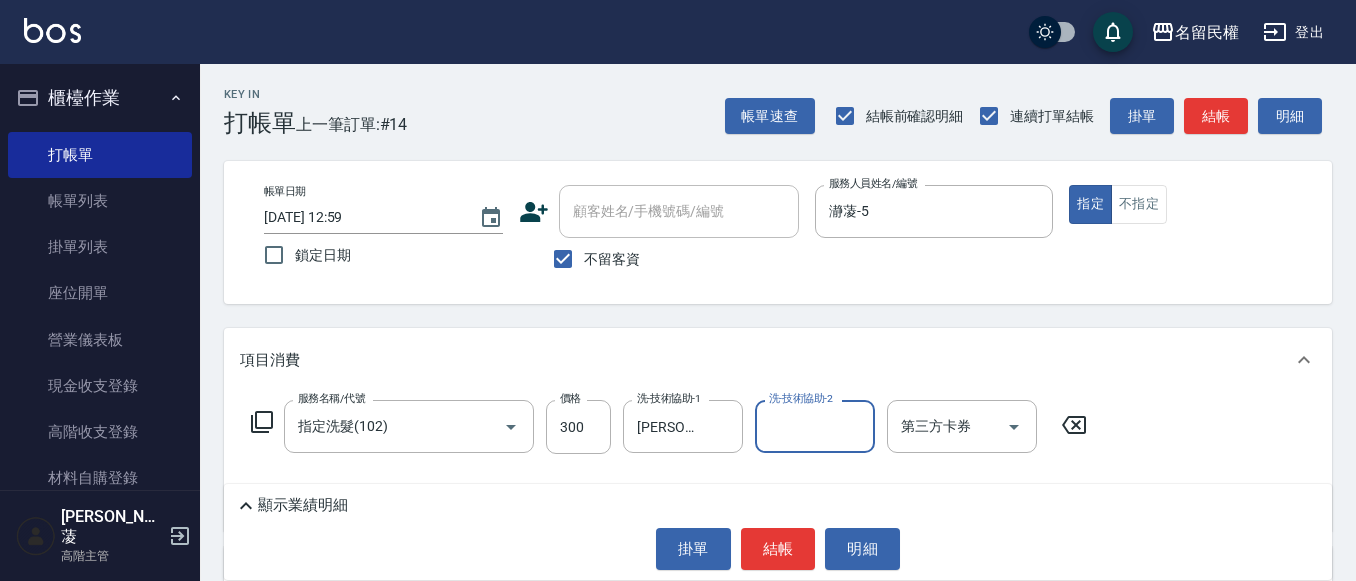 click on "項目消費" at bounding box center (778, 360) 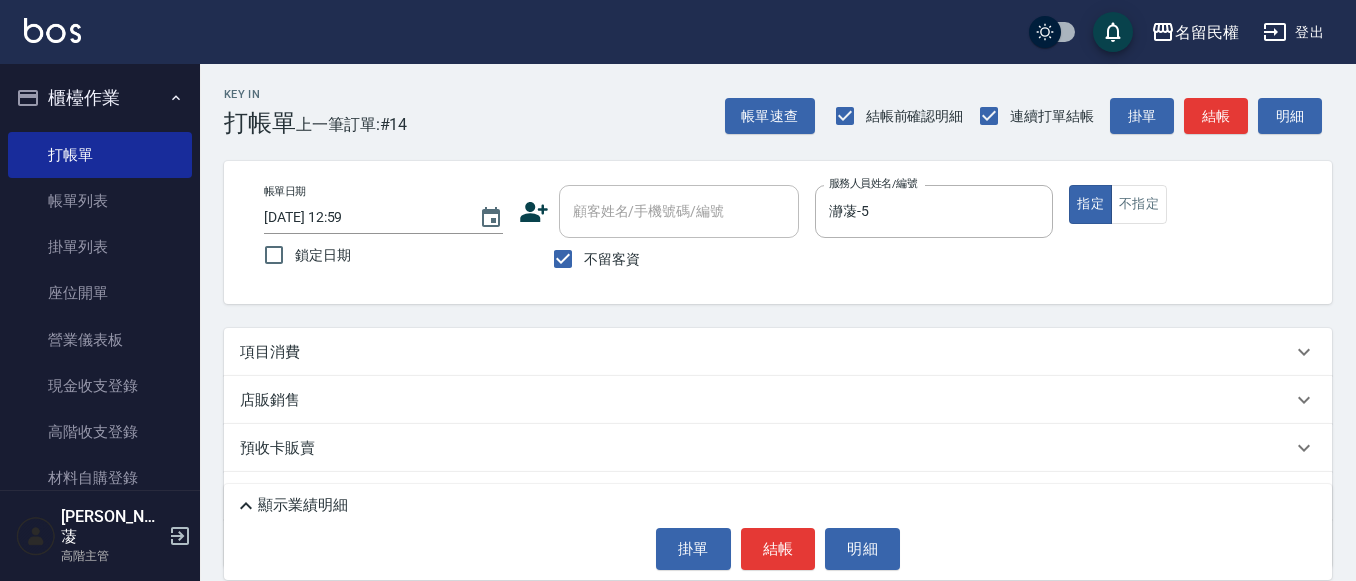 click on "項目消費" at bounding box center [778, 352] 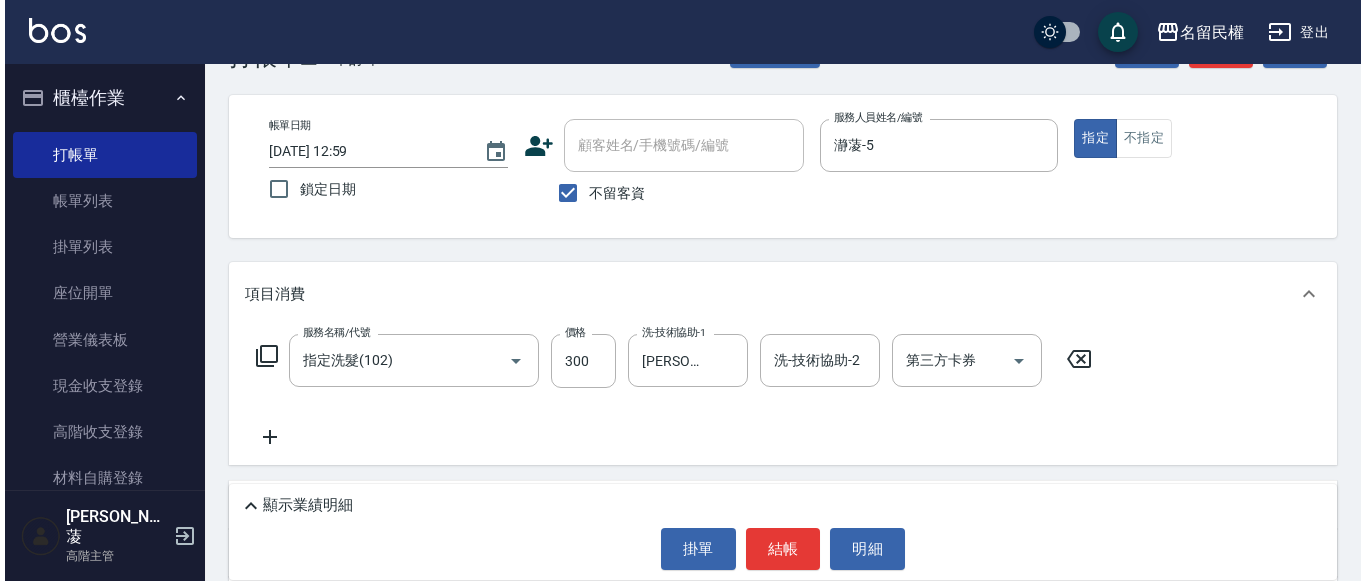 scroll, scrollTop: 100, scrollLeft: 0, axis: vertical 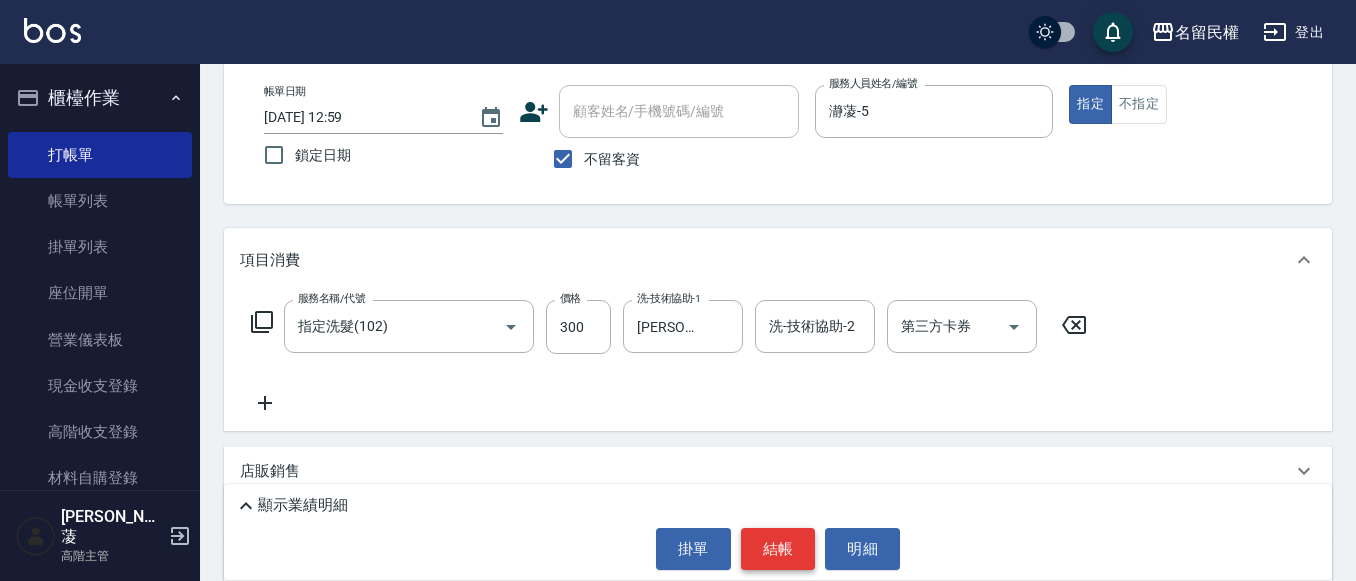 click on "結帳" at bounding box center (778, 549) 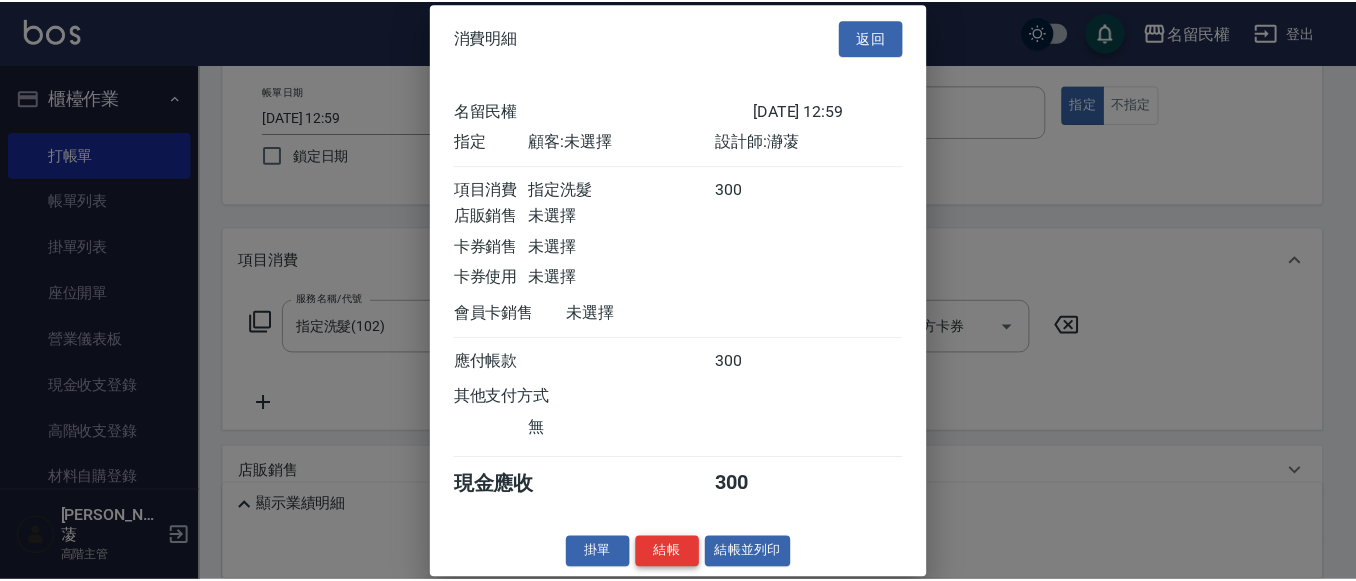 scroll, scrollTop: 26, scrollLeft: 0, axis: vertical 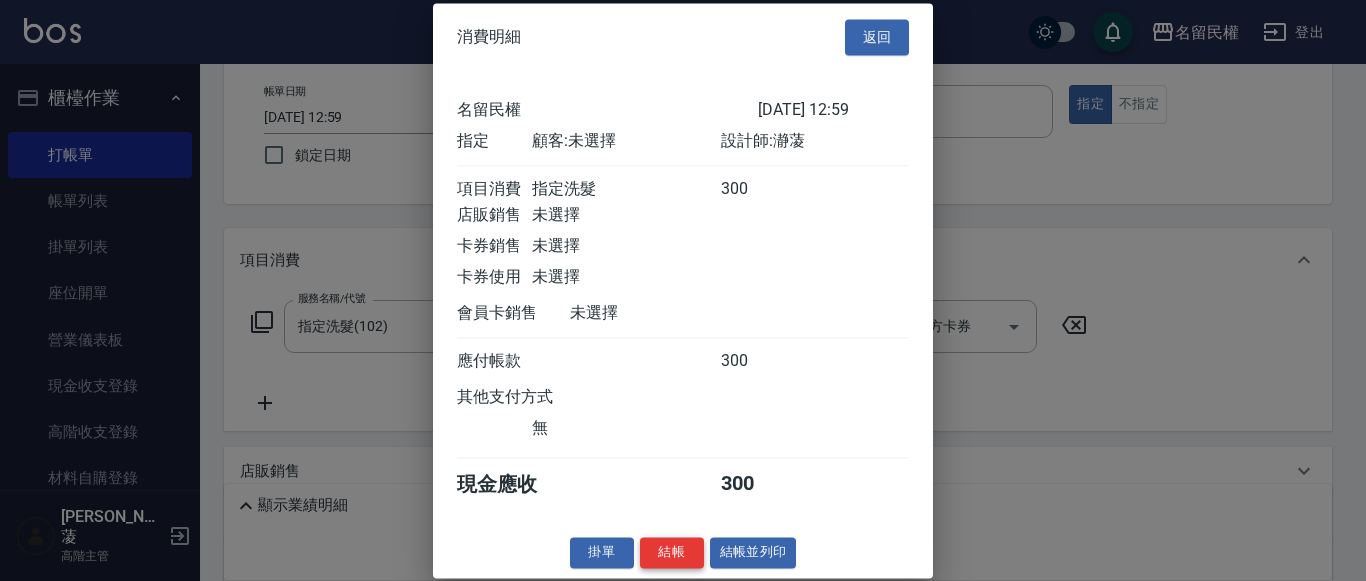 click on "結帳" at bounding box center [672, 552] 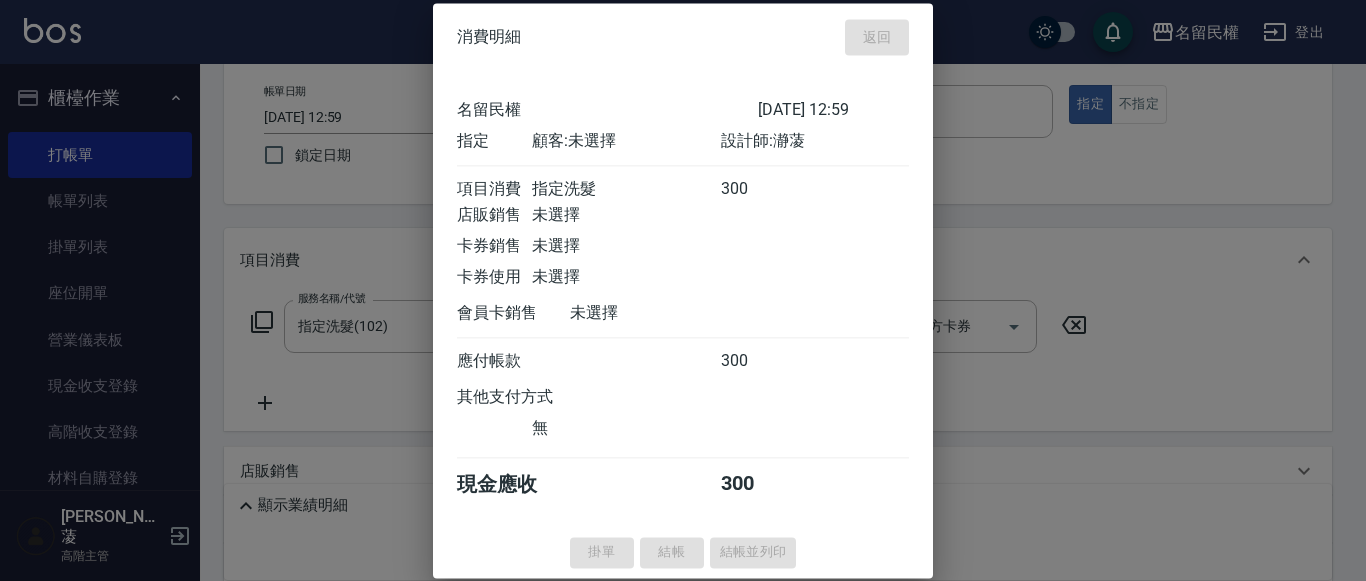 type on "[DATE] 13:43" 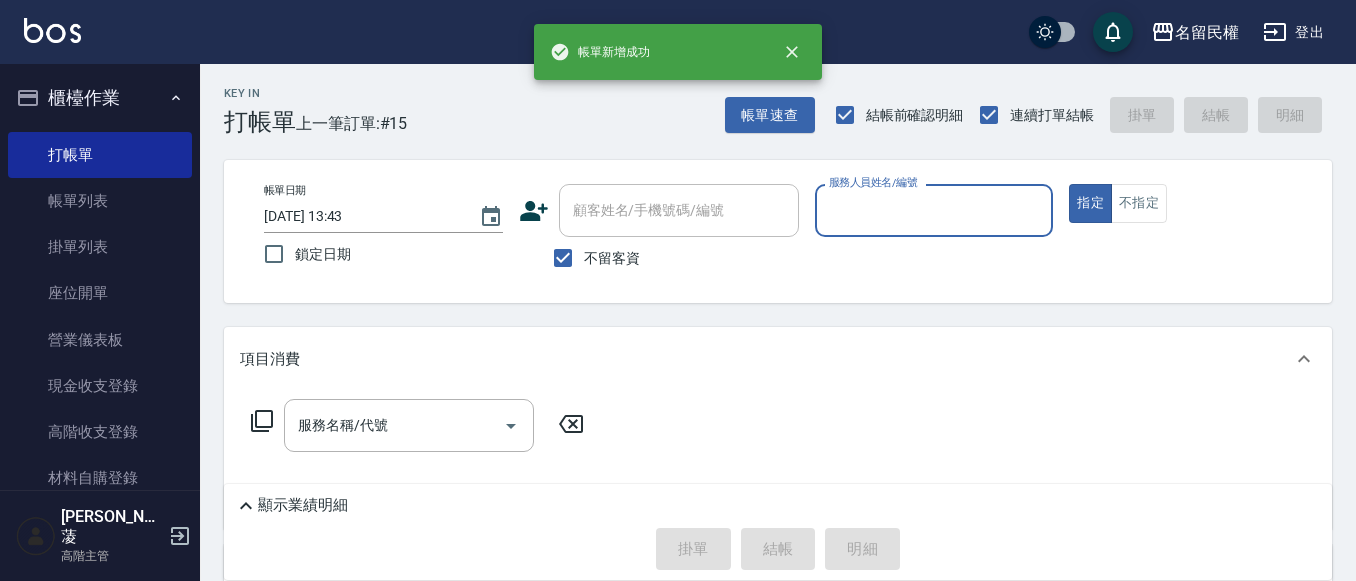 scroll, scrollTop: 0, scrollLeft: 0, axis: both 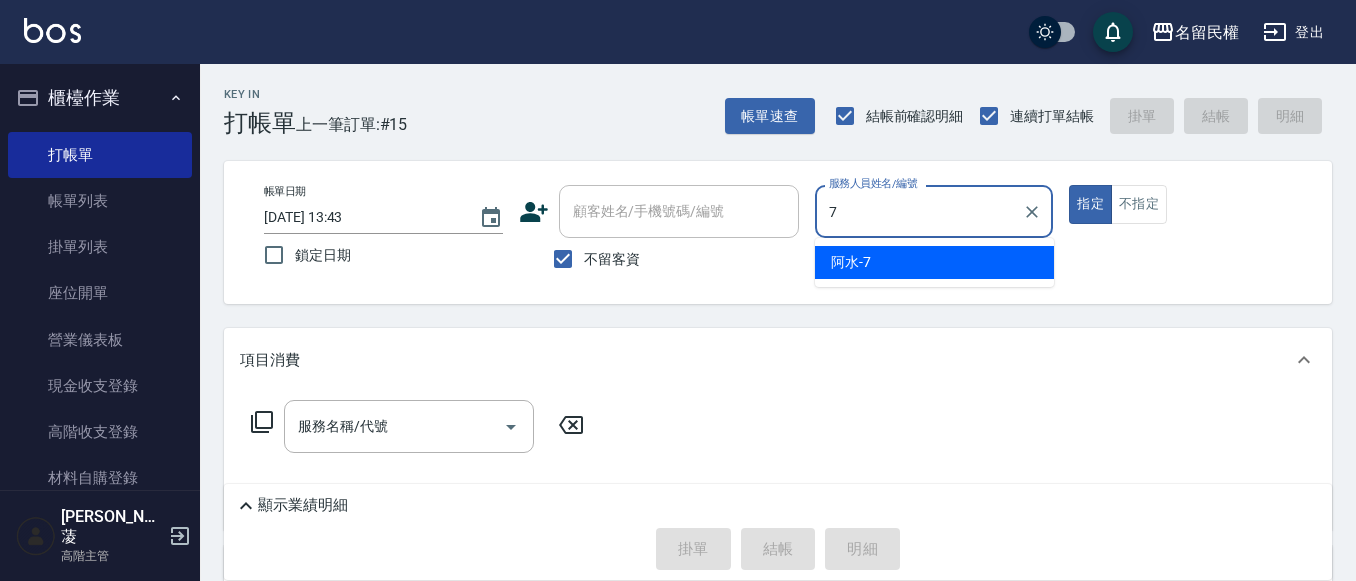 type on "阿水-7" 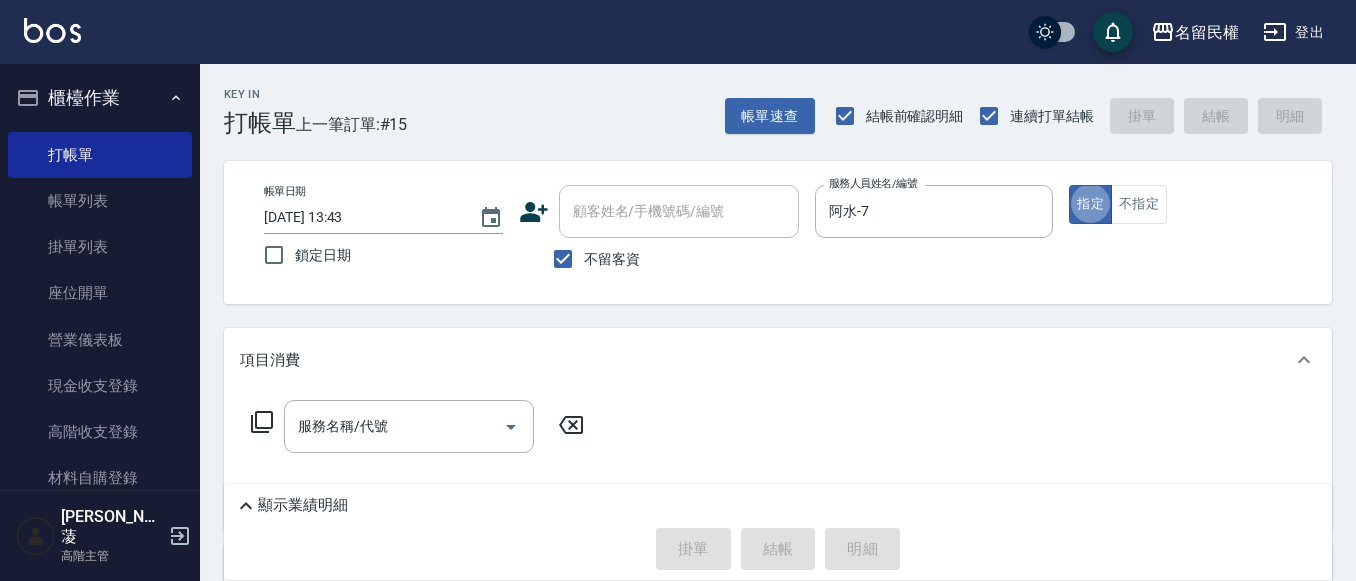 type on "true" 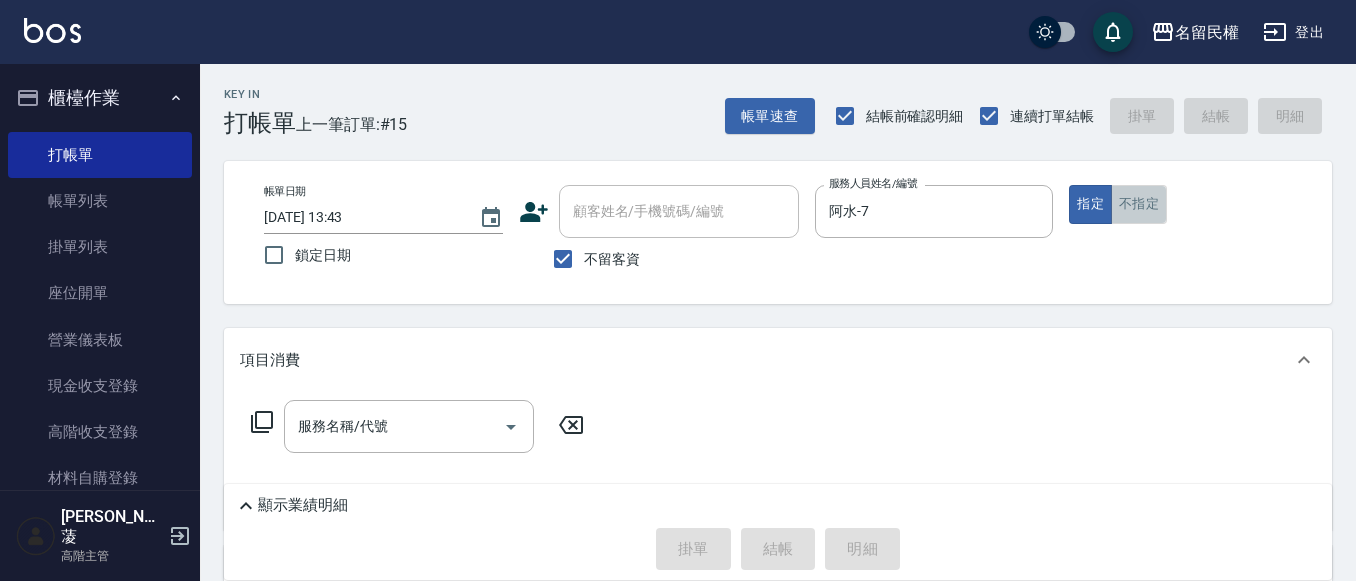 click on "不指定" at bounding box center [1139, 204] 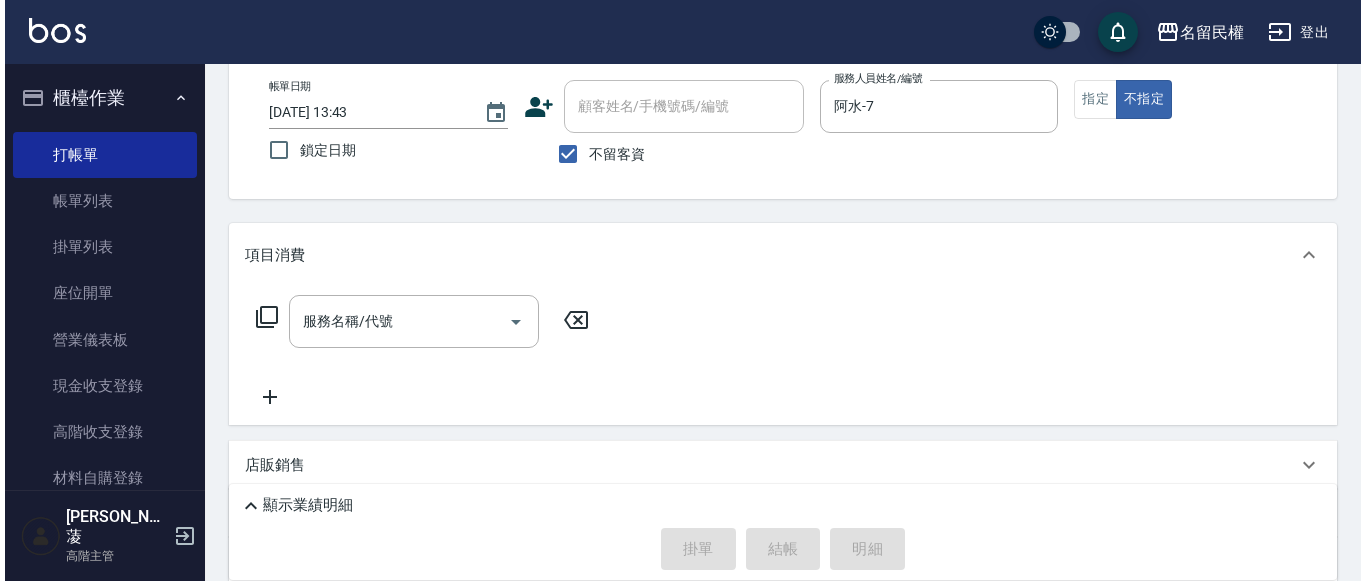 scroll, scrollTop: 200, scrollLeft: 0, axis: vertical 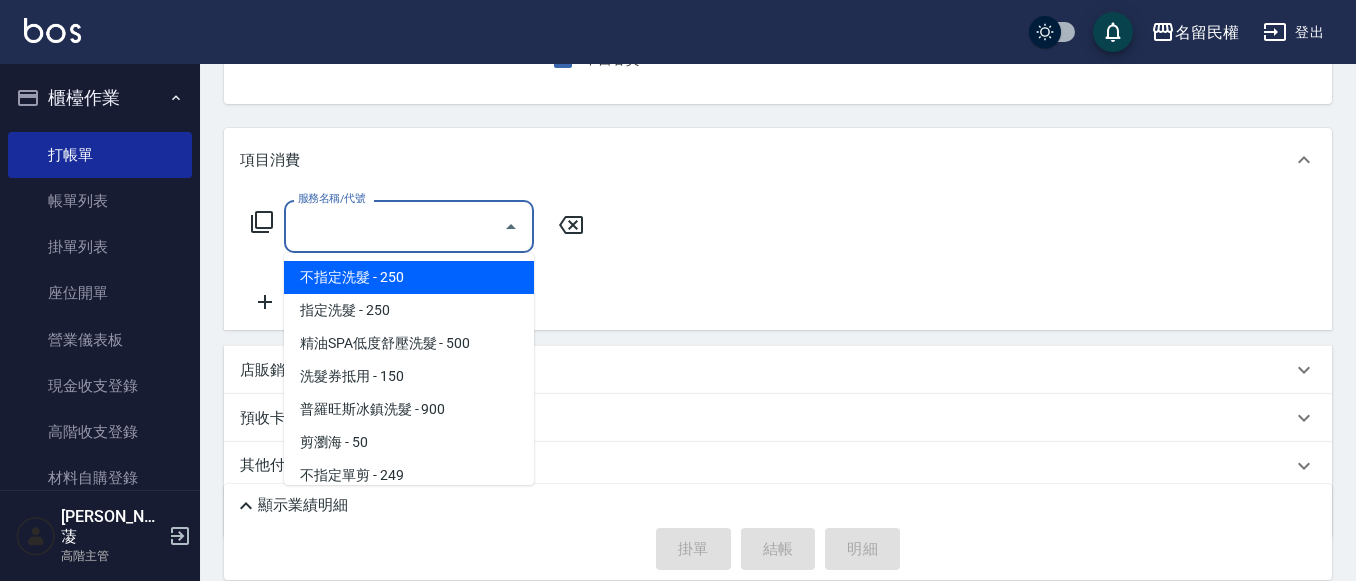 click on "服務名稱/代號" at bounding box center [394, 226] 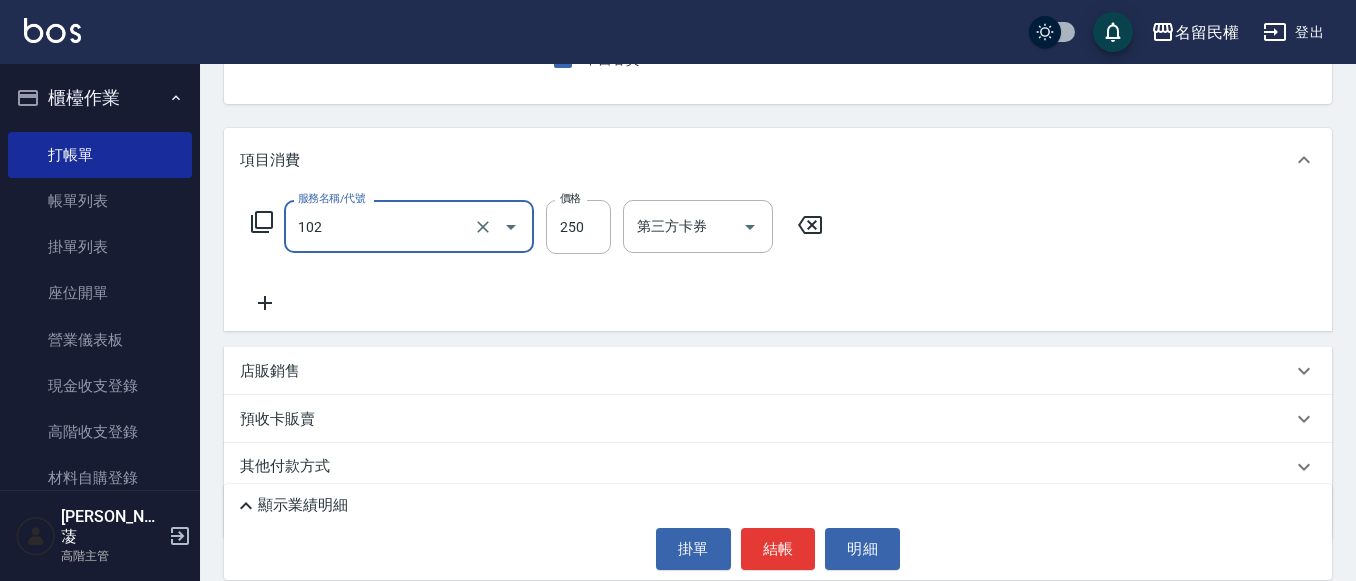 type on "指定洗髮(102)" 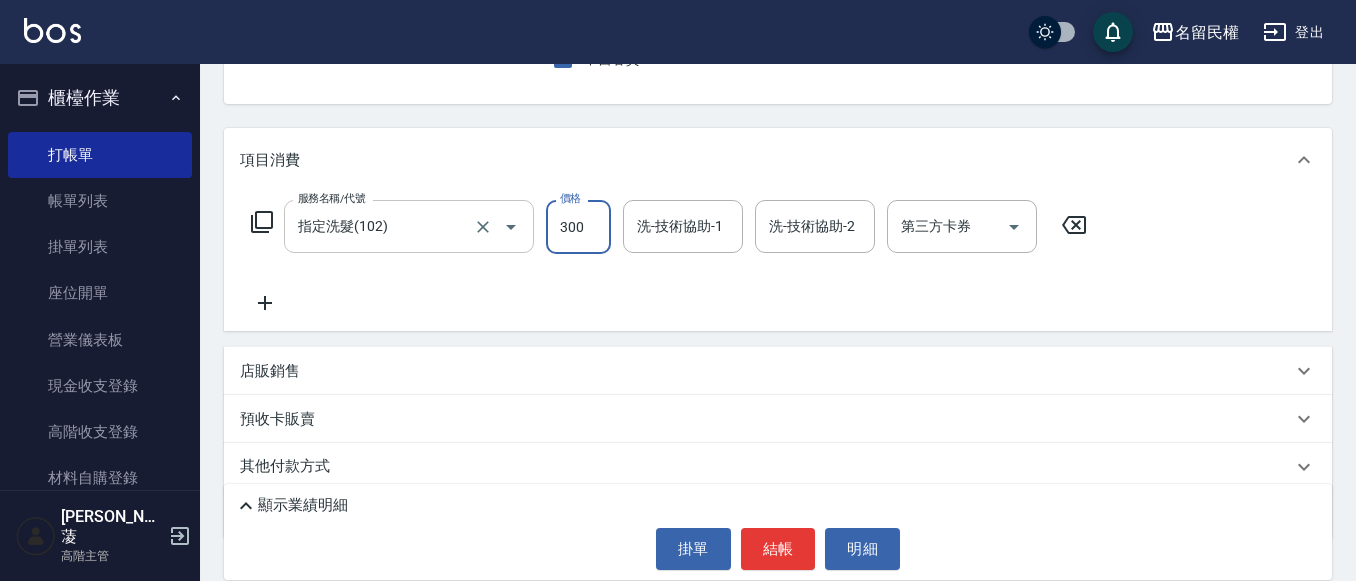 type on "300" 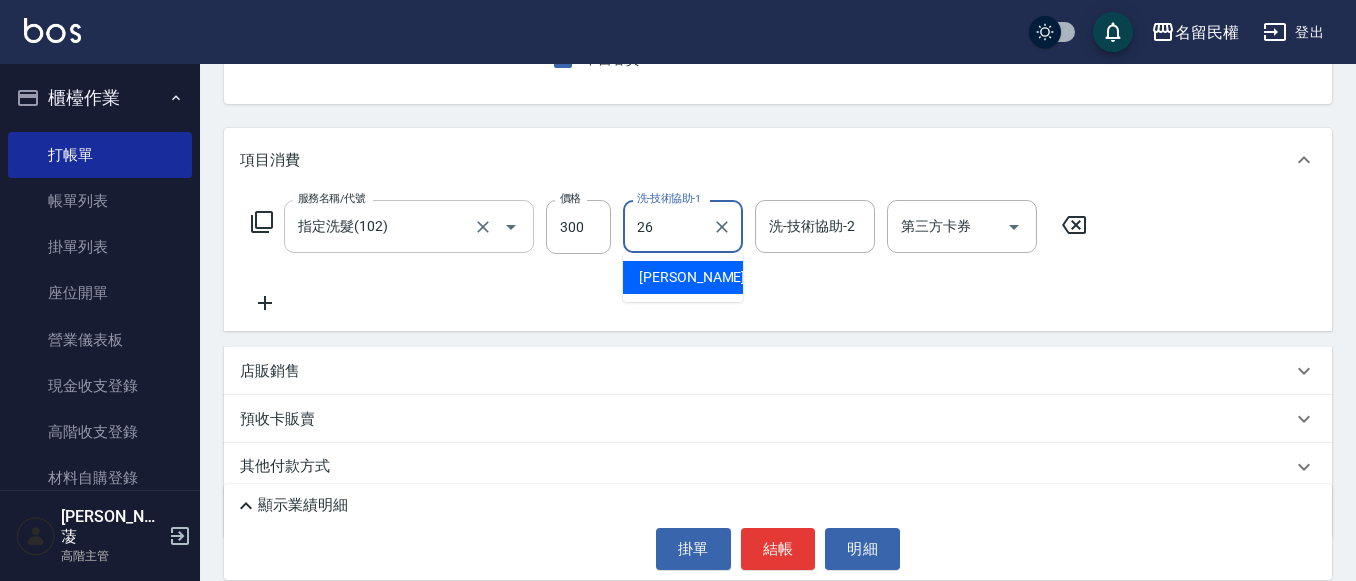 type on "沅莘-26" 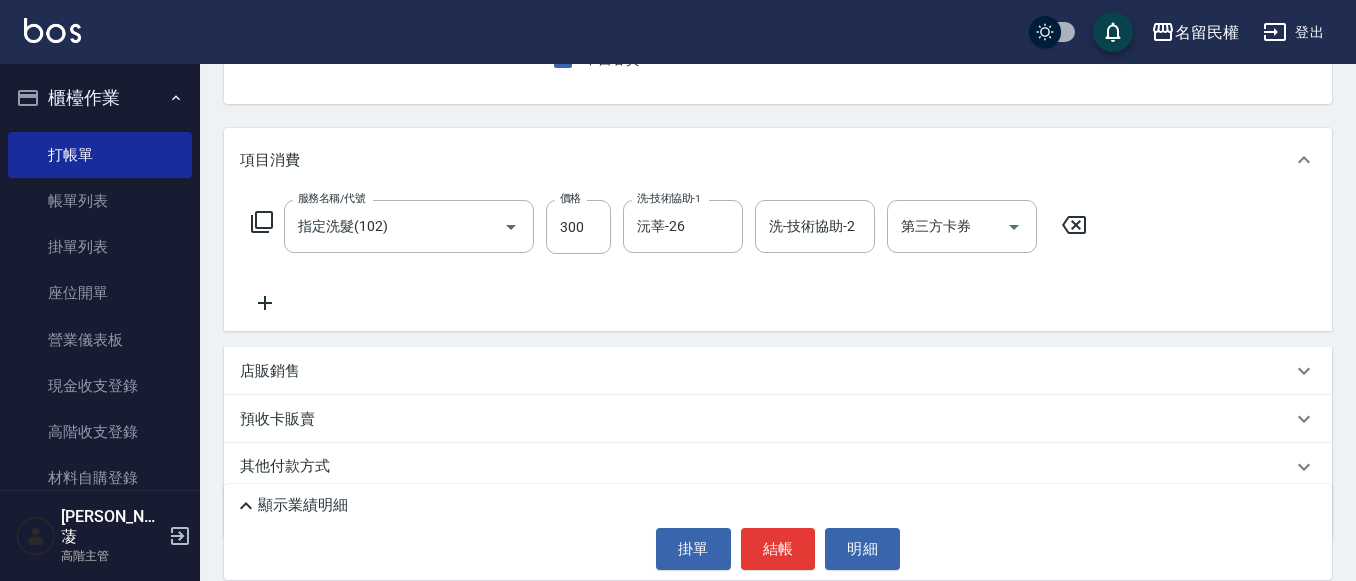 click 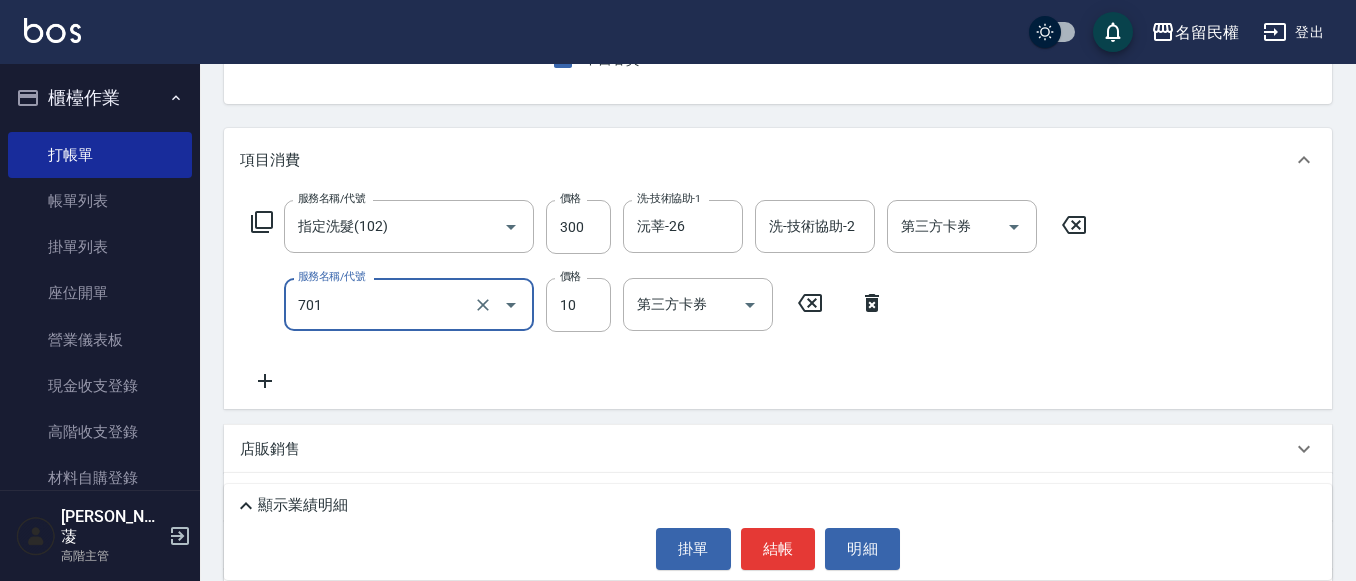 type on "[PERSON_NAME](701)" 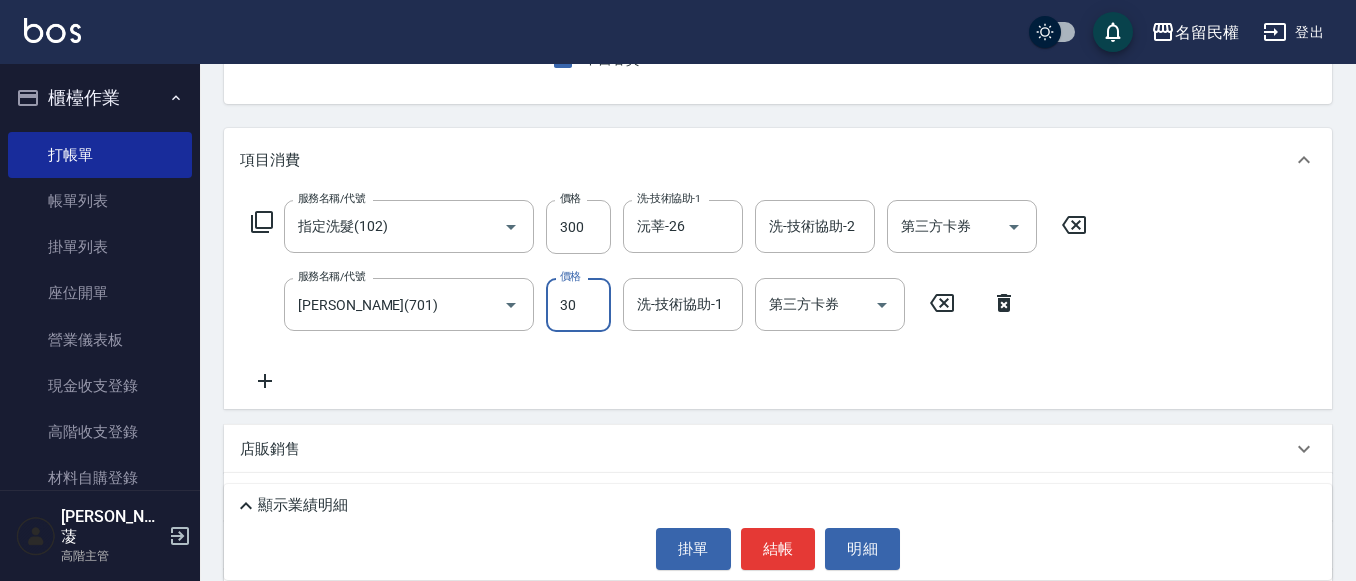 type on "30" 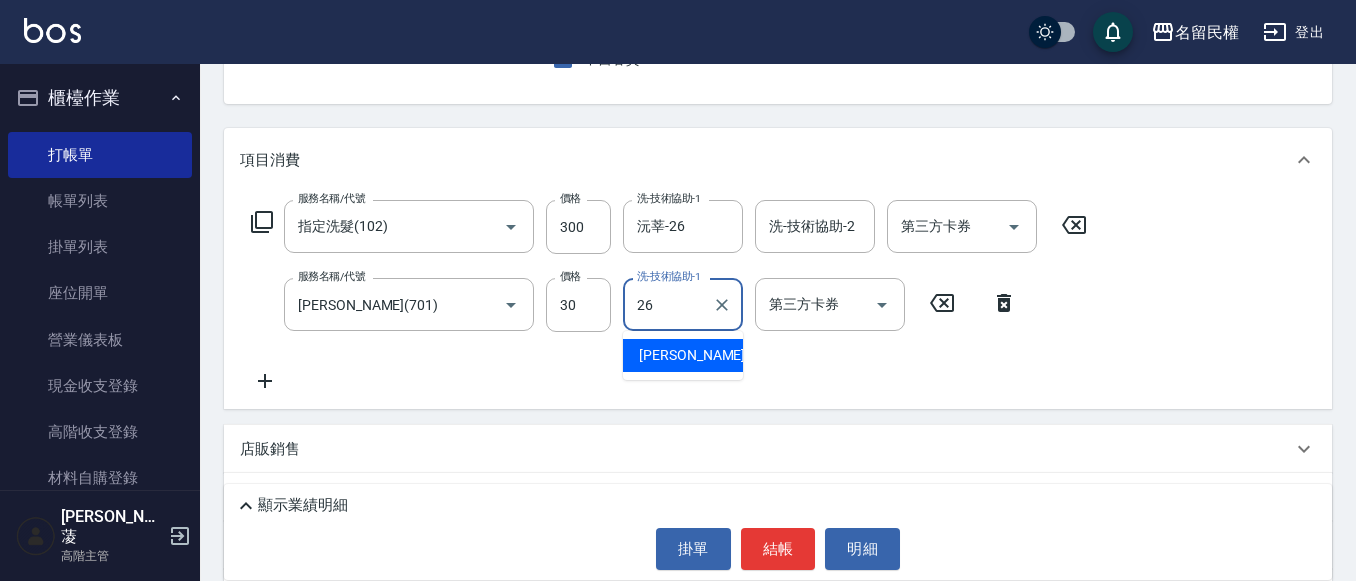 type on "沅莘-26" 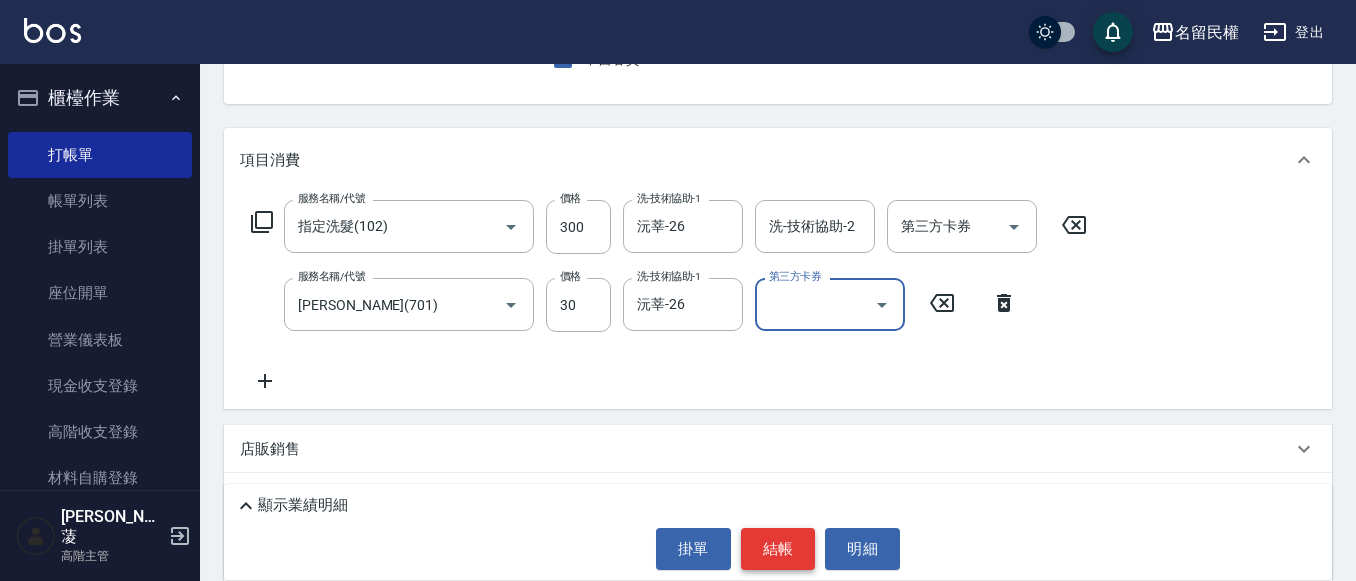 click on "結帳" at bounding box center [778, 549] 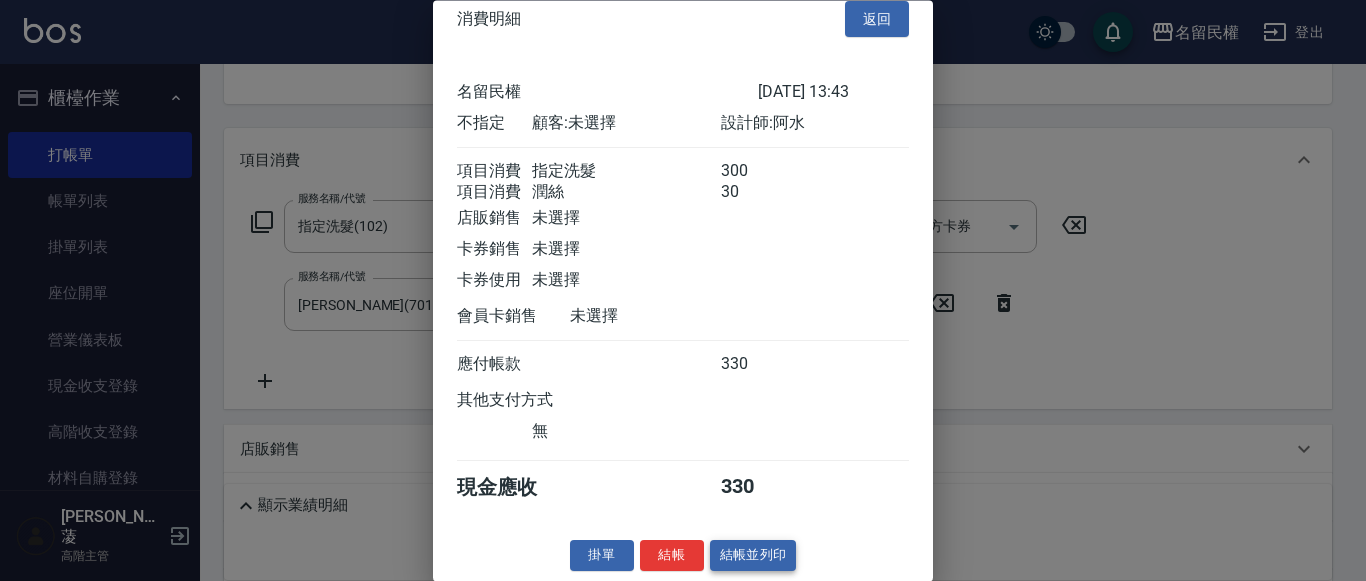 scroll, scrollTop: 50, scrollLeft: 0, axis: vertical 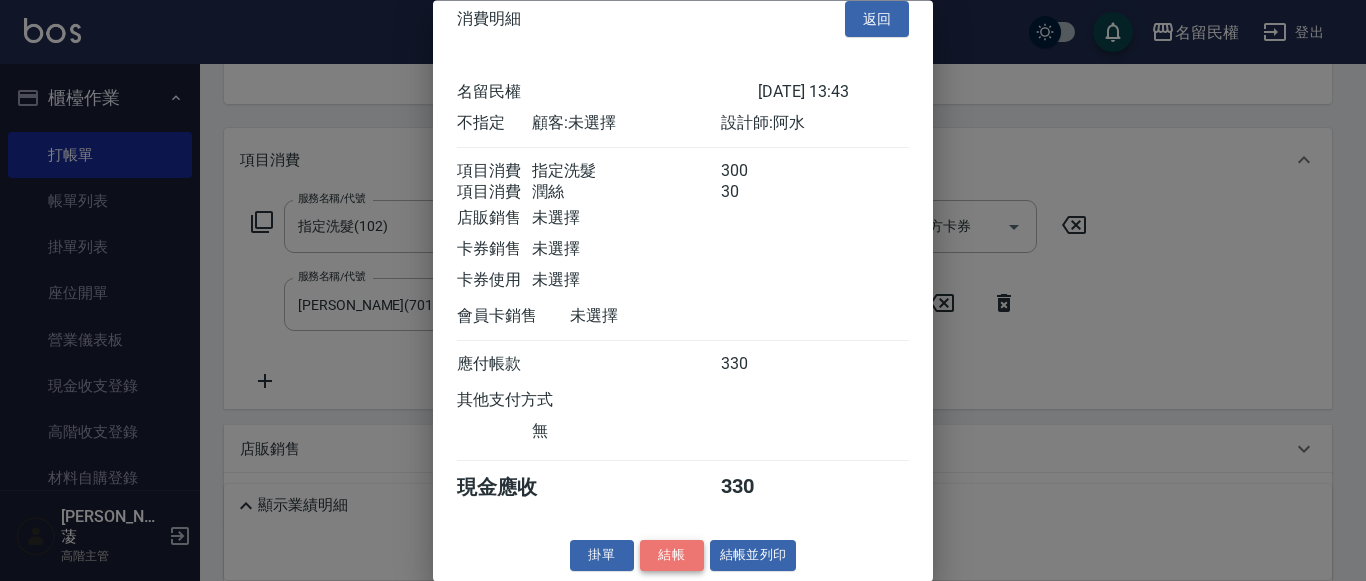 click on "結帳" at bounding box center (672, 556) 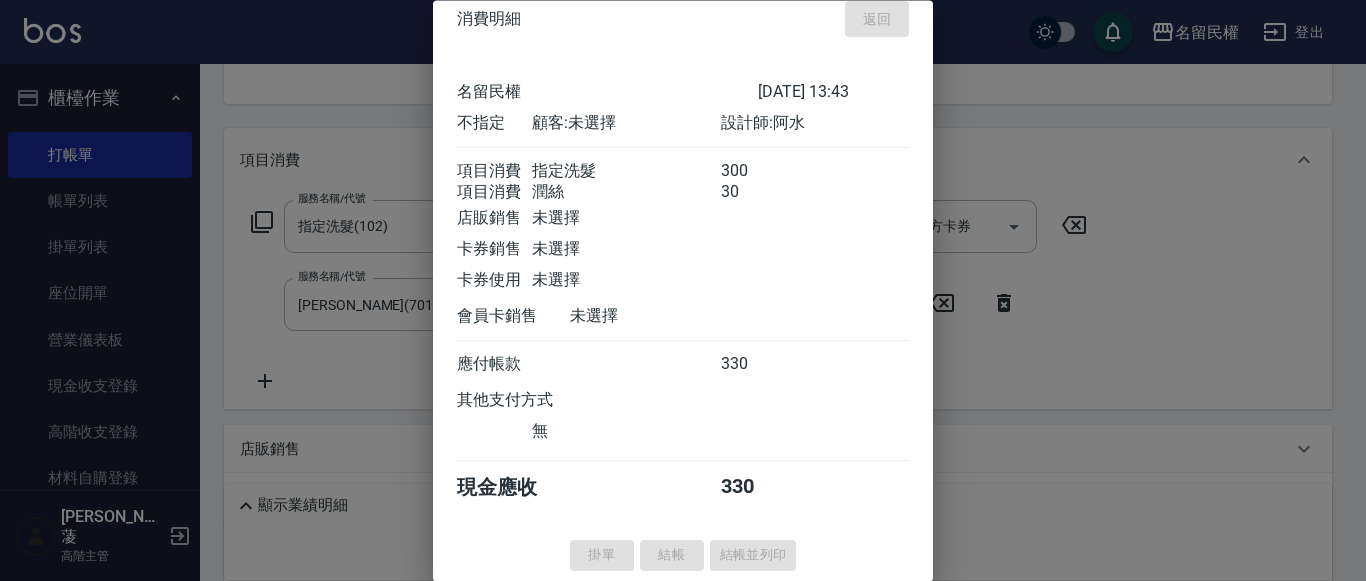 type on "[DATE] 13:51" 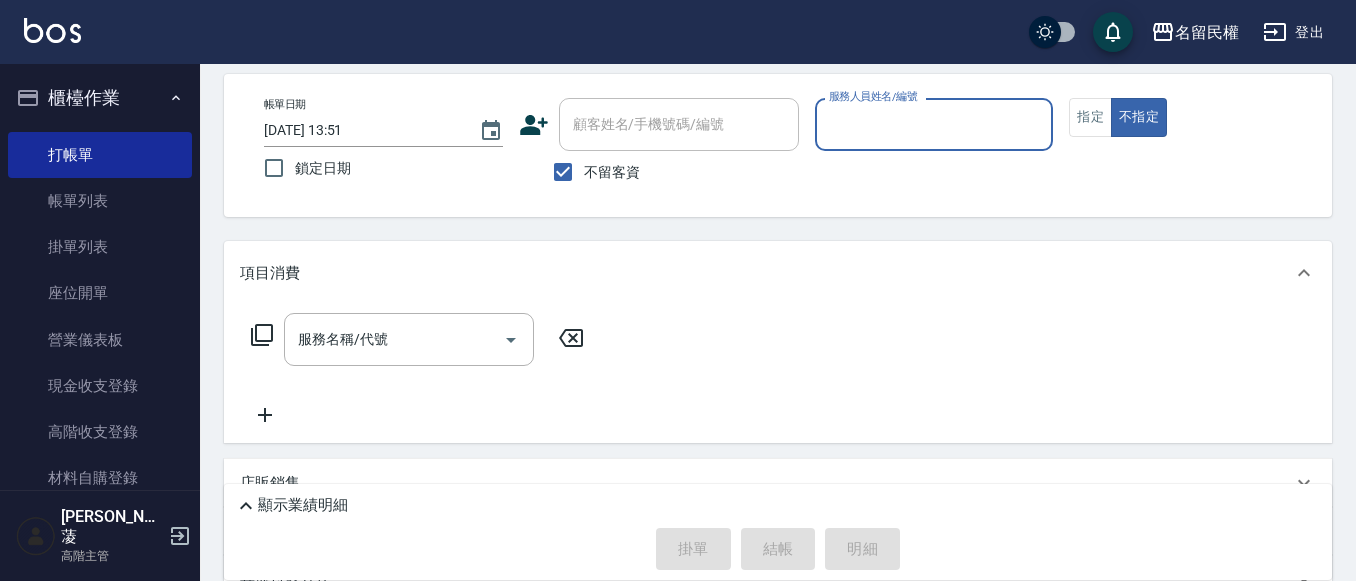 scroll, scrollTop: 0, scrollLeft: 0, axis: both 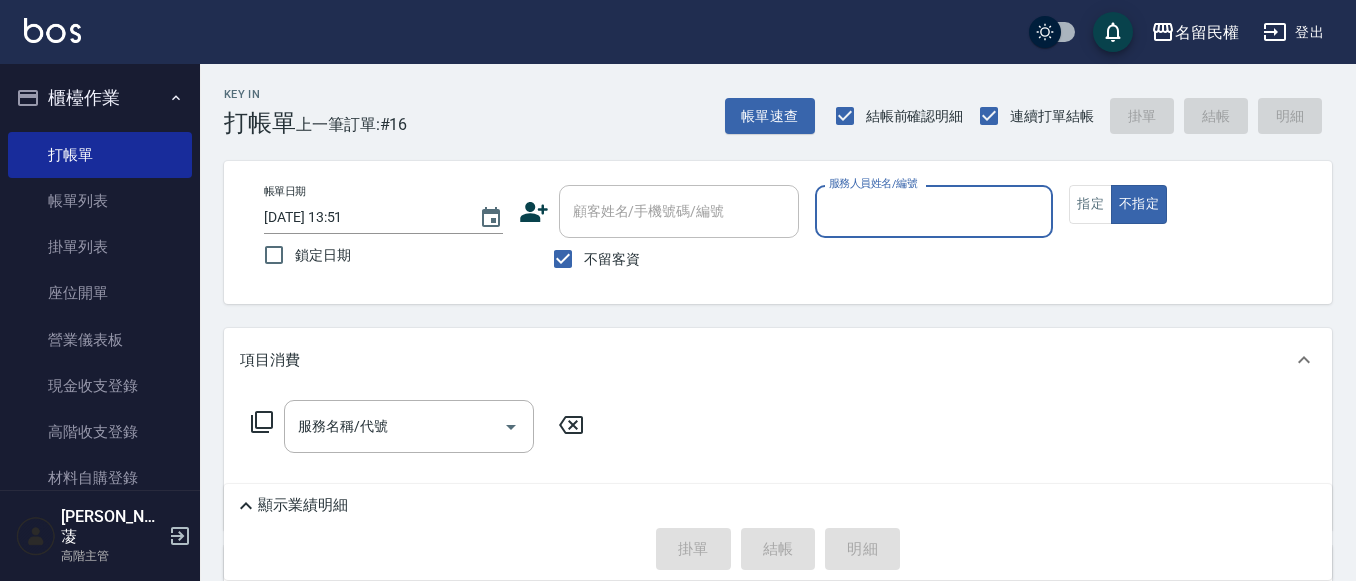 type on "7" 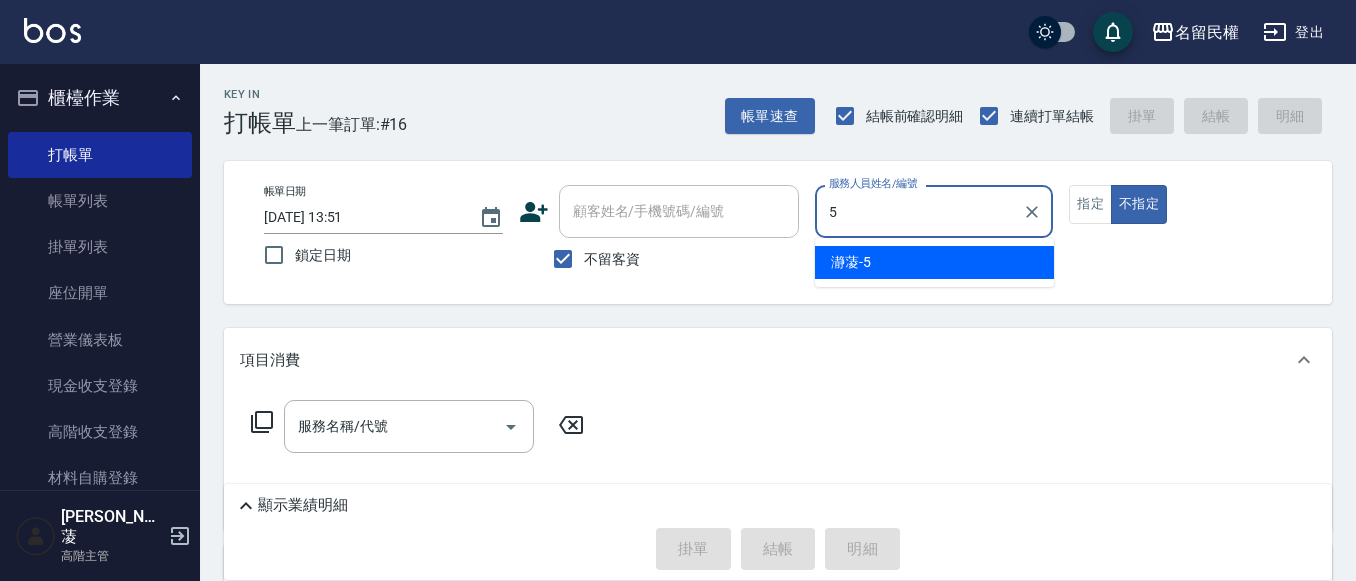 type on "瀞蓤-5" 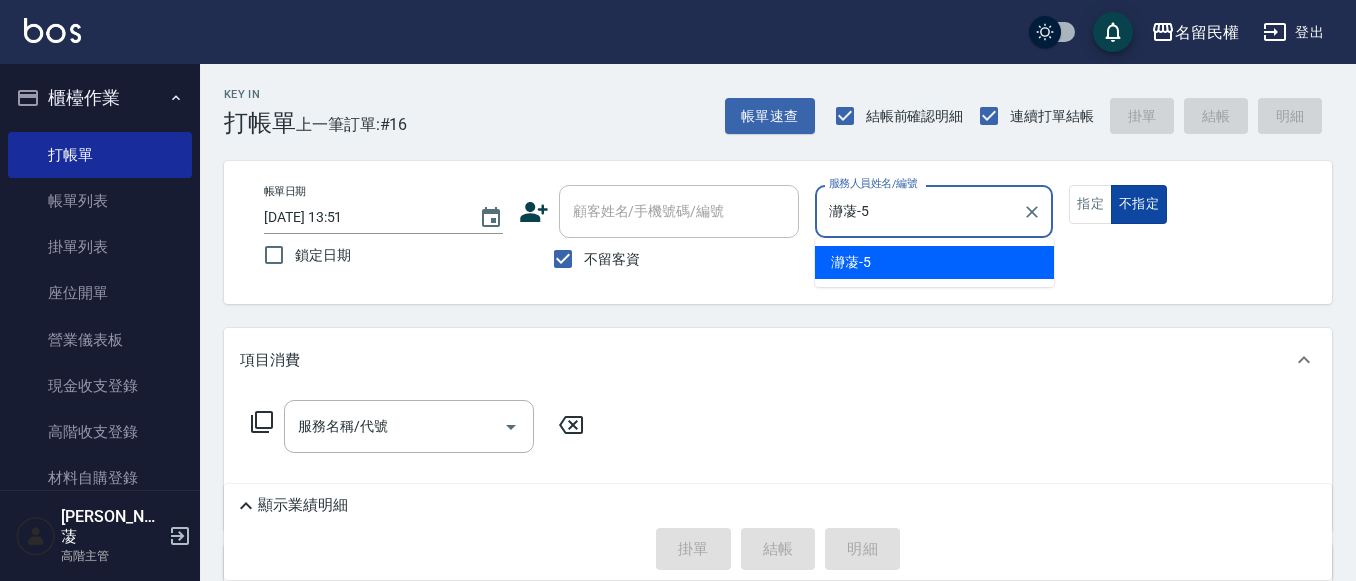 type on "false" 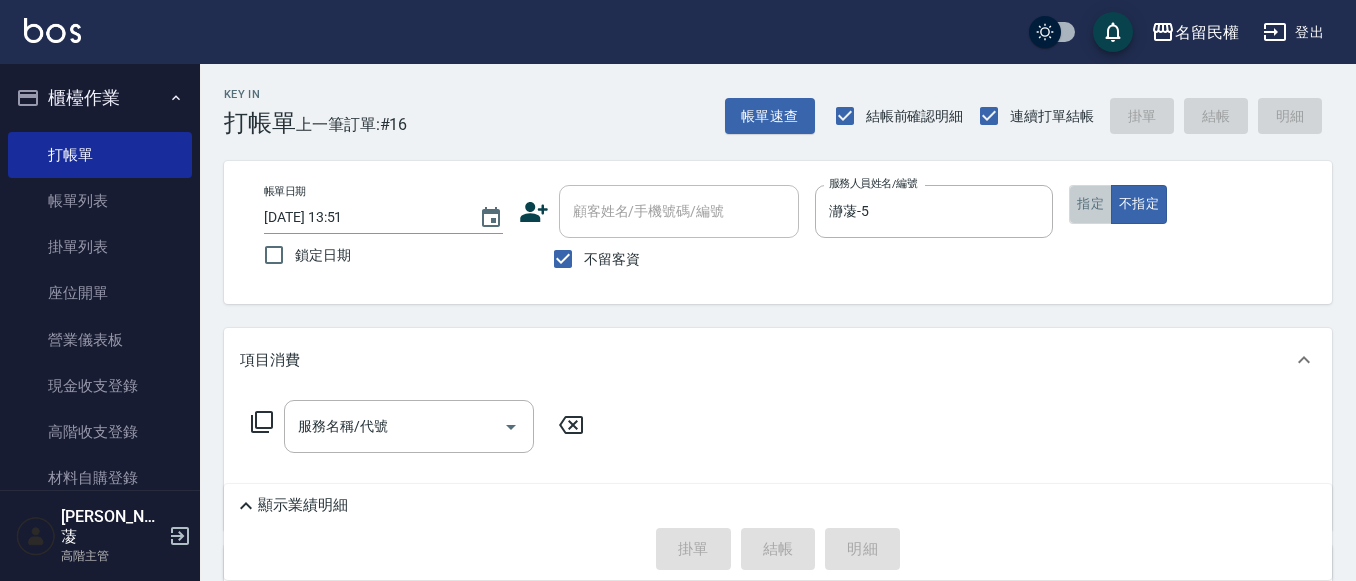 click on "指定" at bounding box center [1090, 204] 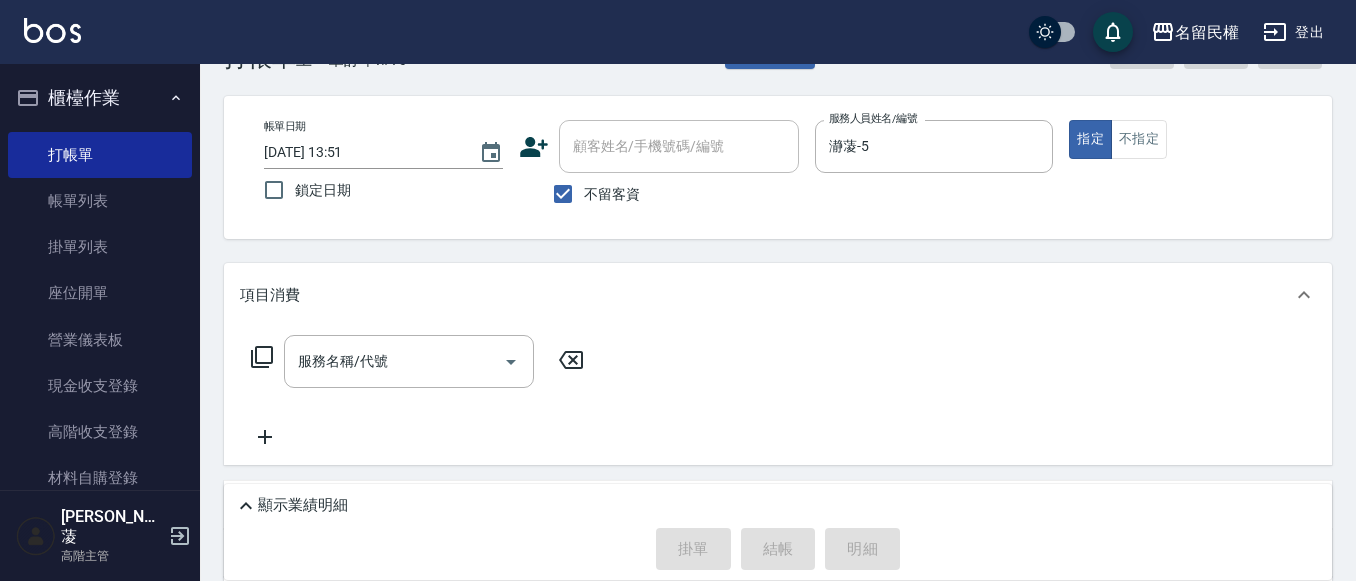 scroll, scrollTop: 100, scrollLeft: 0, axis: vertical 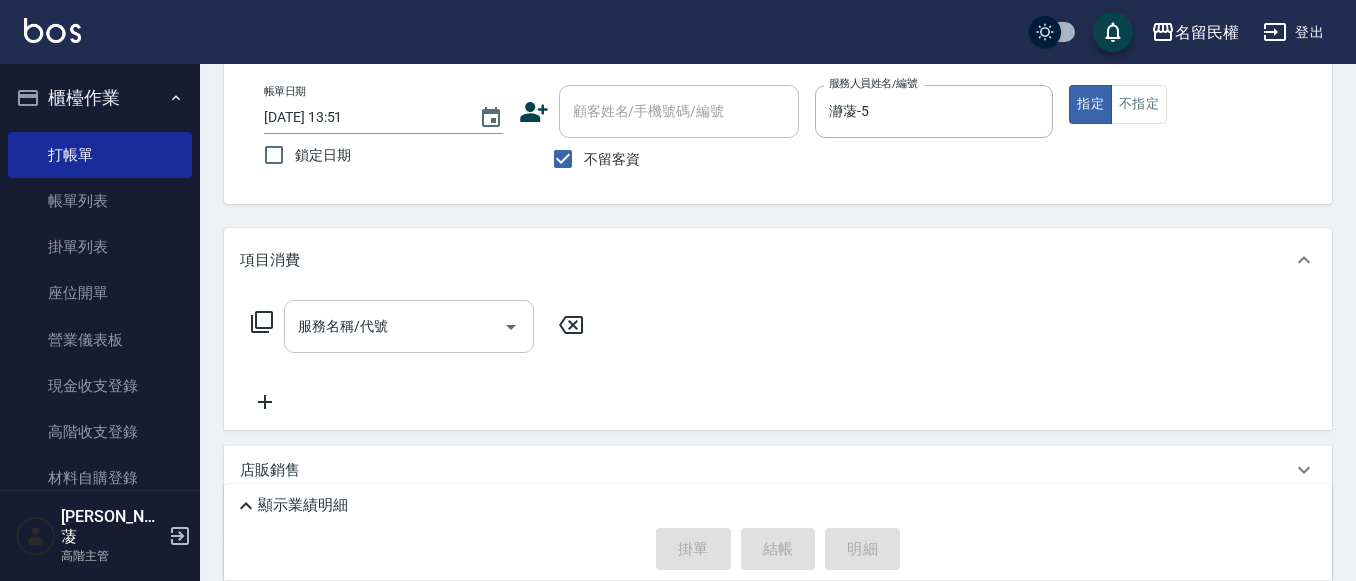 click on "服務名稱/代號" at bounding box center [394, 326] 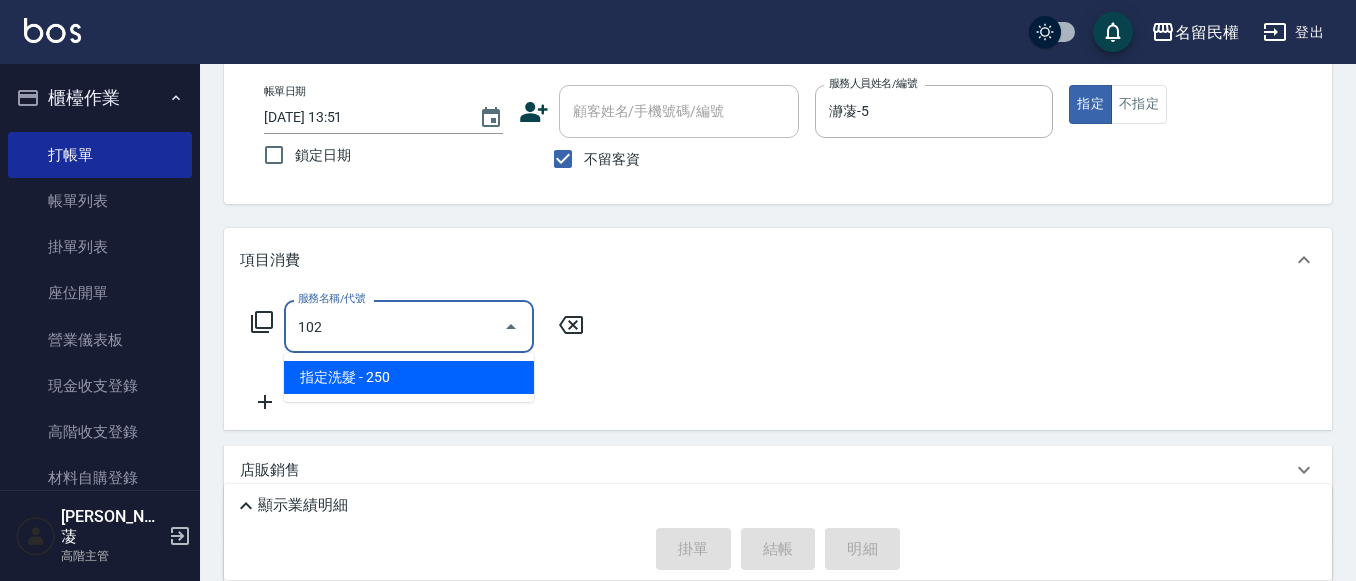 type on "指定洗髮(102)" 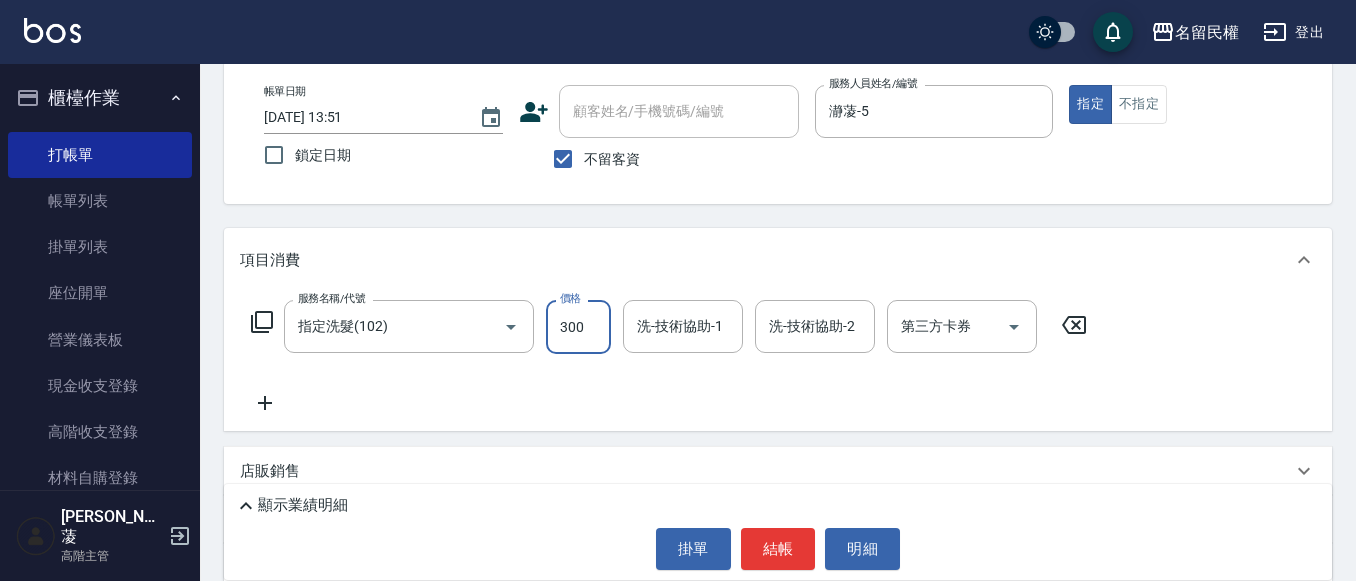 type on "300" 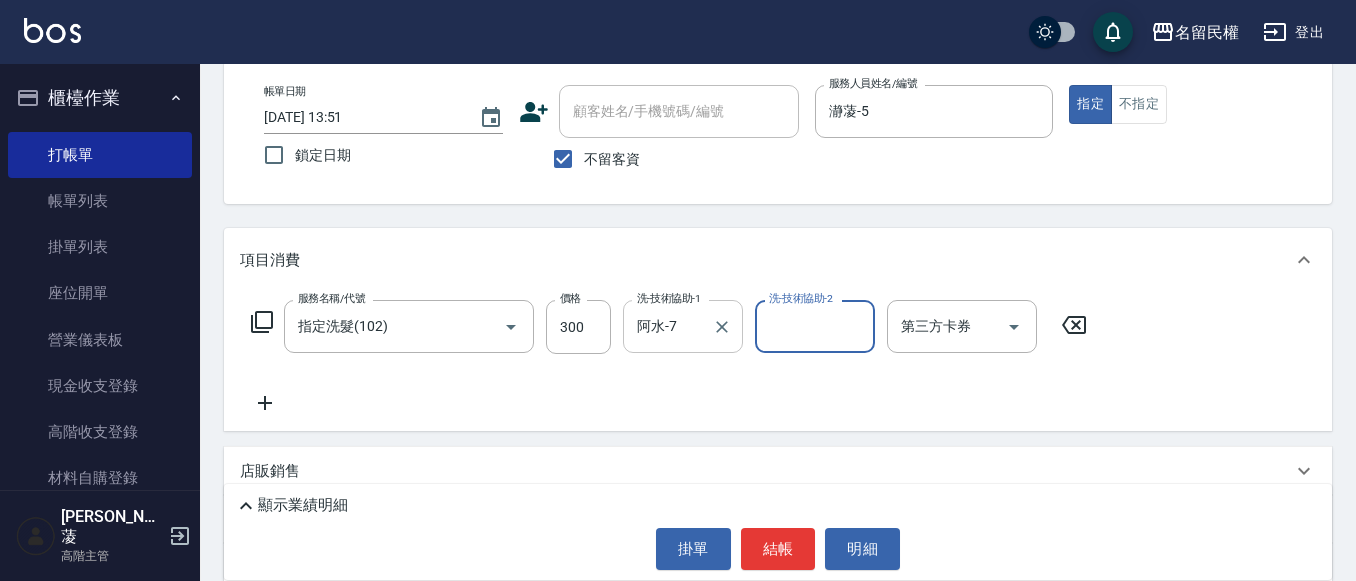 click on "阿水-7" at bounding box center [668, 326] 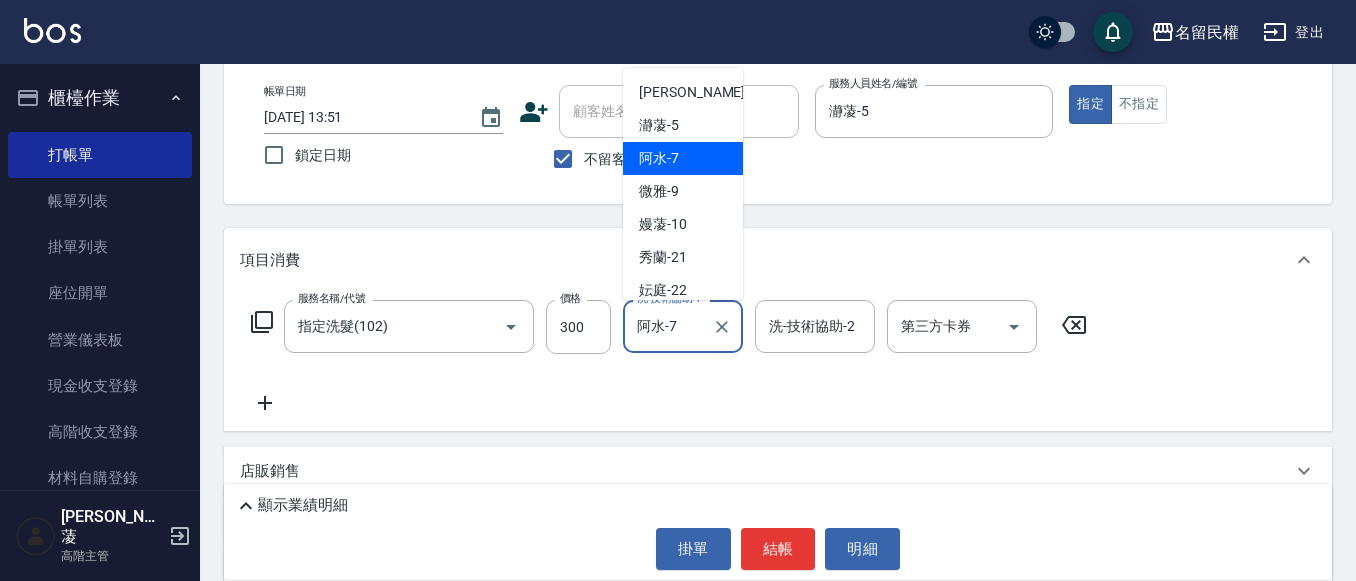 click on "阿水-7" at bounding box center [668, 326] 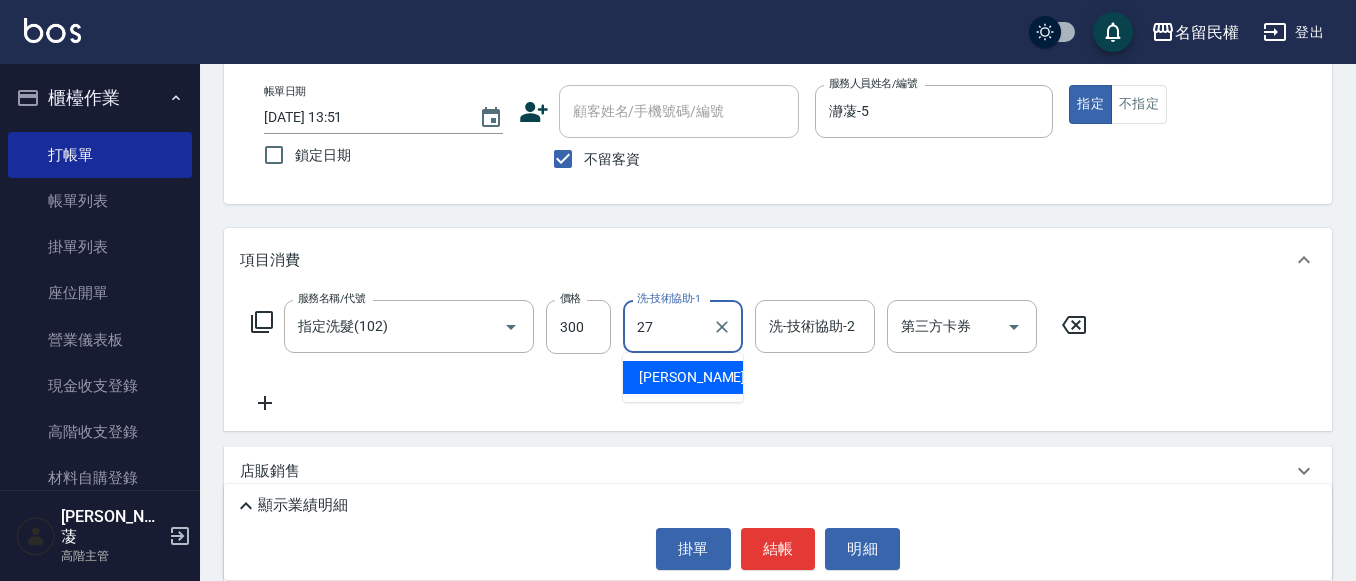 type on "[PERSON_NAME]-27" 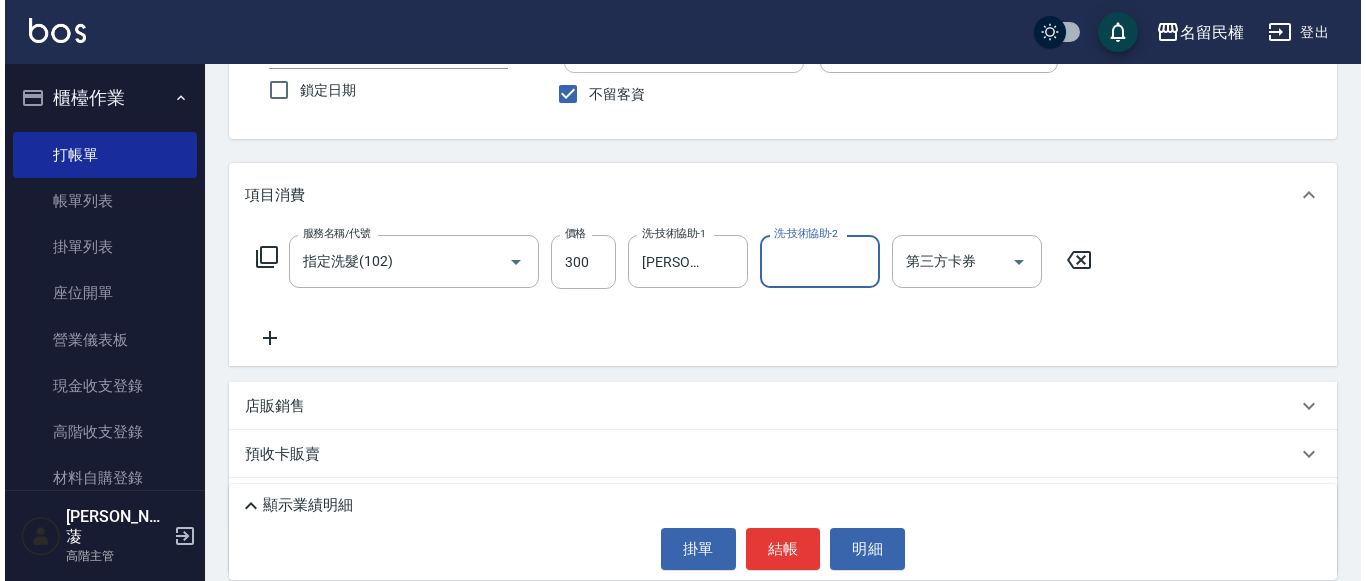 scroll, scrollTop: 200, scrollLeft: 0, axis: vertical 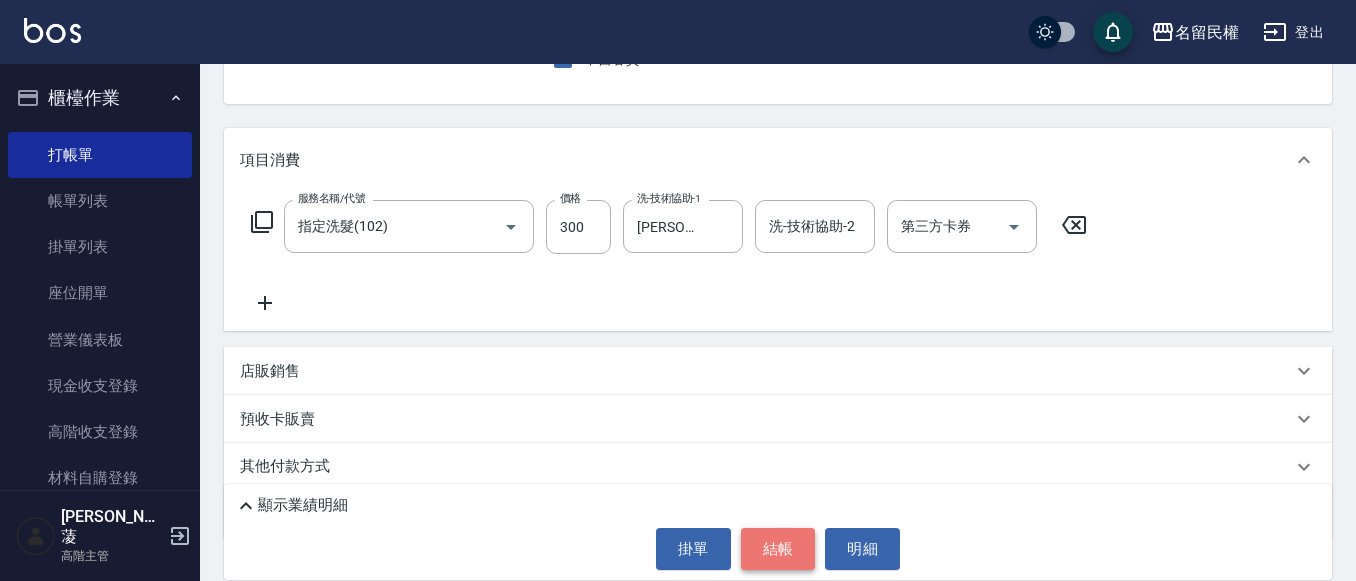 drag, startPoint x: 785, startPoint y: 543, endPoint x: 716, endPoint y: 548, distance: 69.18092 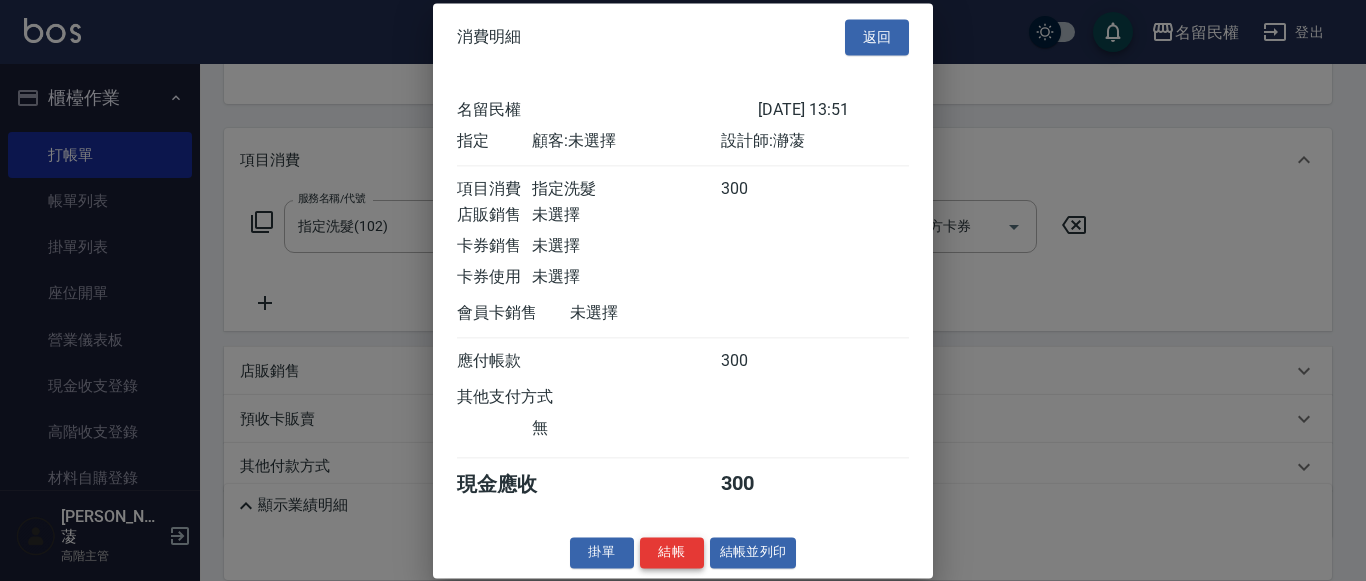 scroll, scrollTop: 26, scrollLeft: 0, axis: vertical 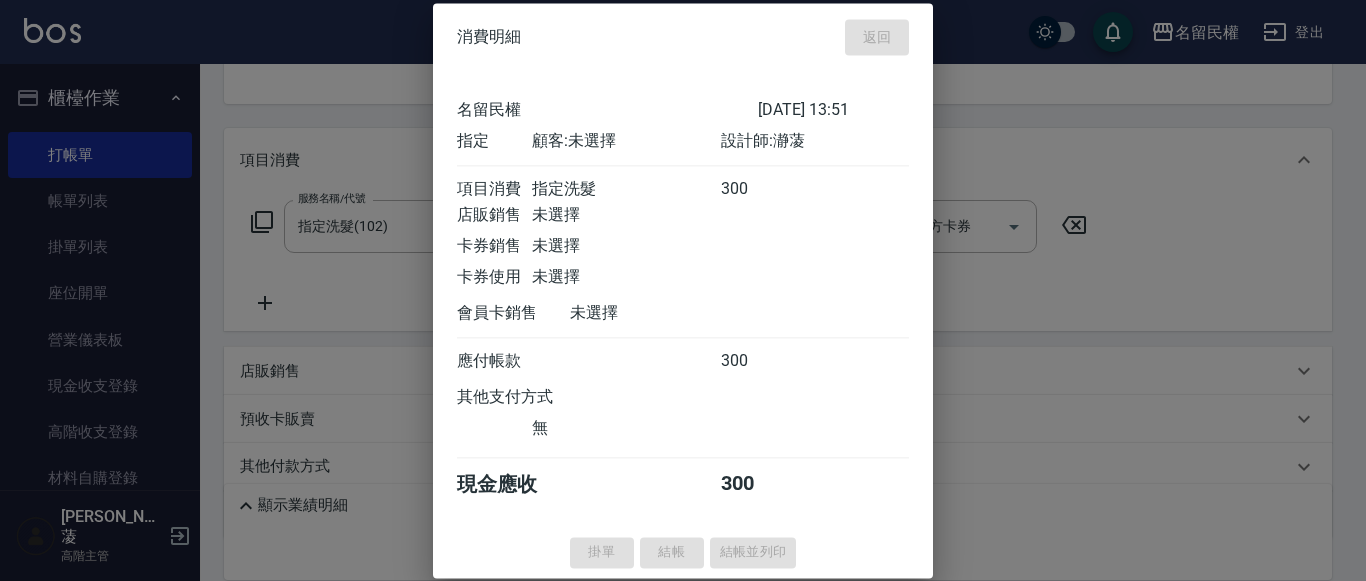 type on "[DATE] 13:54" 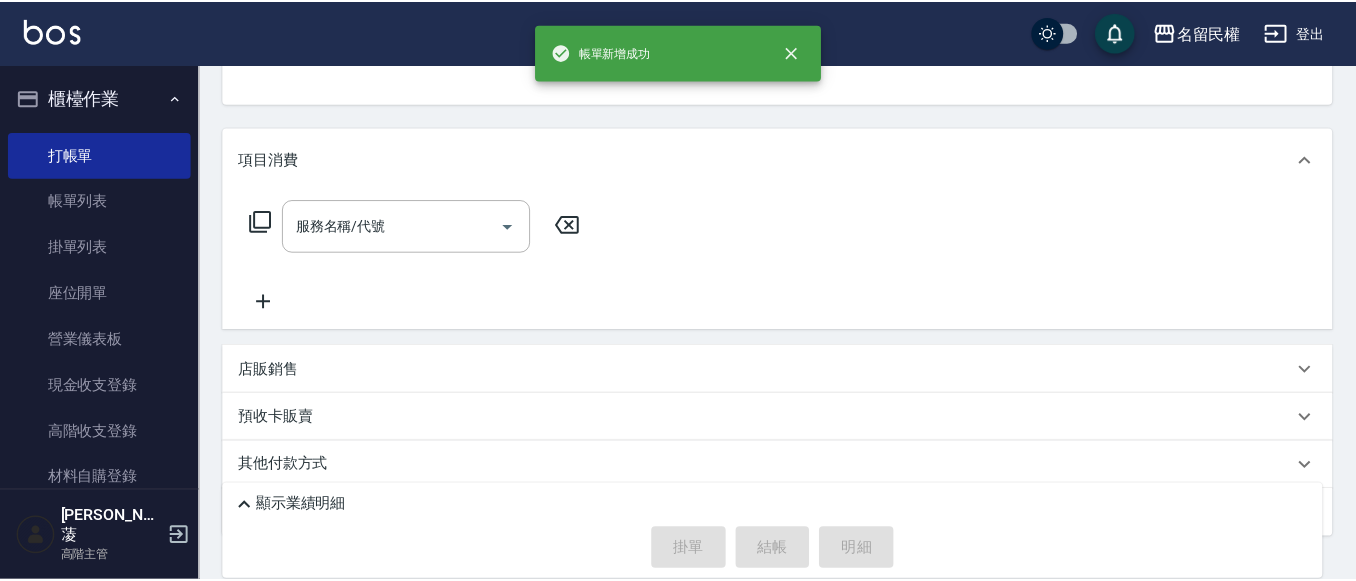 scroll, scrollTop: 194, scrollLeft: 0, axis: vertical 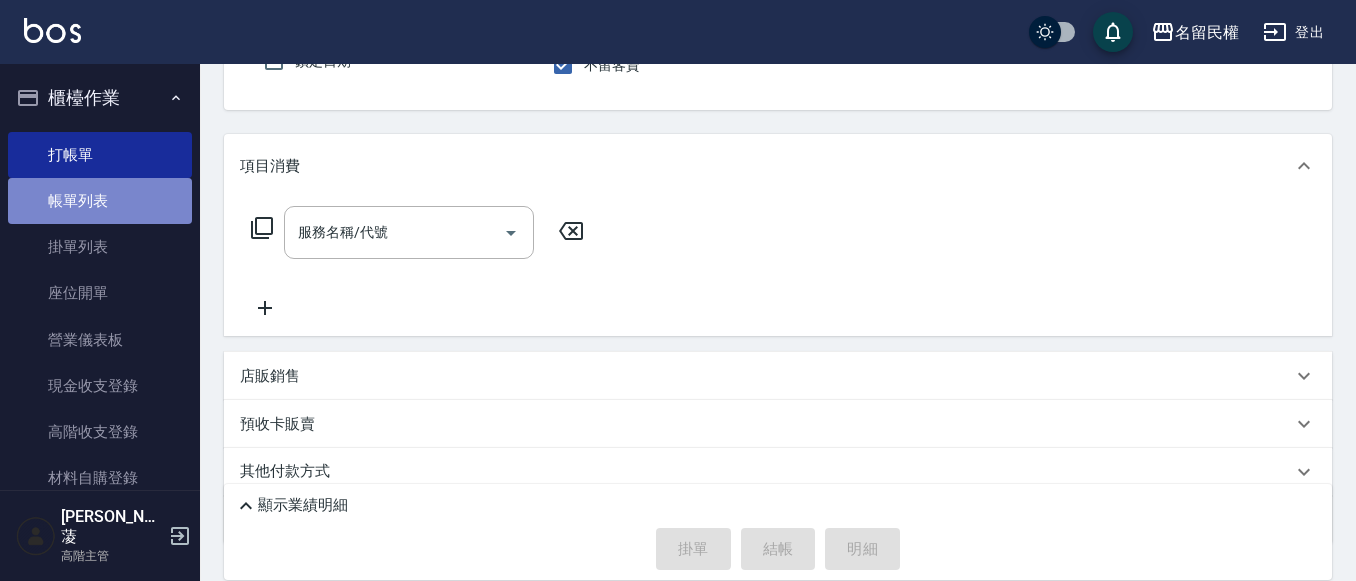 click on "帳單列表" at bounding box center [100, 201] 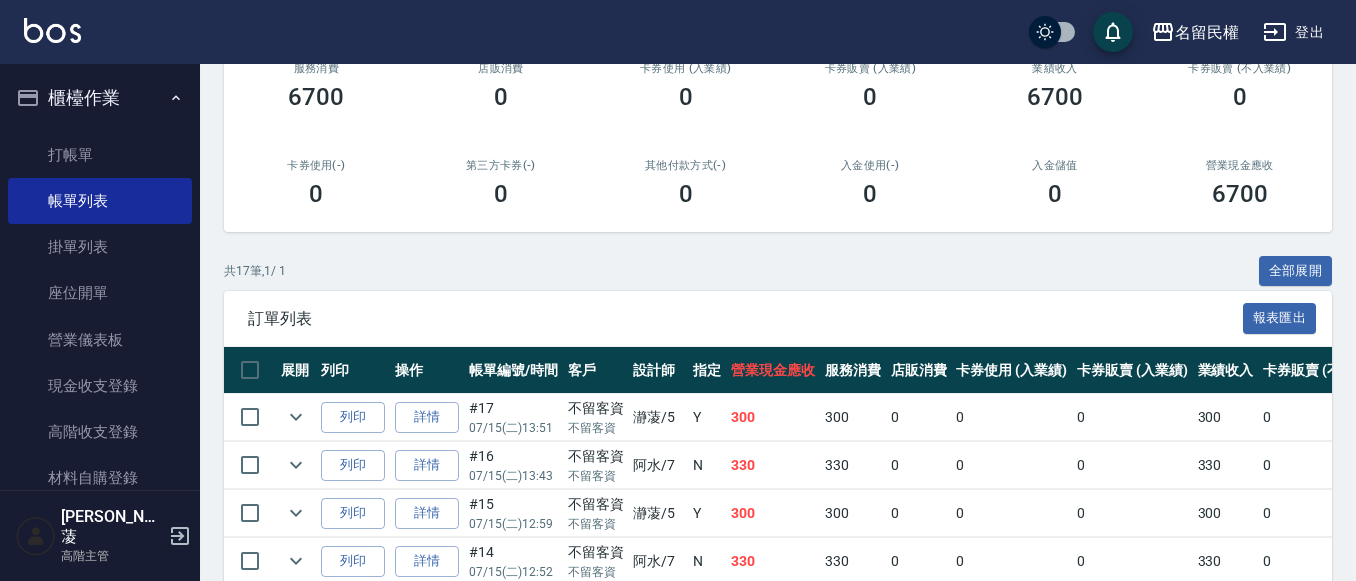 scroll, scrollTop: 300, scrollLeft: 0, axis: vertical 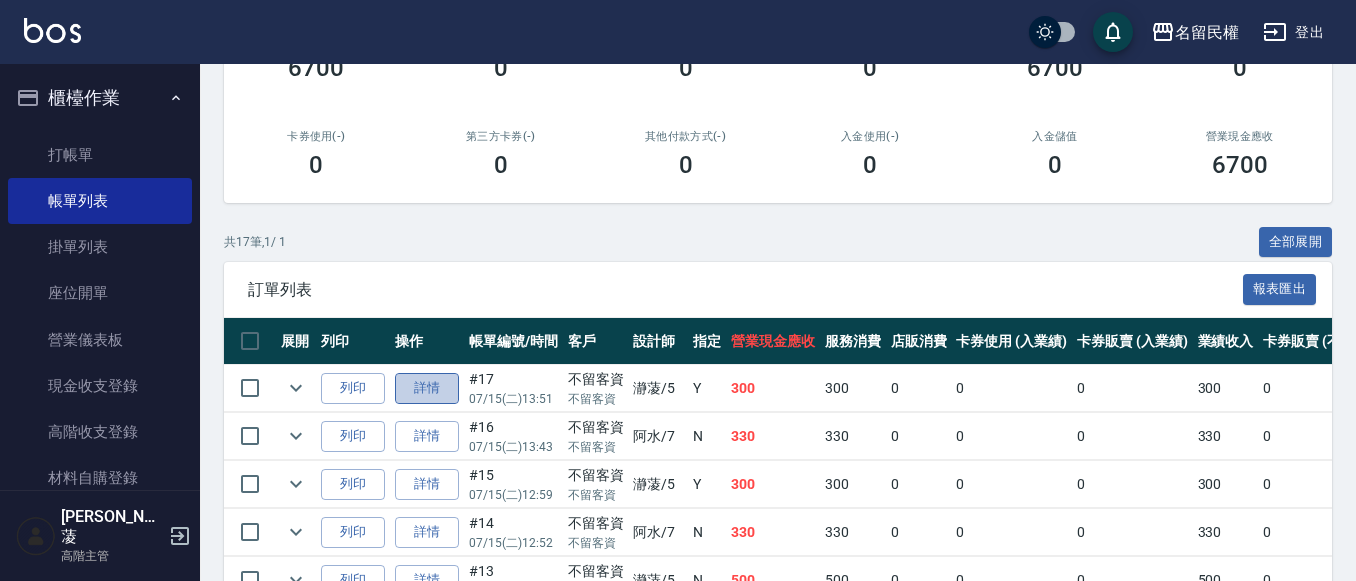 click on "詳情" at bounding box center (427, 388) 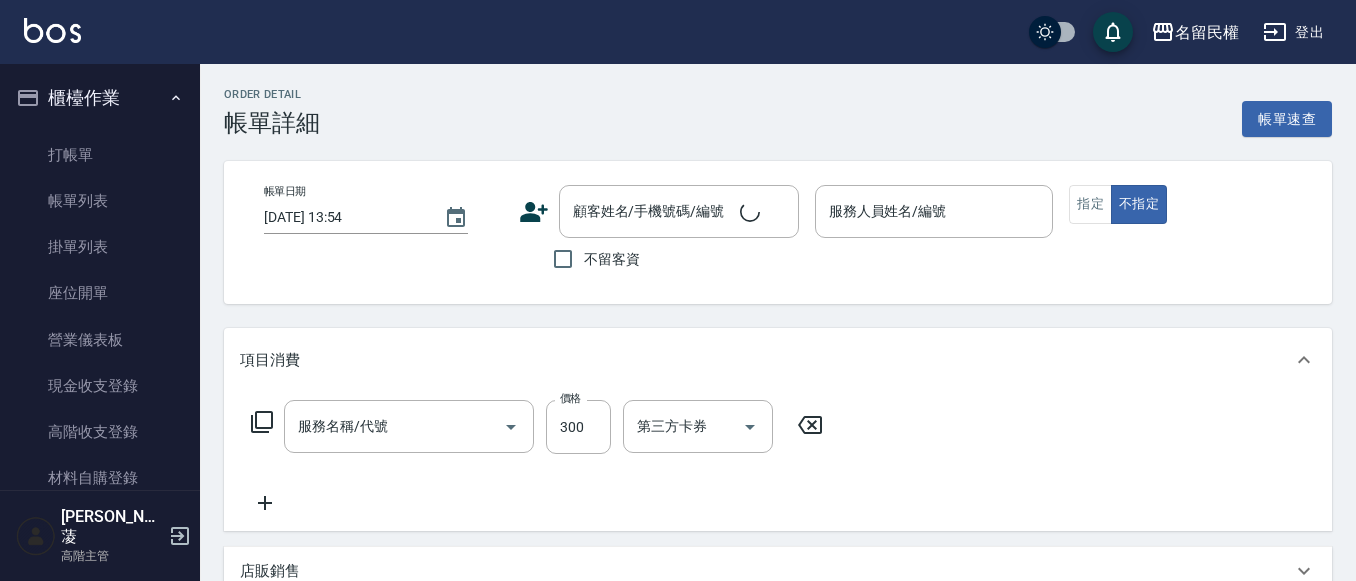 type on "[DATE] 13:51" 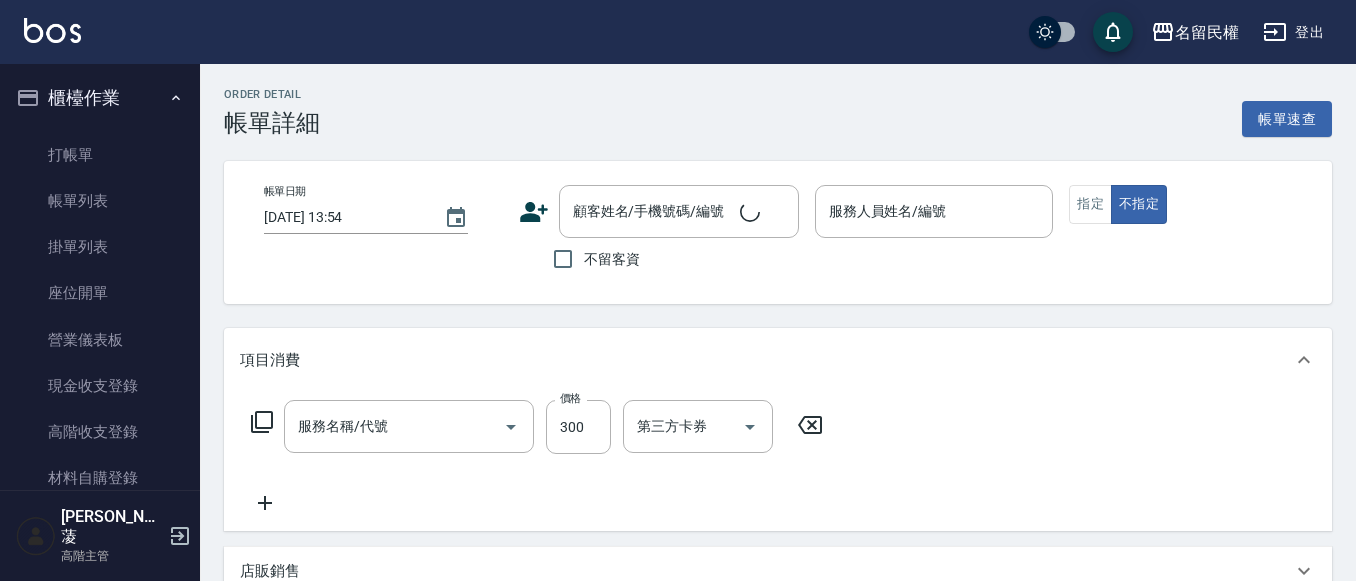 checkbox on "true" 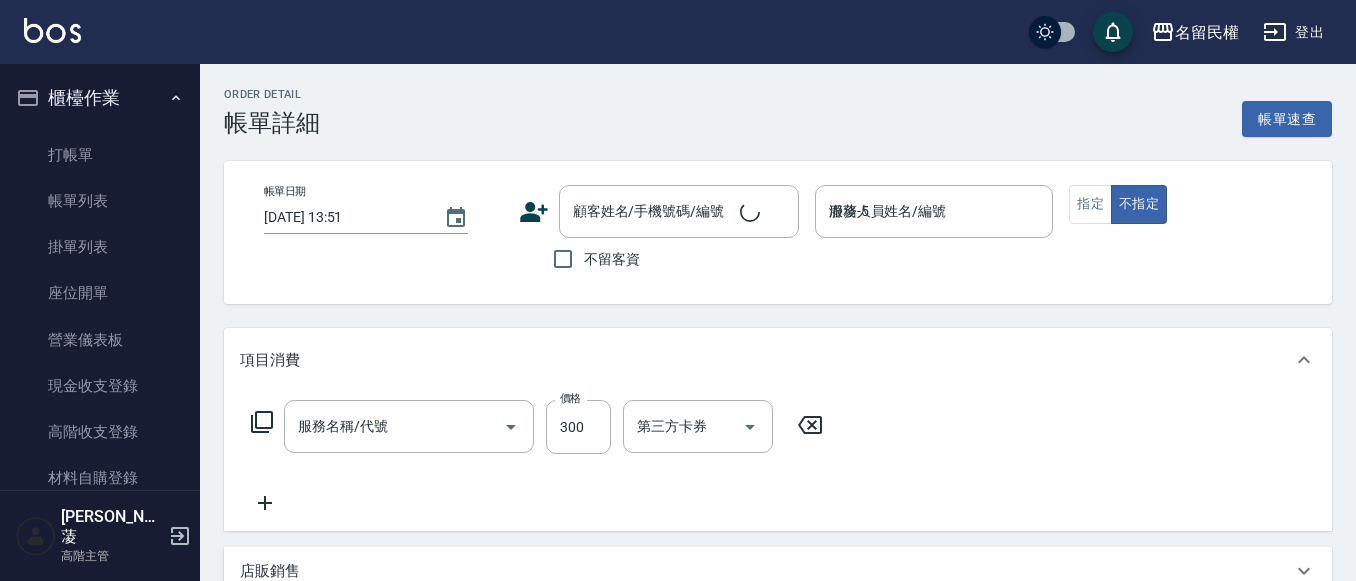 type on "指定洗髮(102)" 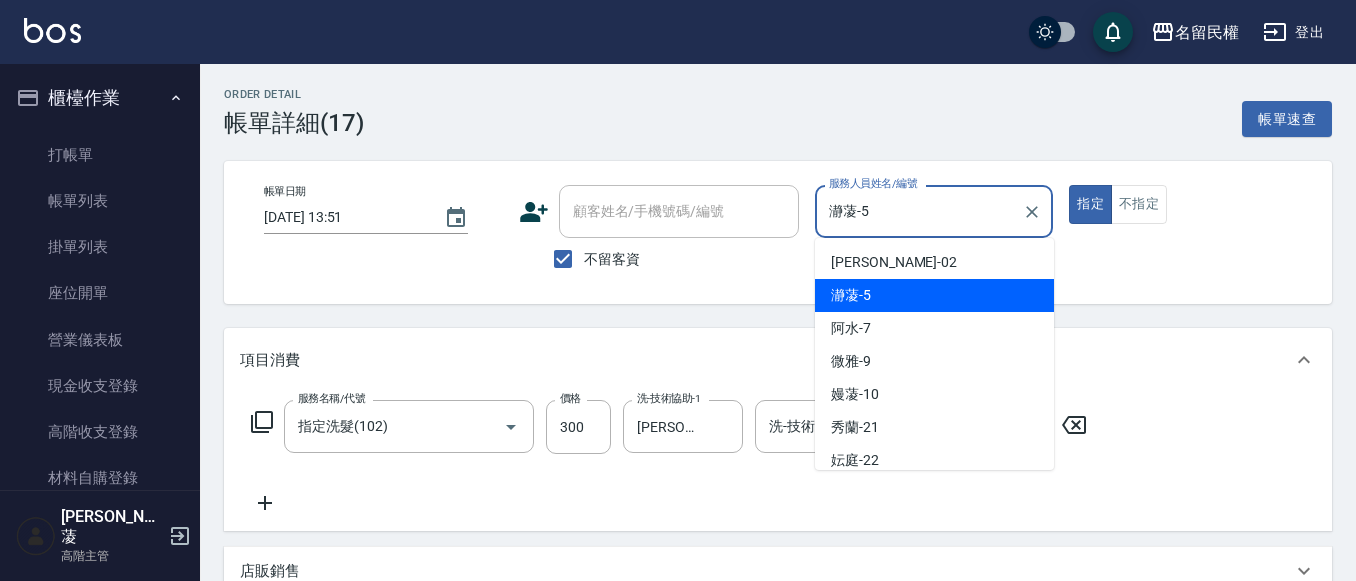 click on "瀞蓤-5" at bounding box center (919, 211) 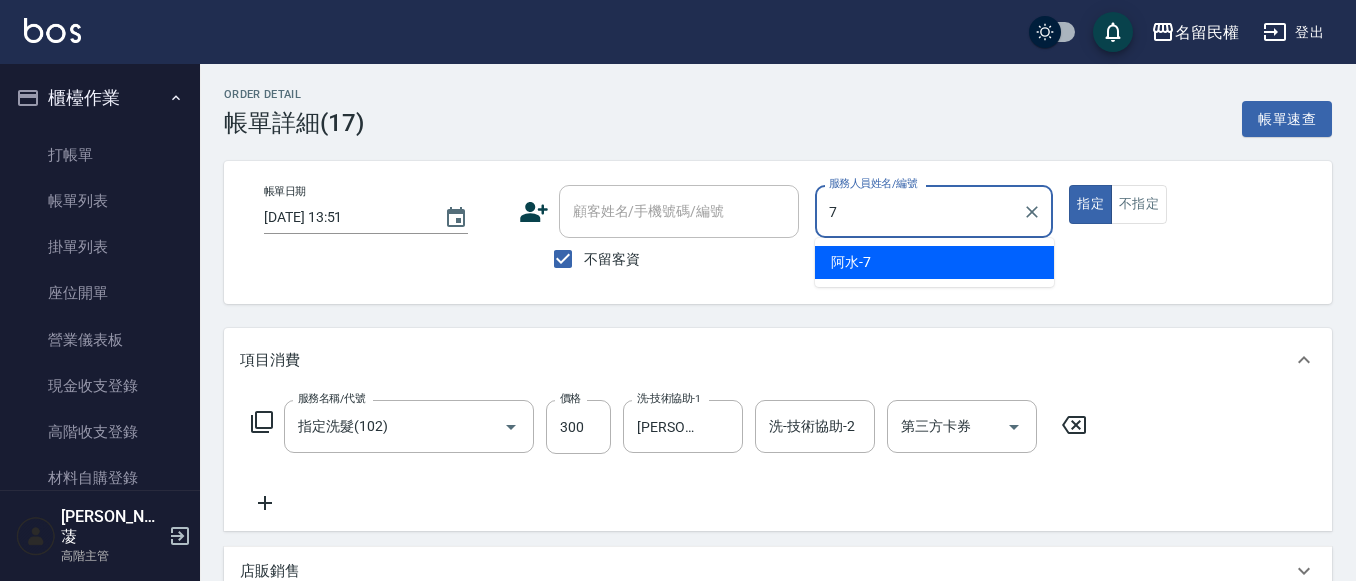 type on "阿水-7" 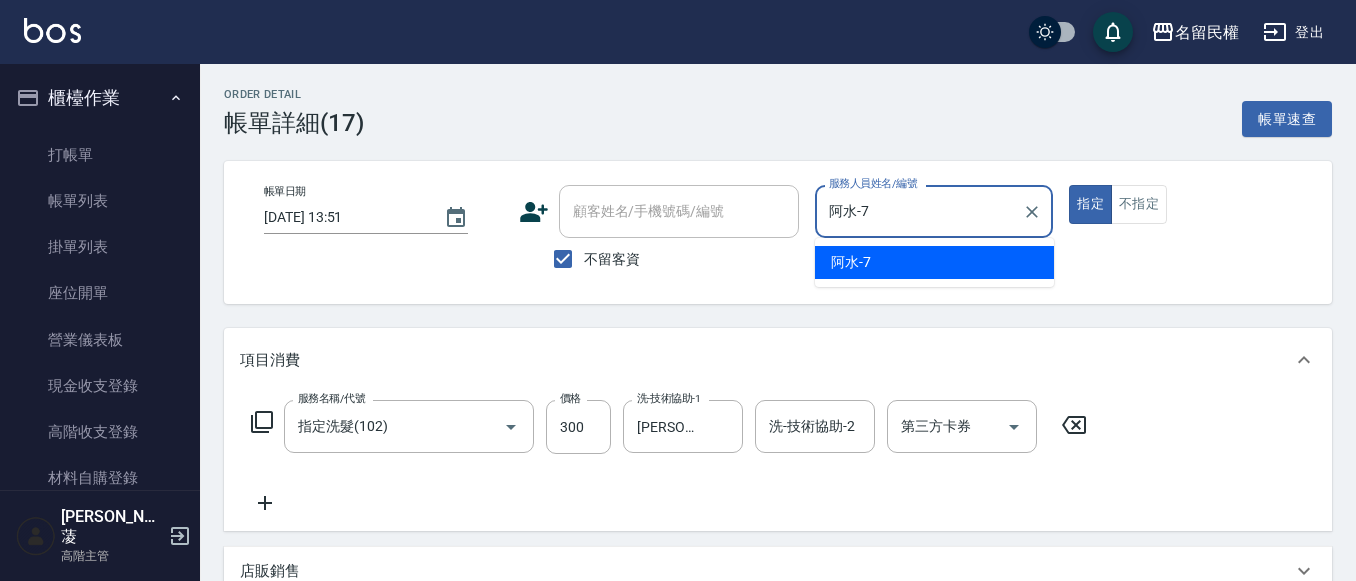 type on "true" 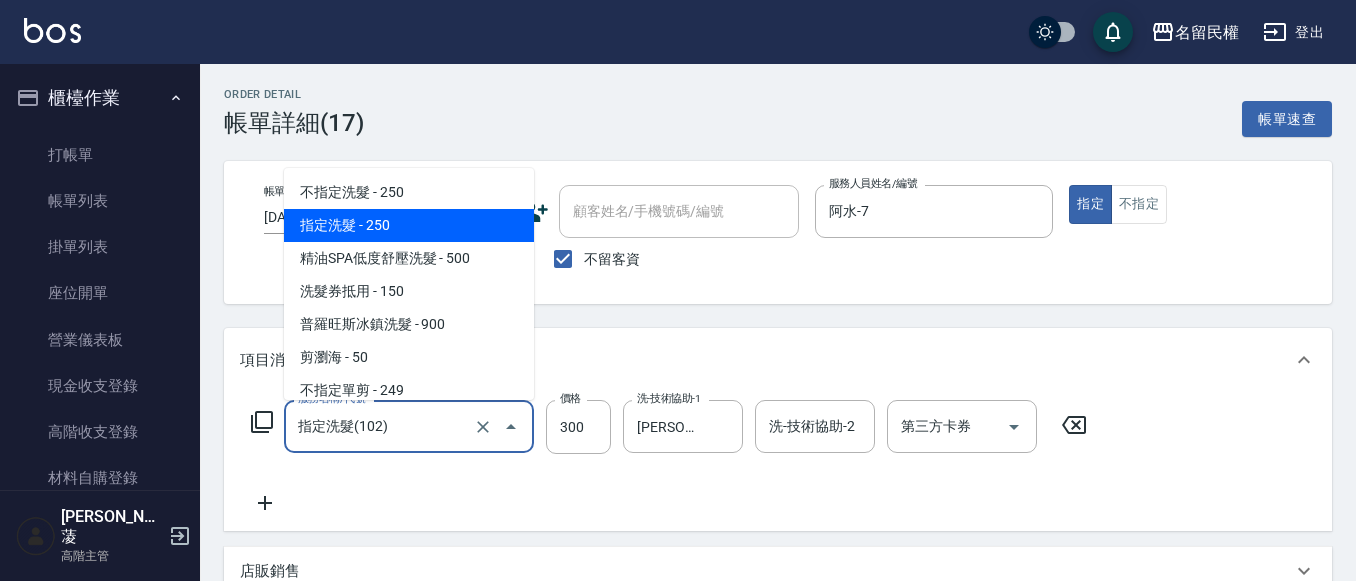 click on "指定洗髮(102)" at bounding box center [381, 426] 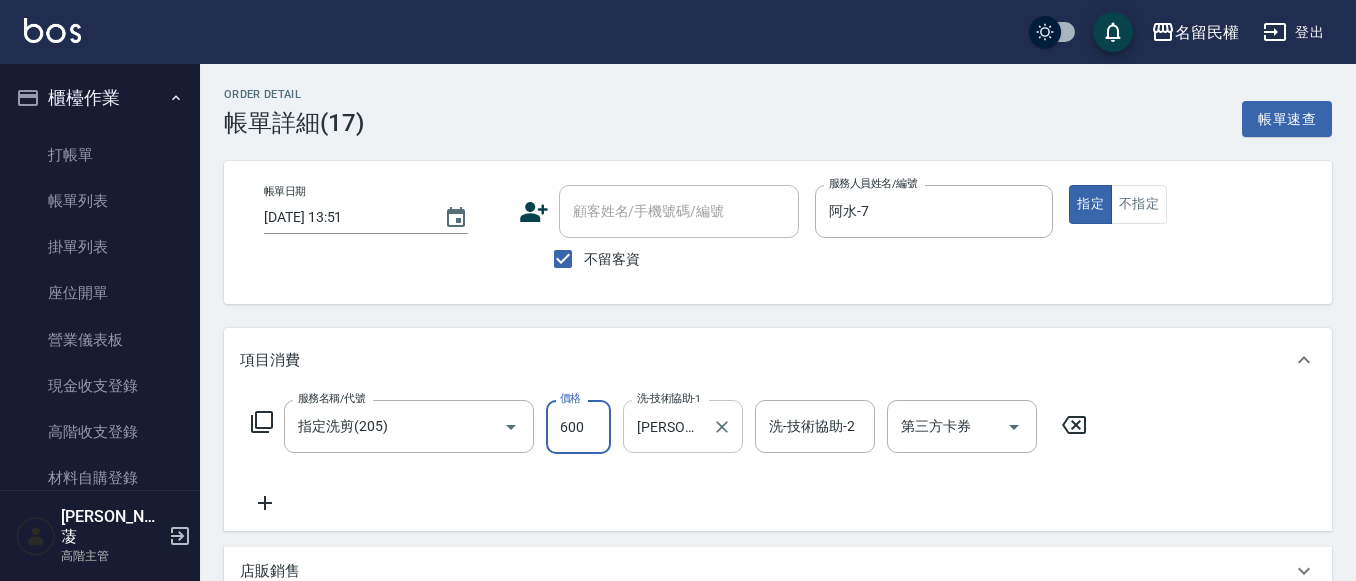 type on "600" 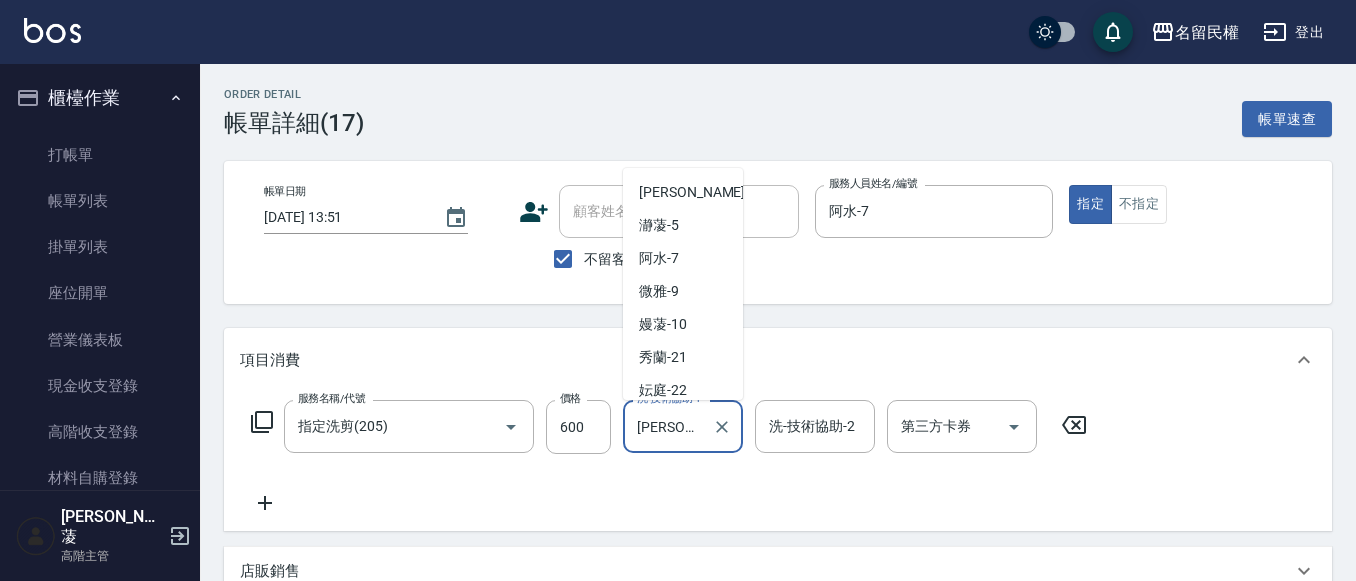 click on "[PERSON_NAME]-27" at bounding box center [668, 426] 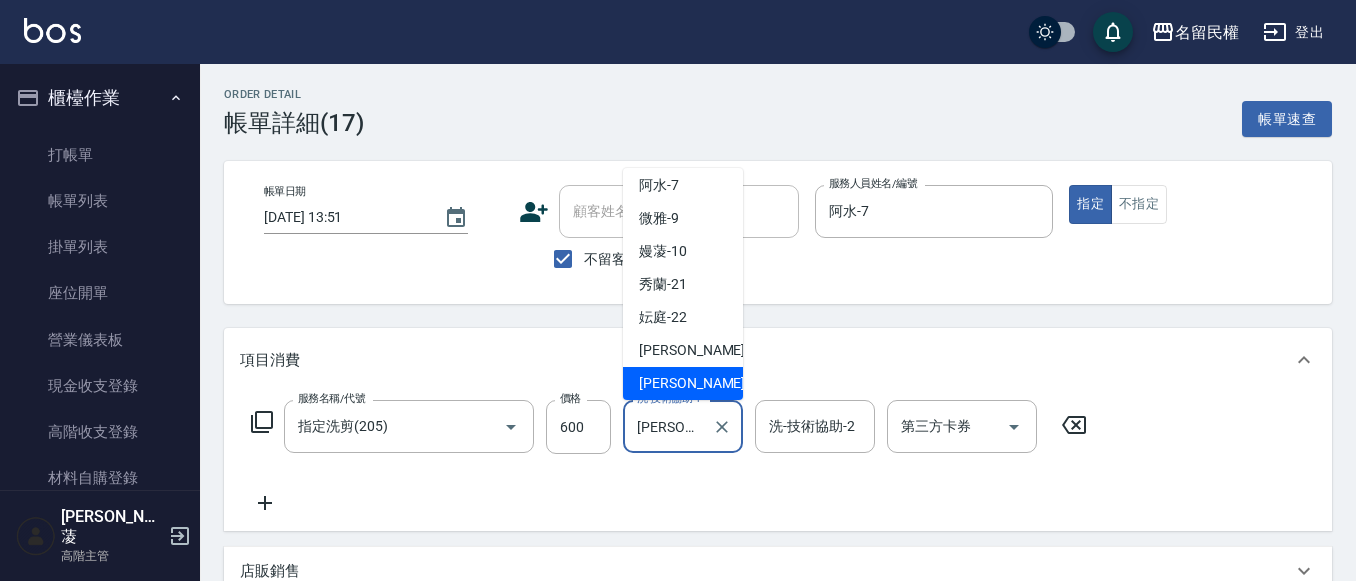 click on "[PERSON_NAME]-27" at bounding box center (668, 426) 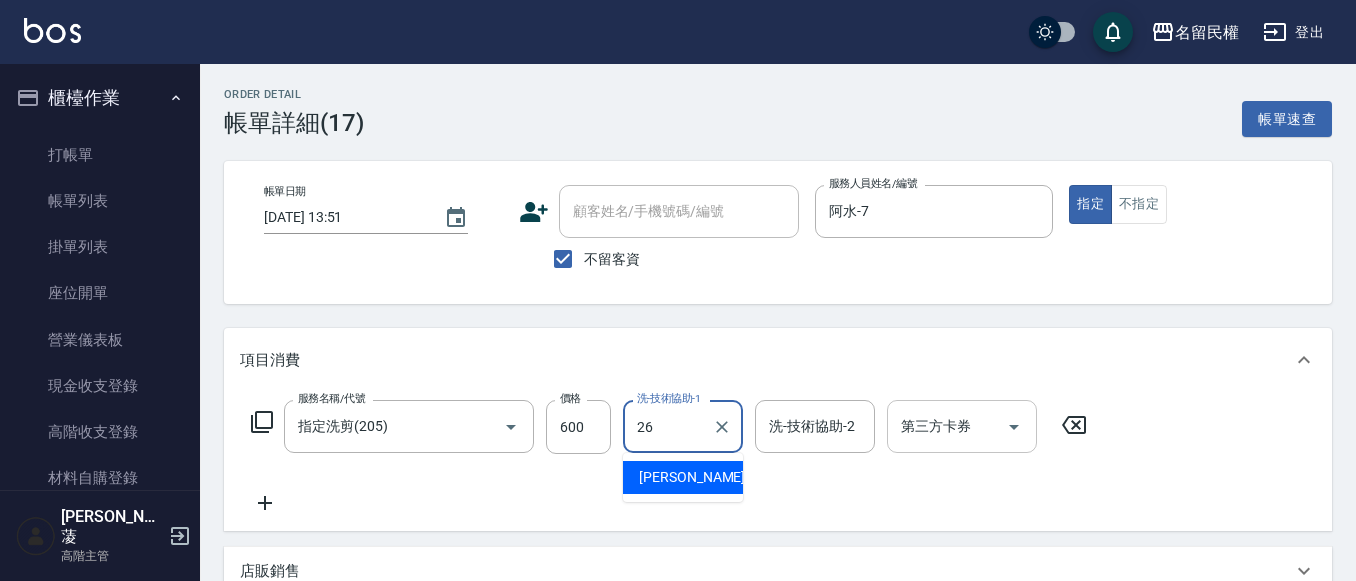 type on "沅莘-26" 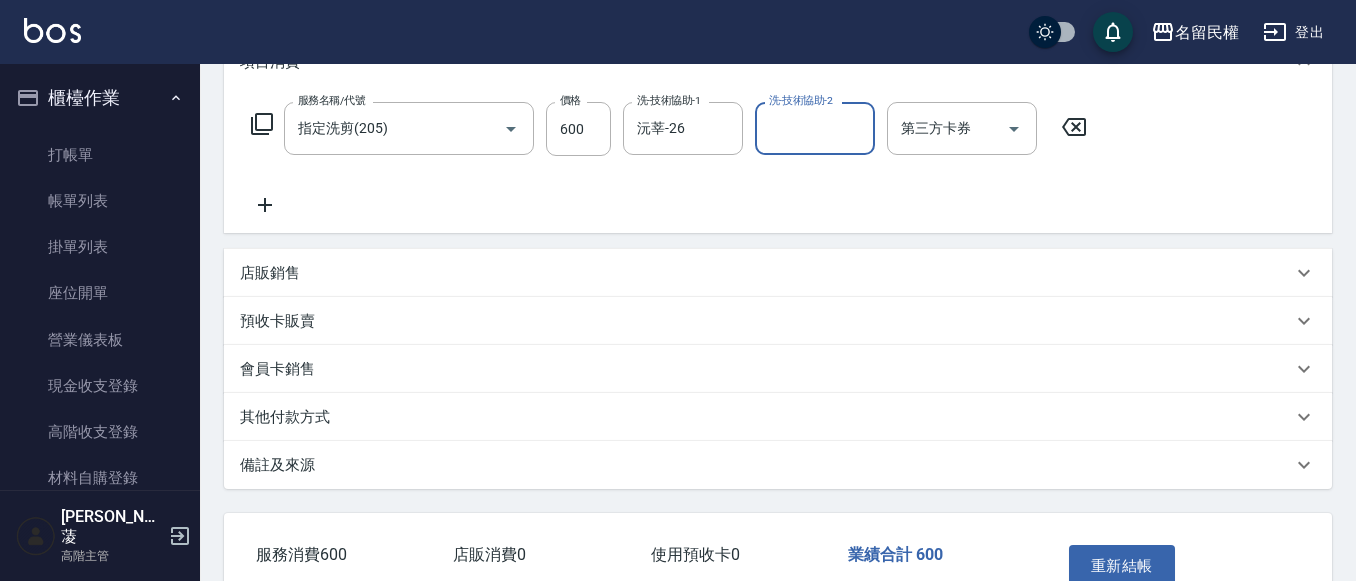 scroll, scrollTop: 300, scrollLeft: 0, axis: vertical 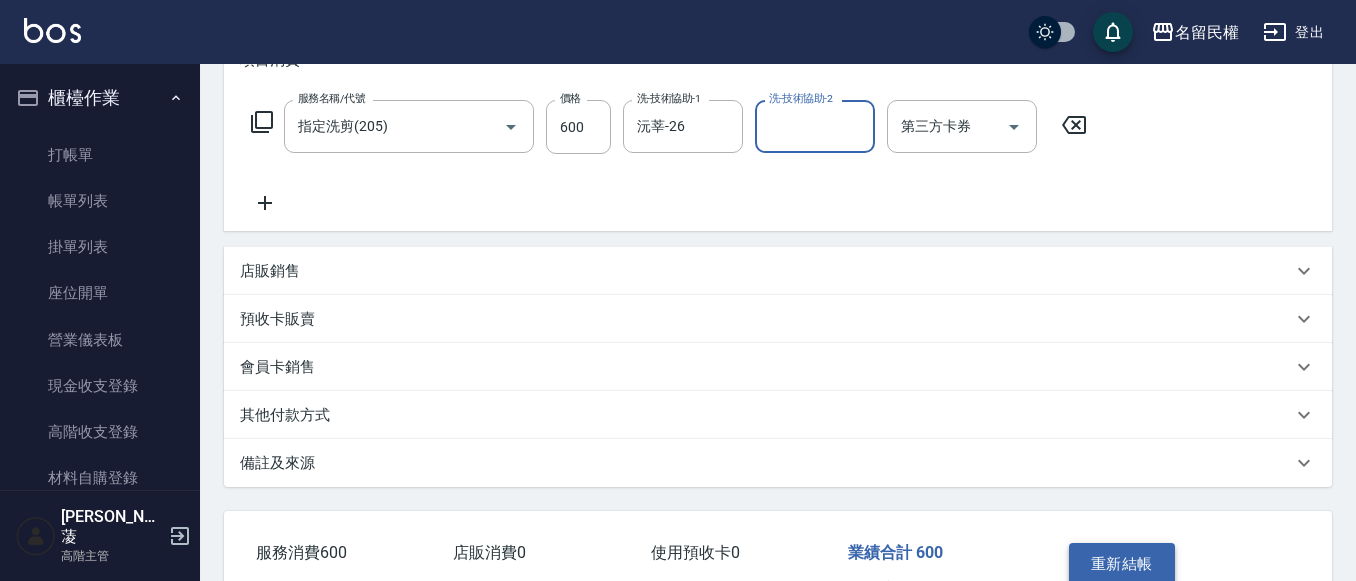 click on "重新結帳" at bounding box center [1122, 564] 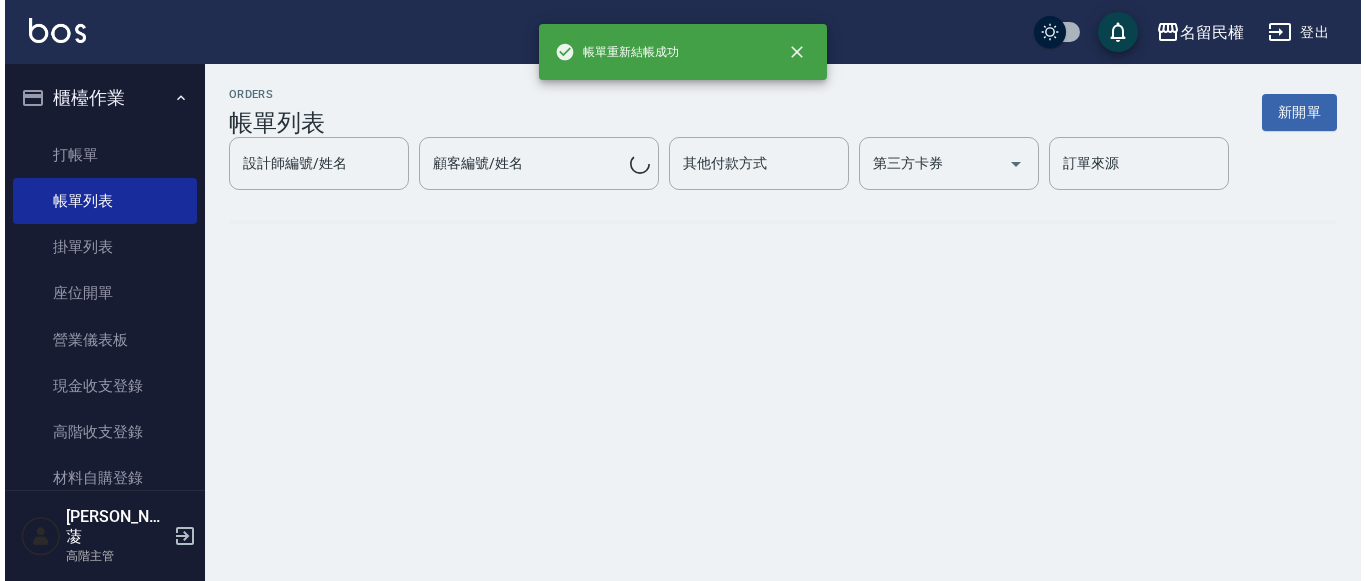 scroll, scrollTop: 0, scrollLeft: 0, axis: both 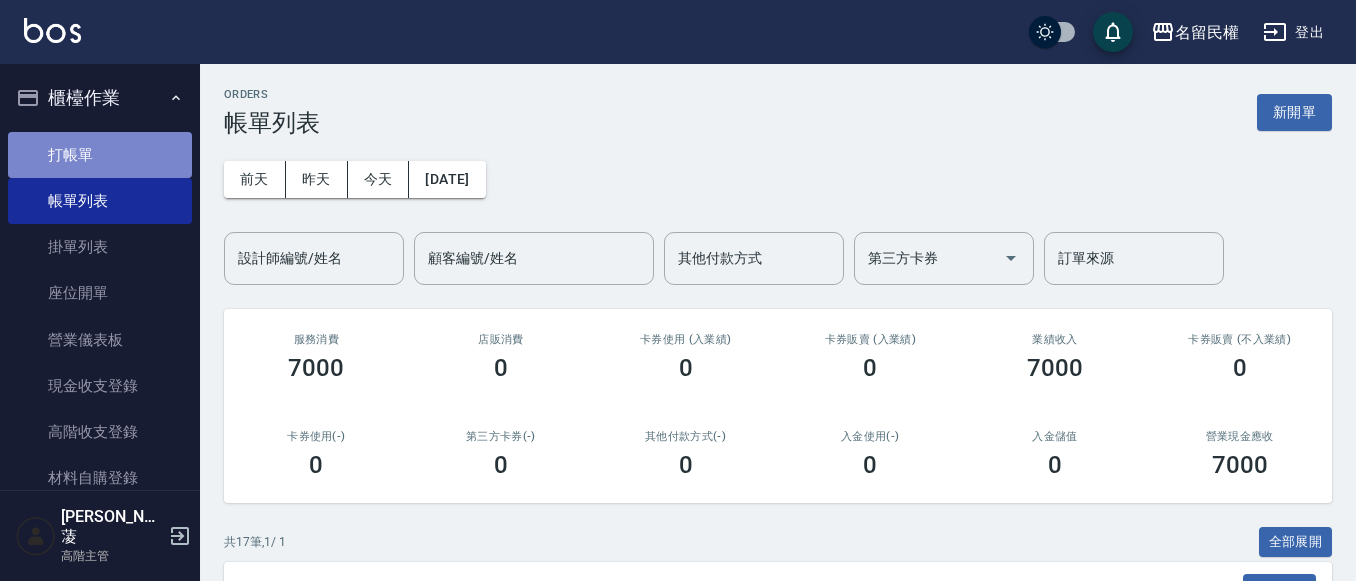 click on "打帳單" at bounding box center (100, 155) 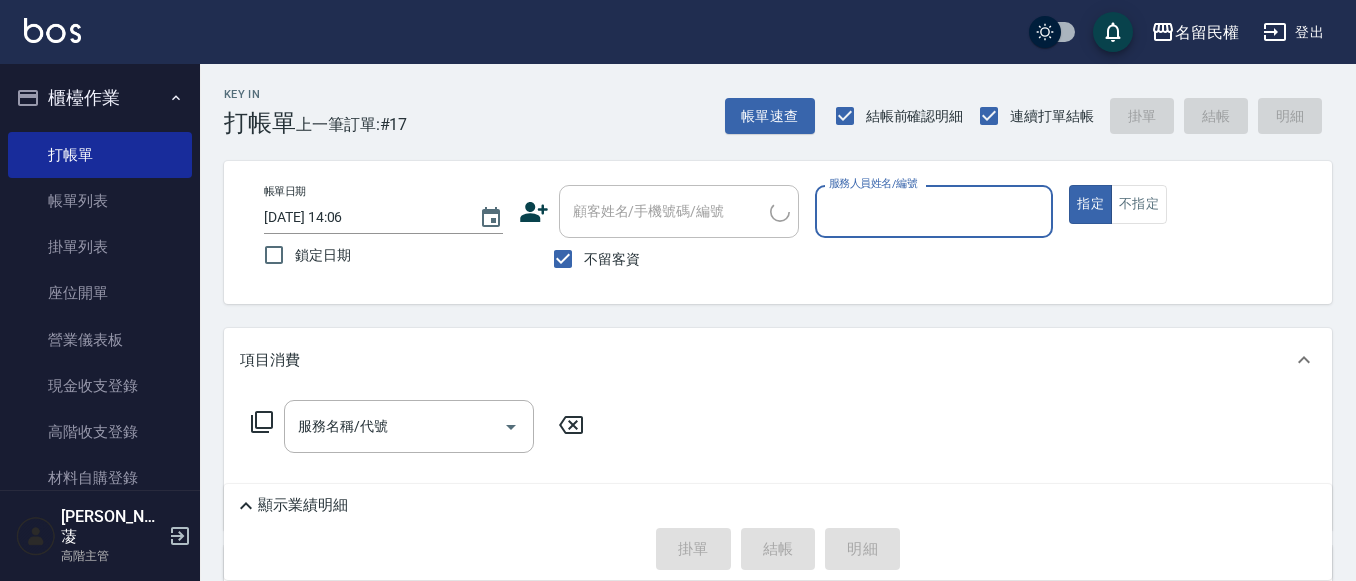 click on "不留客資" at bounding box center (612, 259) 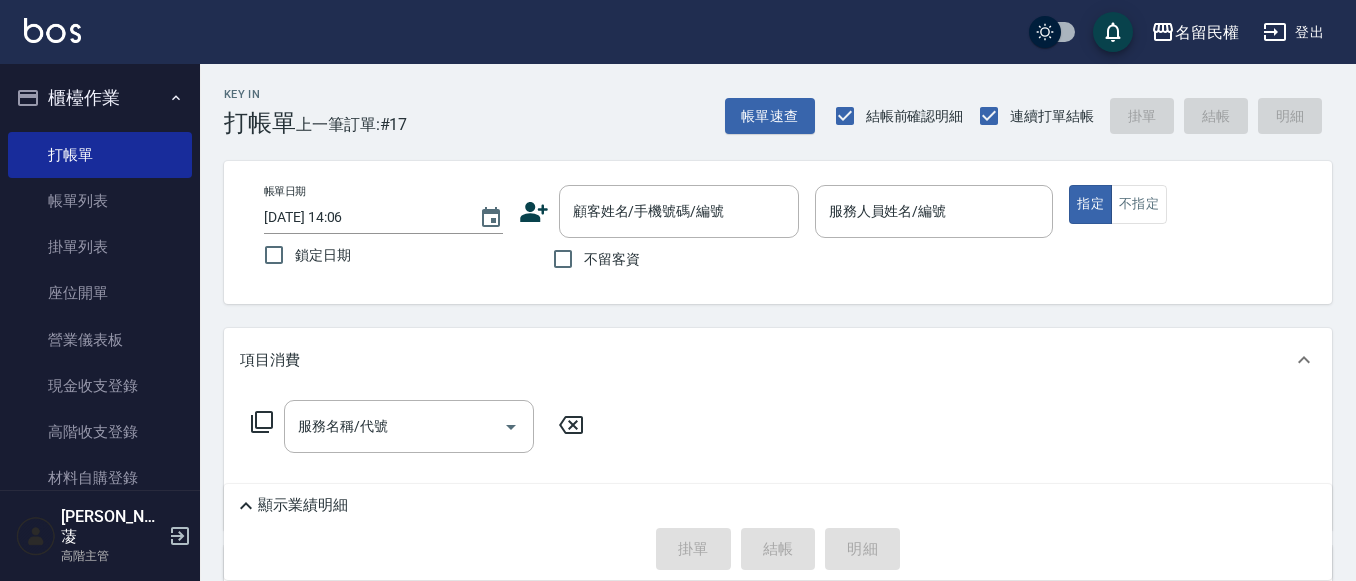 click 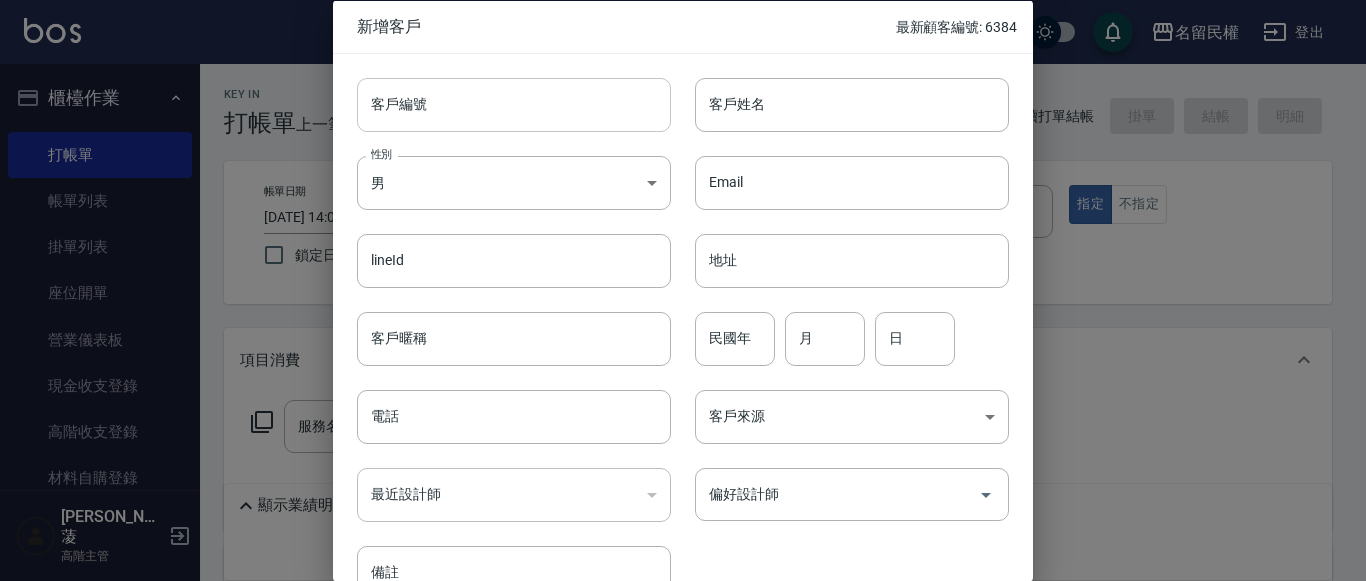 click on "客戶編號" at bounding box center (514, 104) 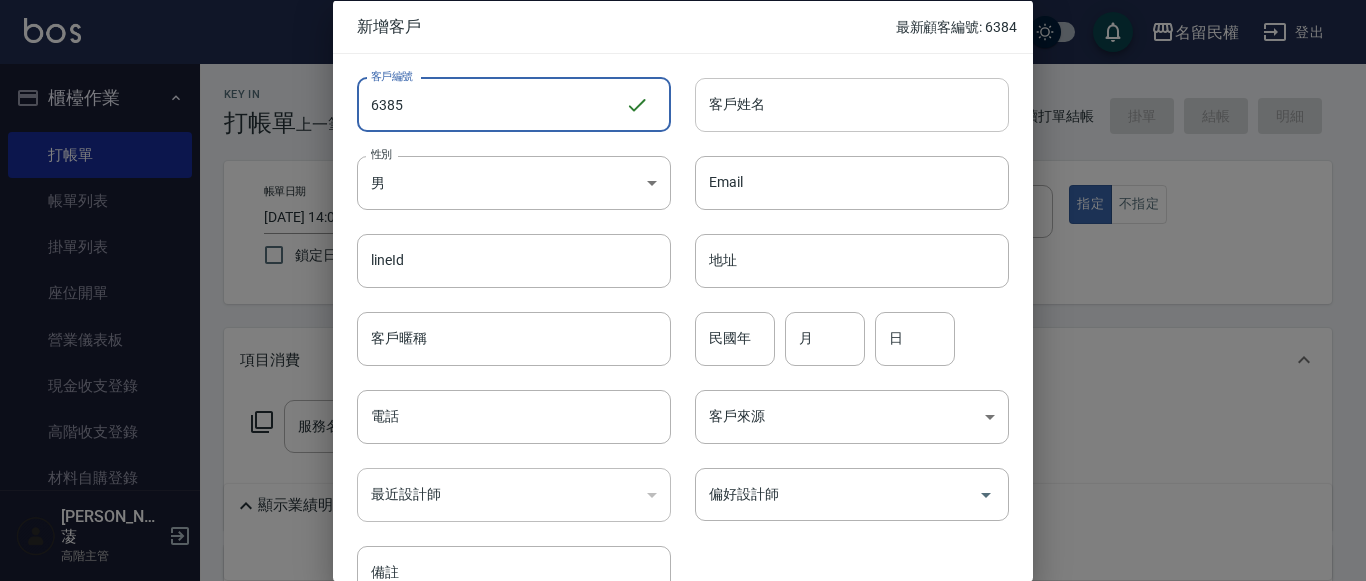 type on "6385" 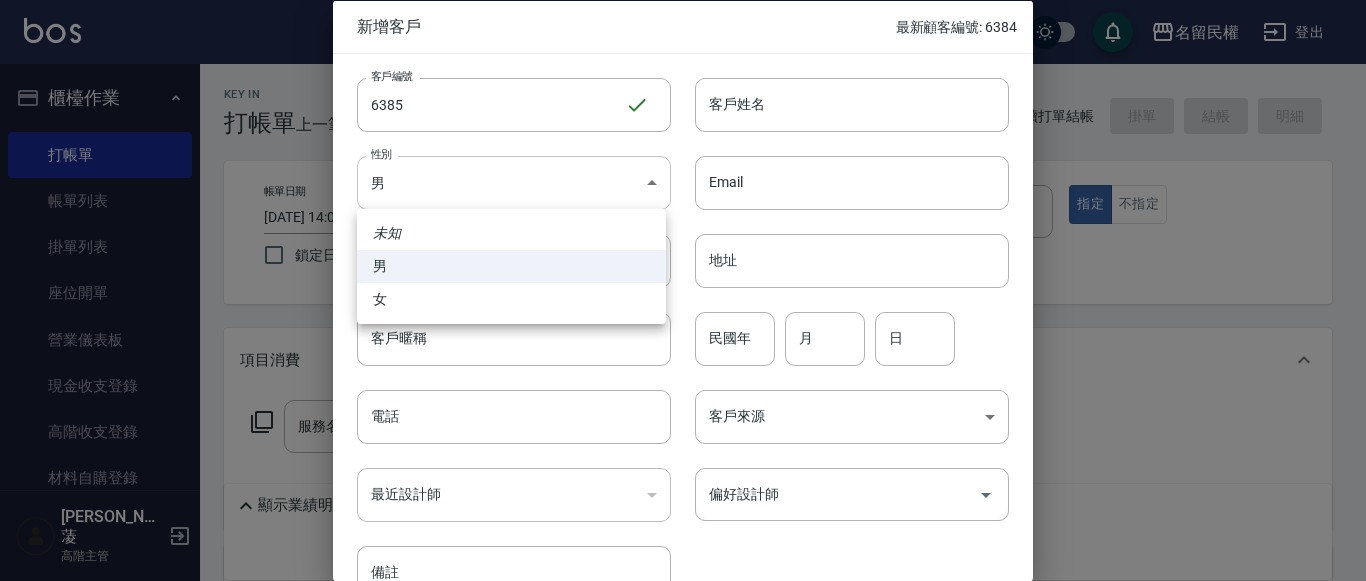 click on "名留民權 登出 櫃檯作業 打帳單 帳單列表 掛單列表 座位開單 營業儀表板 現金收支登錄 高階收支登錄 材料自購登錄 每日結帳 排班表 現場電腦打卡 掃碼打卡 預約管理 預約管理 單日預約紀錄 單週預約紀錄 報表及分析 報表目錄 消費分析儀表板 店家區間累計表 店家日報表 店家排行榜 互助日報表 互助月報表 互助排行榜 互助點數明細 互助業績報表 全店業績分析表 每日業績分析表 營業統計分析表 營業項目月分析表 設計師業績表 設計師日報表 設計師業績分析表 設計師業績月報表 設計師抽成報表 設計師排行榜 商品銷售排行榜 商品消耗明細 商品進銷貨報表 商品庫存表 商品庫存盤點表 會員卡銷售報表 服務扣項明細表 單一服務項目查詢 店販抽成明細 店販分類抽成明細 顧客入金餘額表 顧客卡券餘額表 每日非現金明細 每日收支明細 收支分類明細表 收支匯款表" at bounding box center [683, 448] 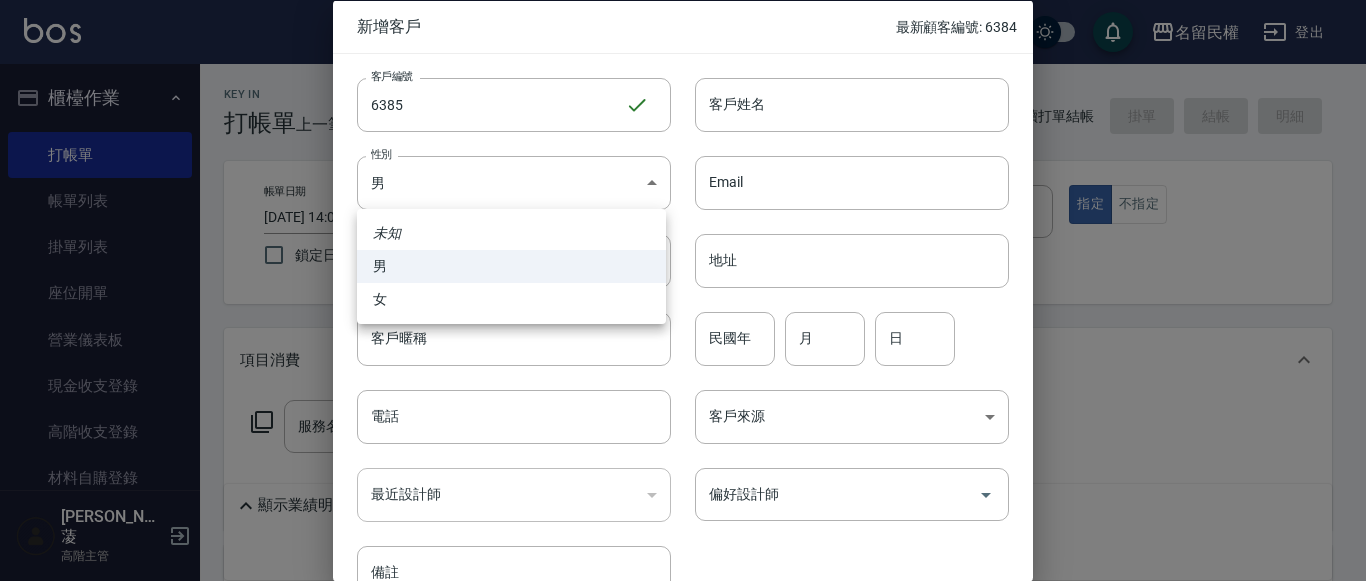 click on "女" at bounding box center (511, 299) 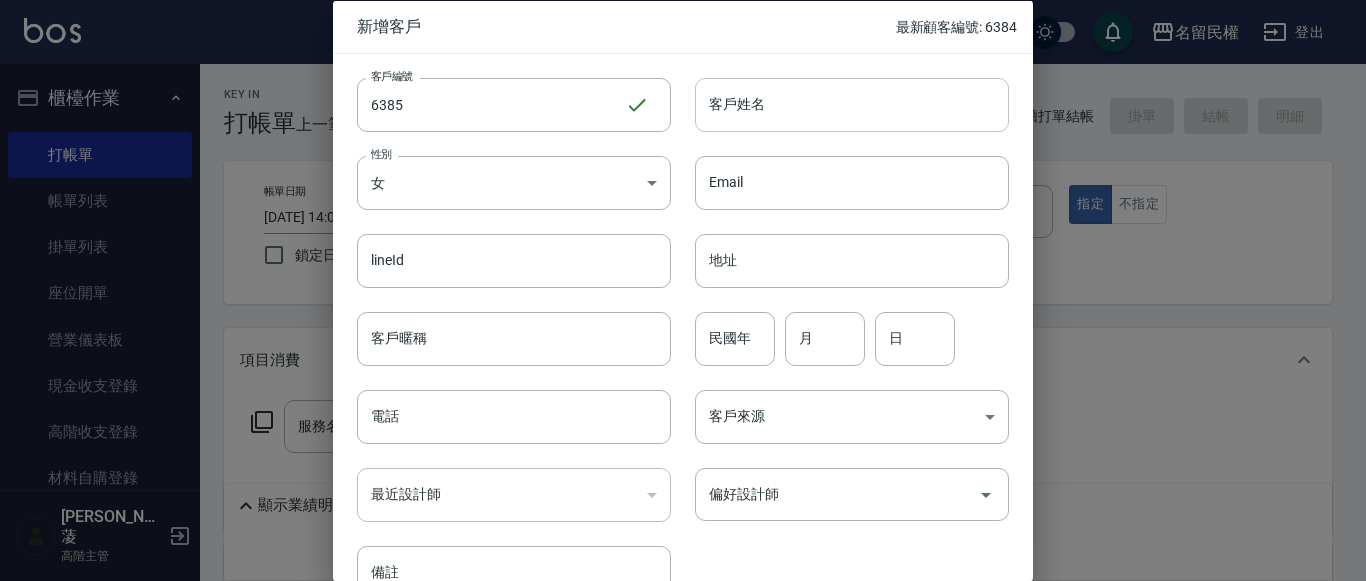 click on "客戶姓名" at bounding box center [852, 104] 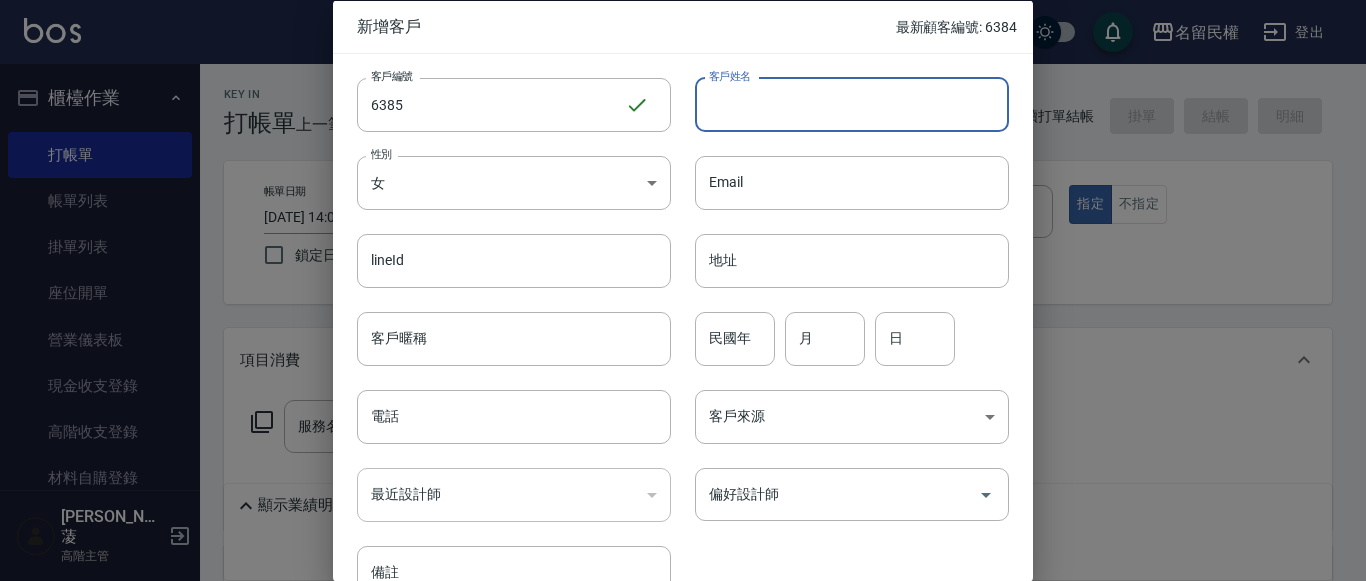type on "ㄧ" 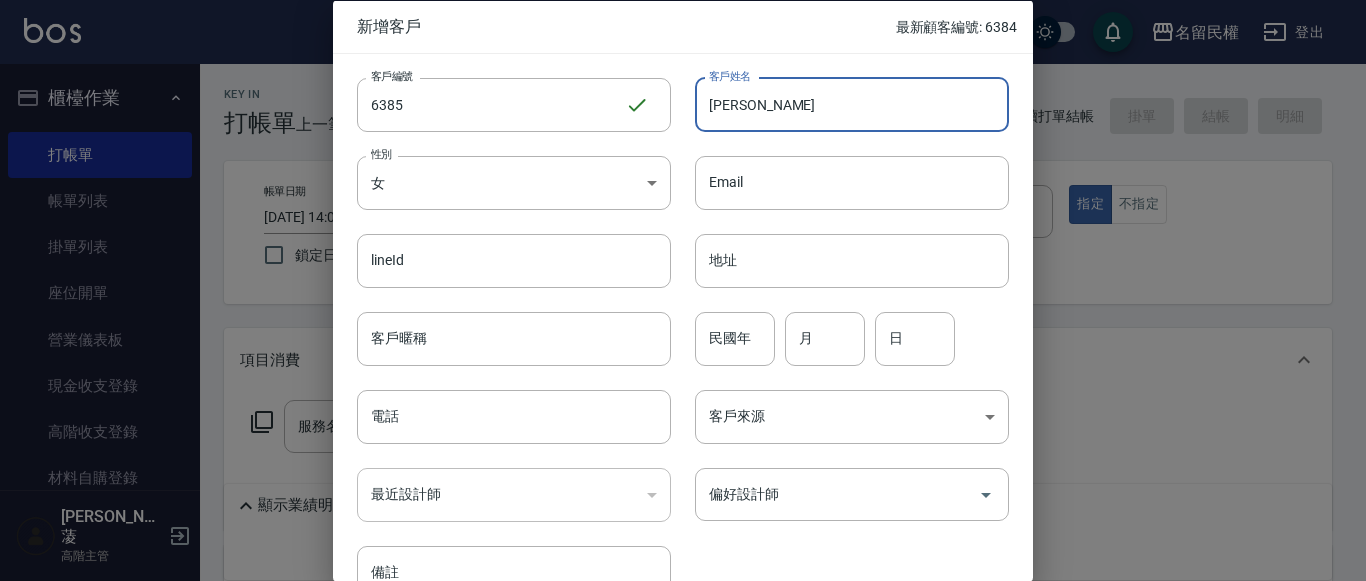 type on "[PERSON_NAME]" 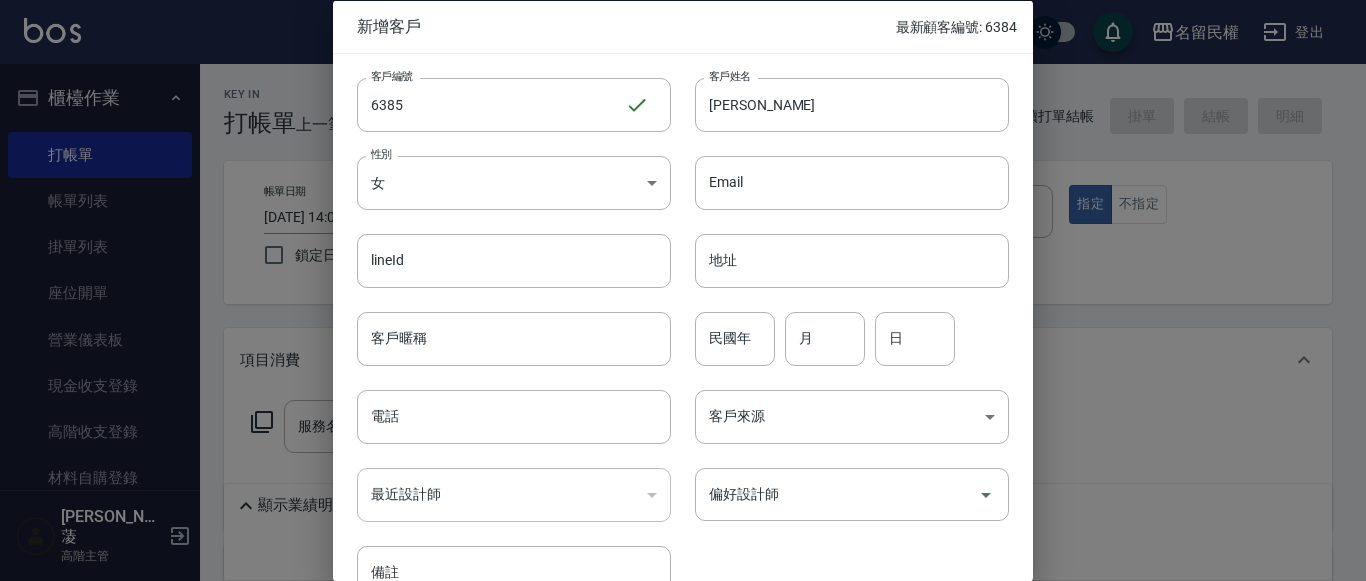 drag, startPoint x: 506, startPoint y: 483, endPoint x: 511, endPoint y: 474, distance: 10.29563 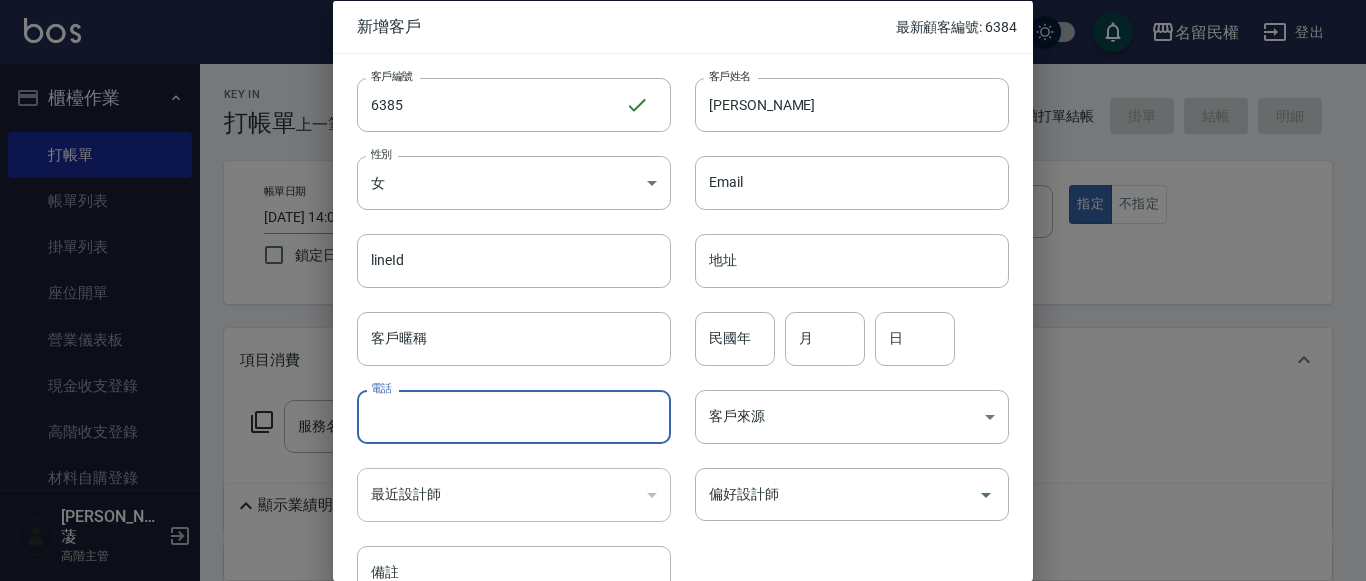 click on "電話" at bounding box center [514, 417] 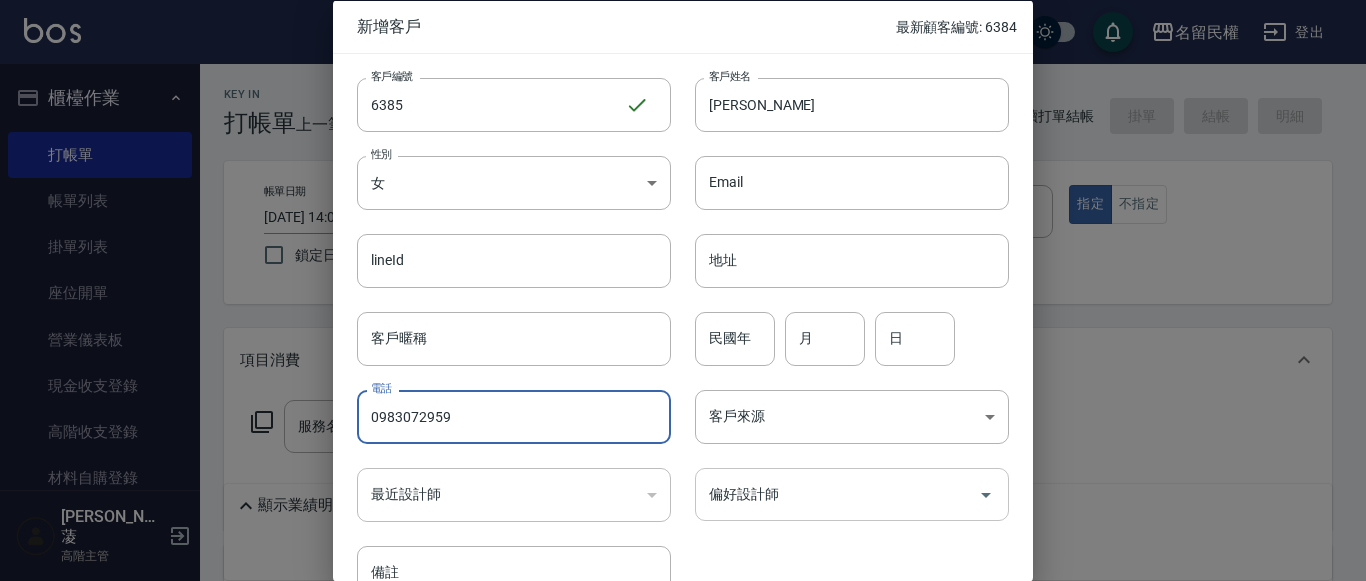 type on "0983072959" 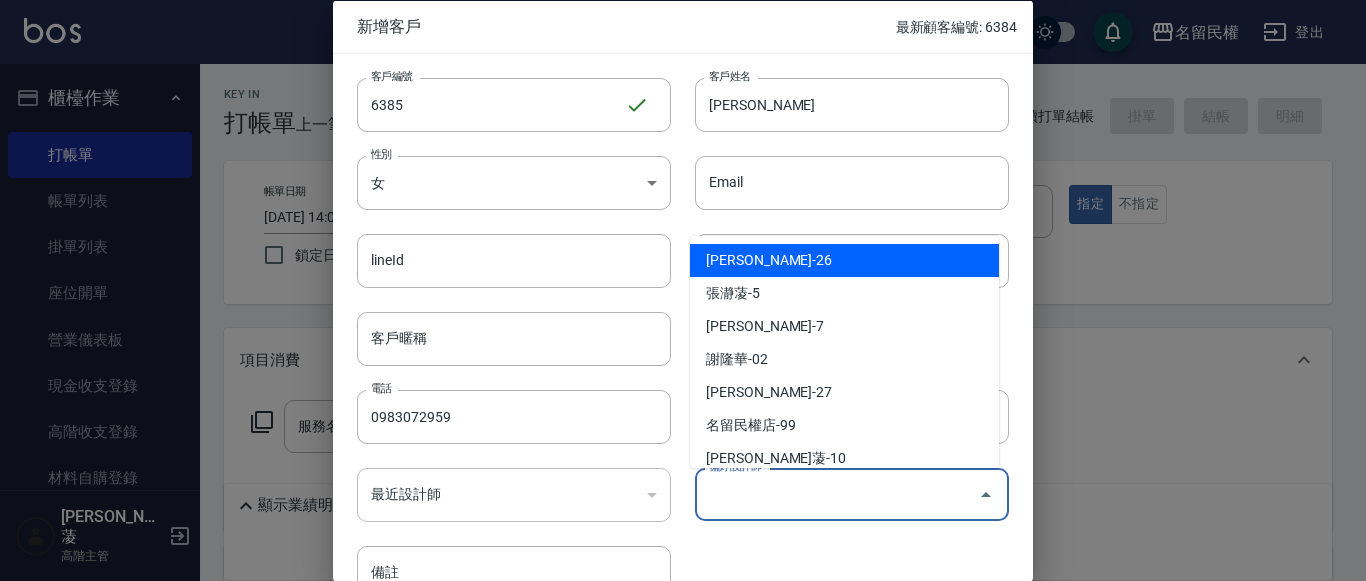 click on "偏好設計師" at bounding box center [837, 494] 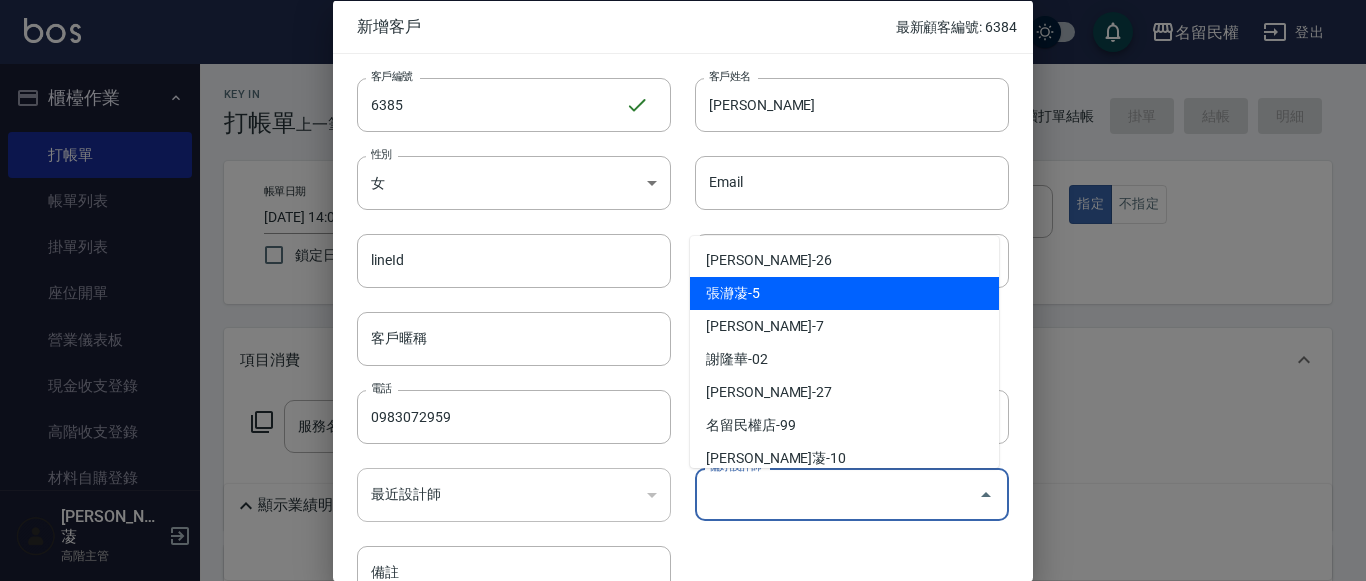 click on "張瀞蓤-5" at bounding box center (844, 293) 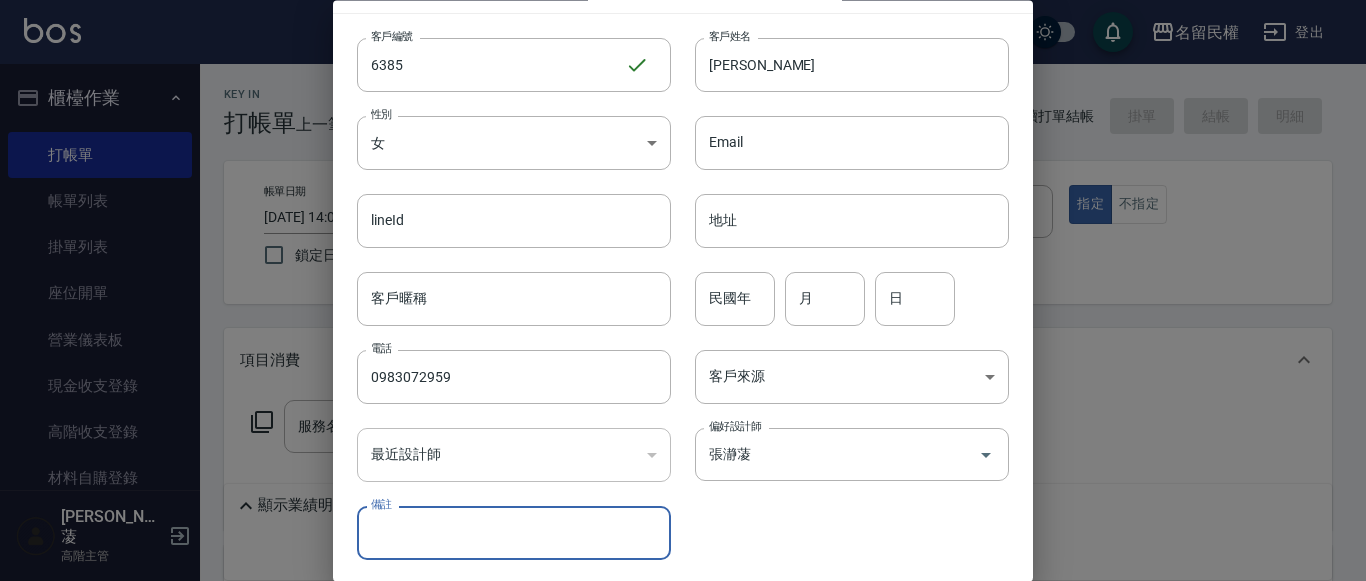 scroll, scrollTop: 0, scrollLeft: 0, axis: both 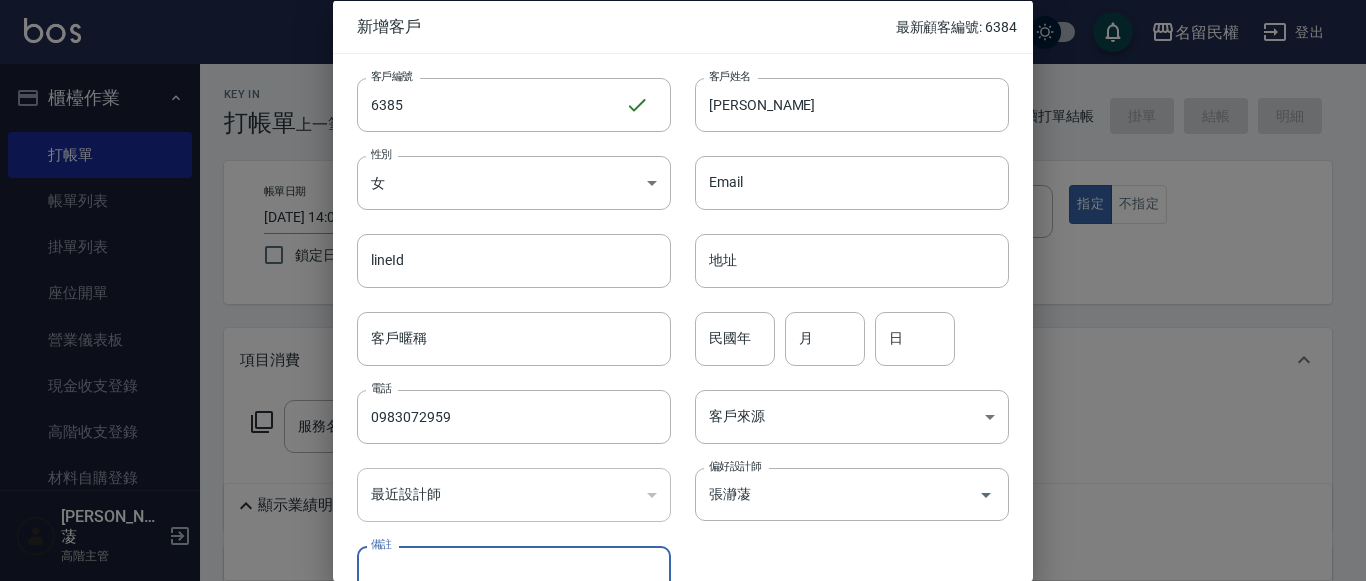 drag, startPoint x: 300, startPoint y: 421, endPoint x: 85, endPoint y: 487, distance: 224.9022 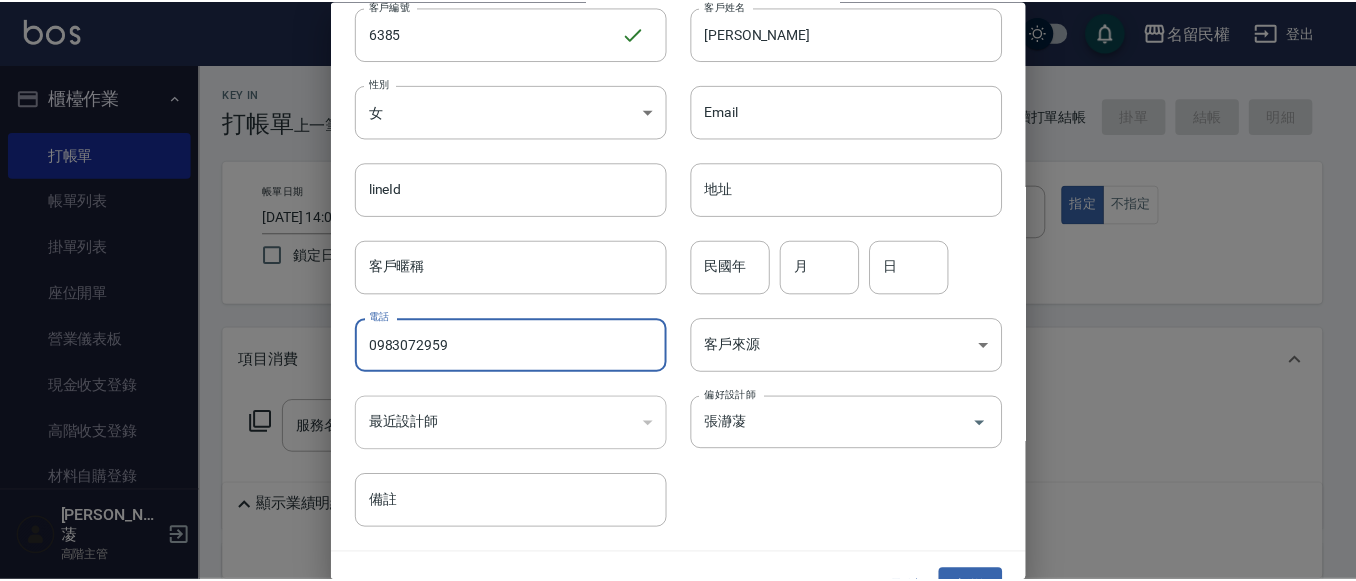 scroll, scrollTop: 100, scrollLeft: 0, axis: vertical 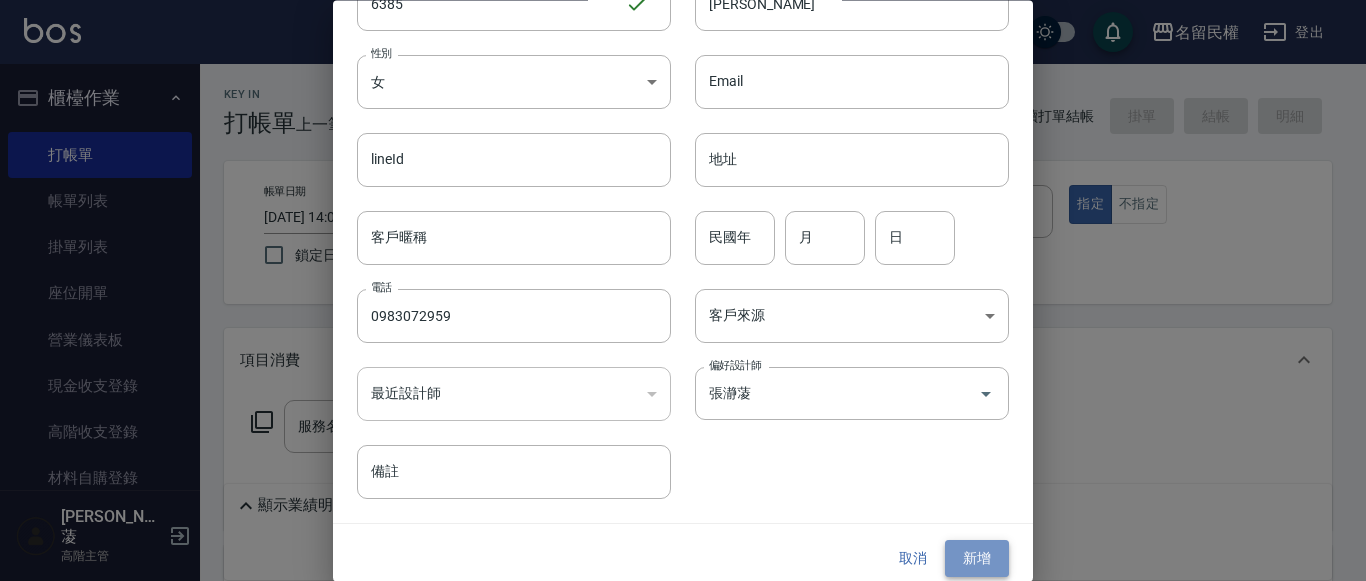 click on "新增" at bounding box center (977, 559) 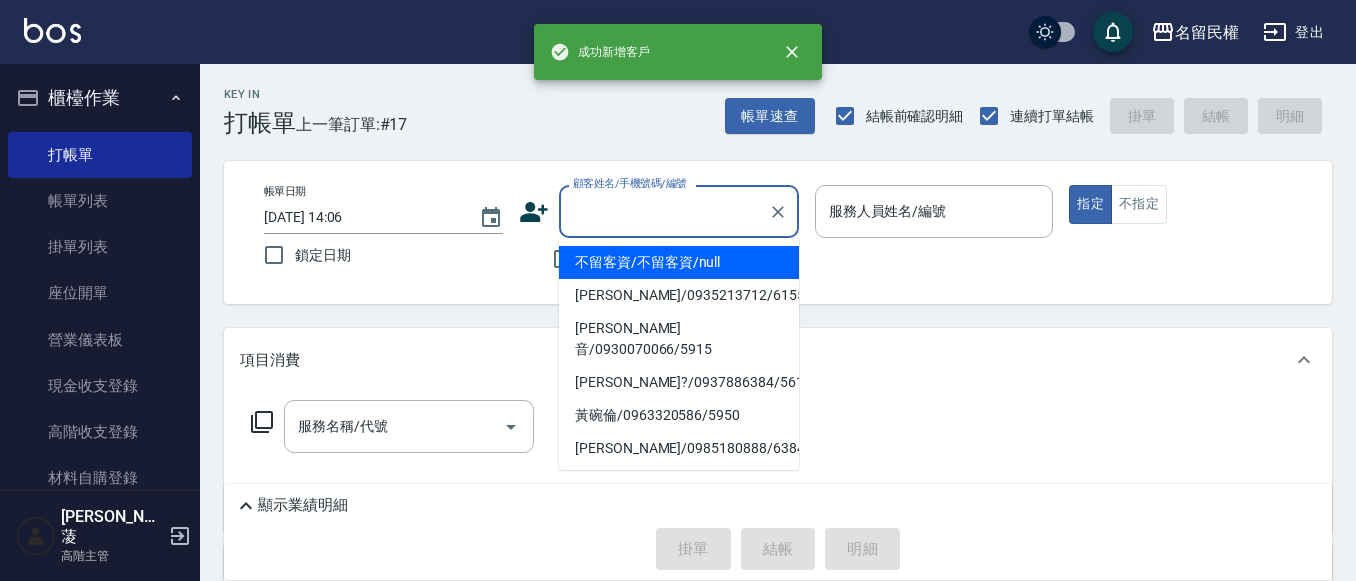 click on "顧客姓名/手機號碼/編號" at bounding box center [664, 211] 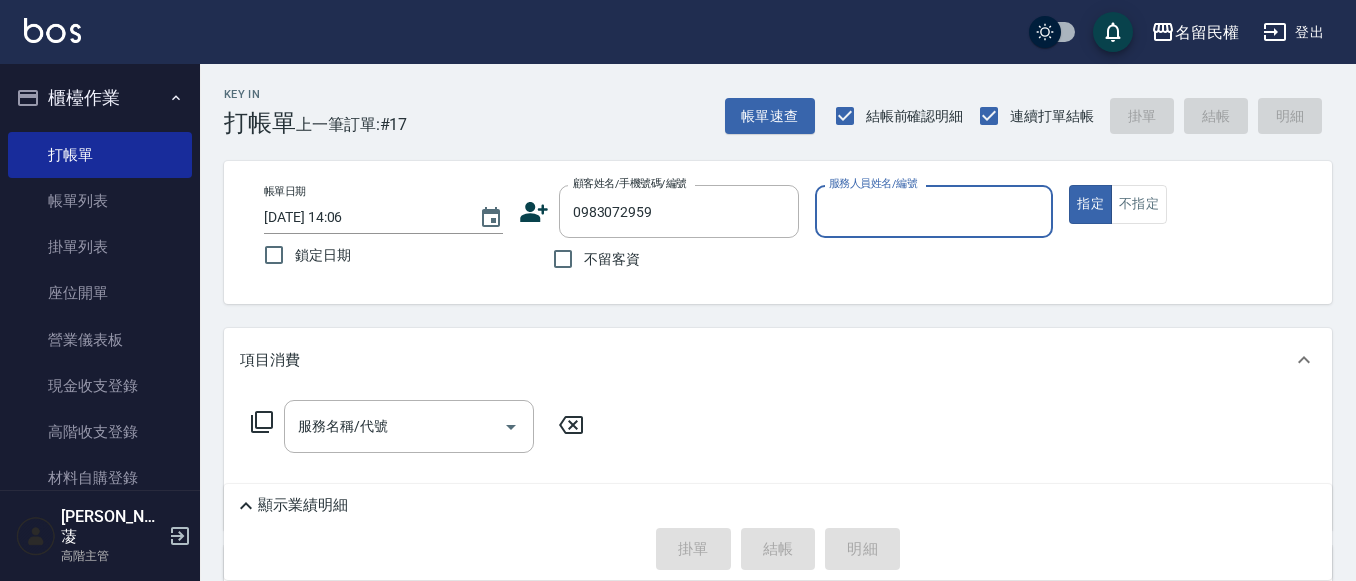 type on "[PERSON_NAME]/0983072959/6385" 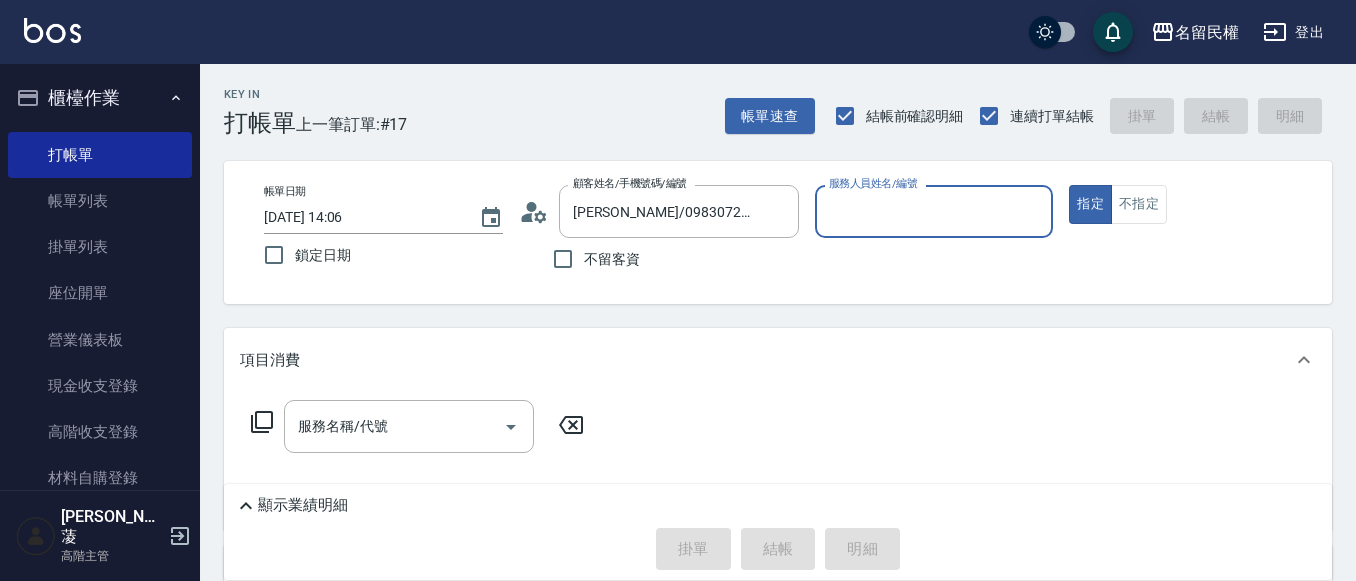 type on "瀞蓤-5" 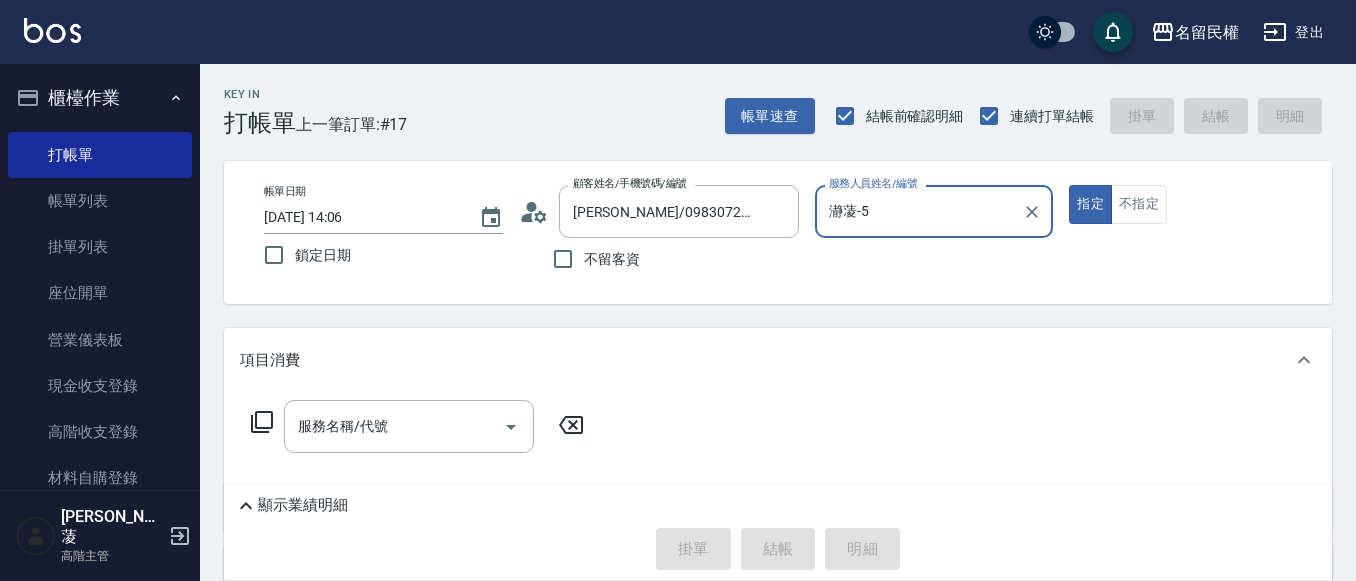 click on "指定" at bounding box center [1090, 204] 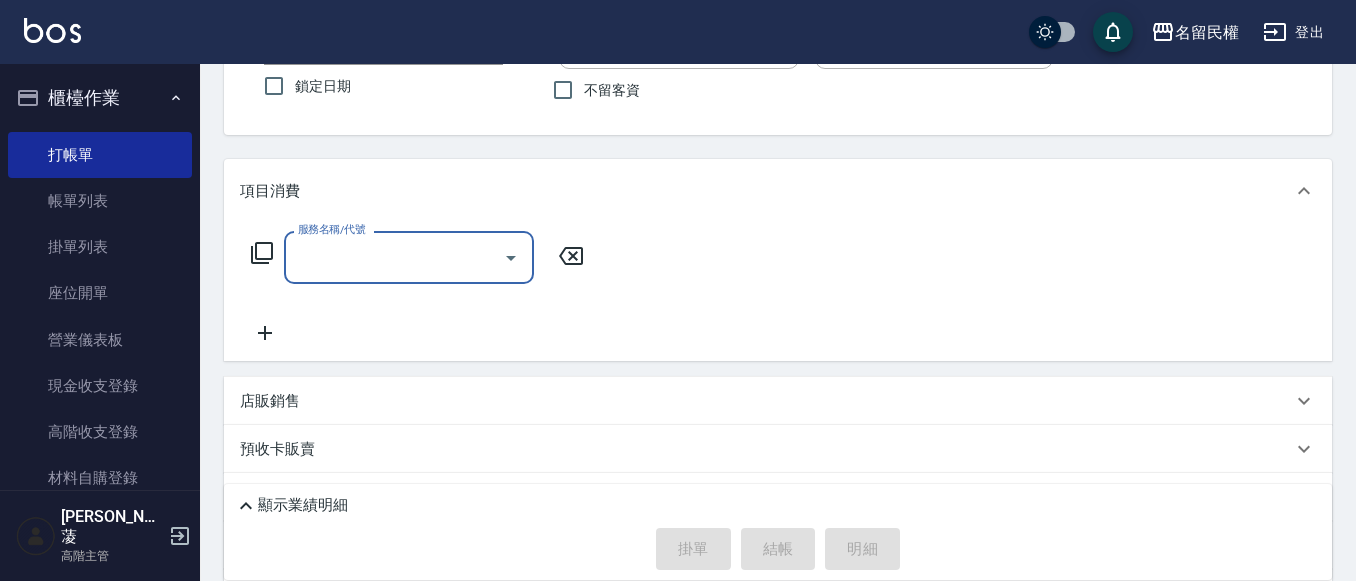 scroll, scrollTop: 200, scrollLeft: 0, axis: vertical 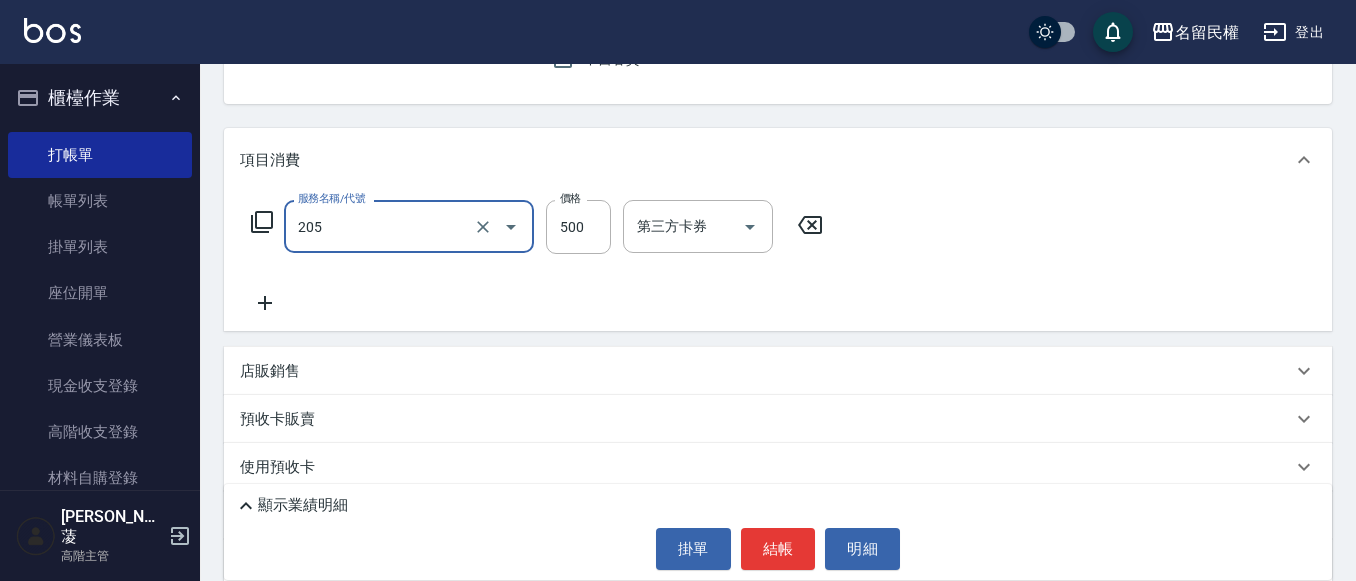 type on "指定洗剪(205)" 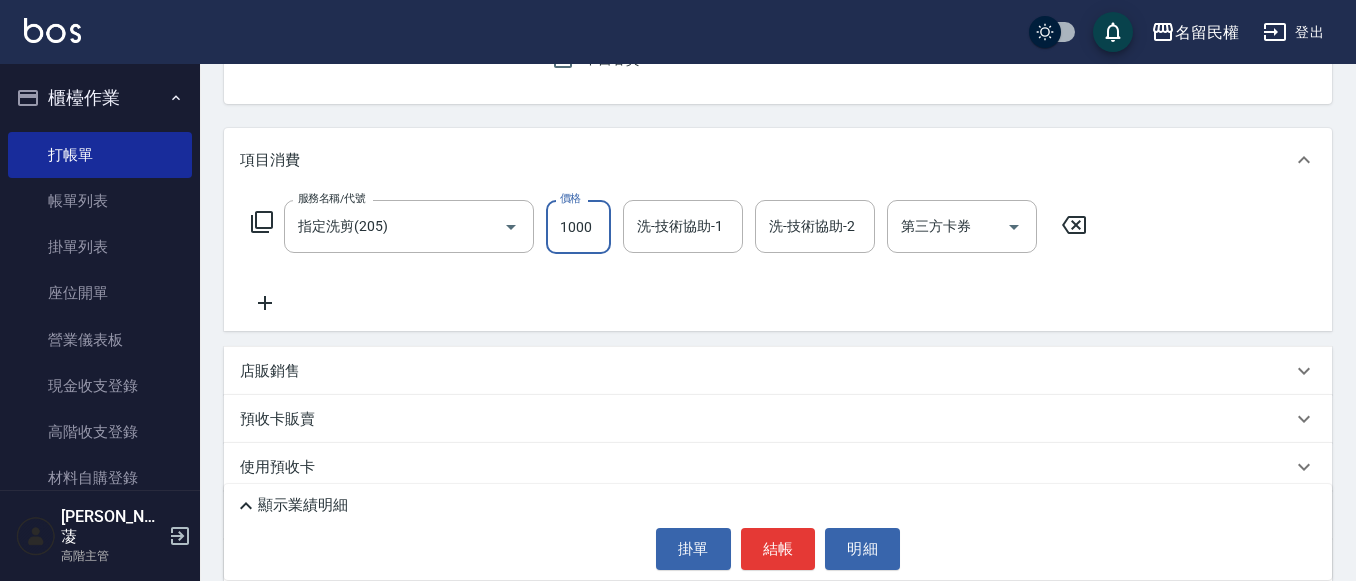 type on "1000" 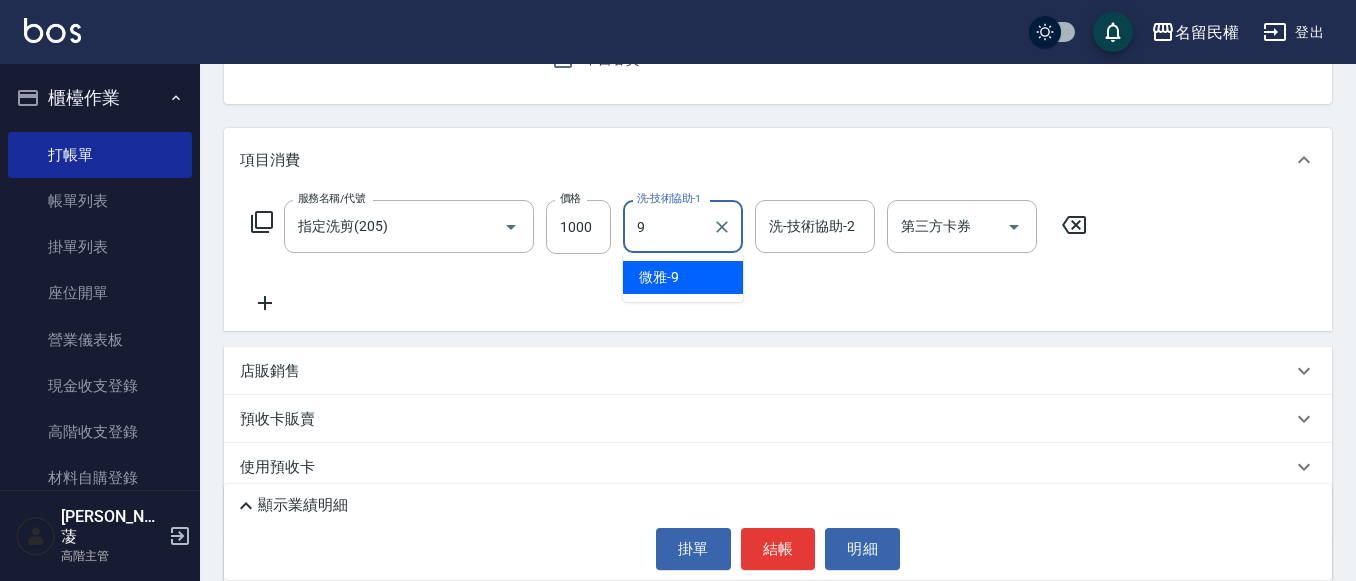 type on "微雅-9" 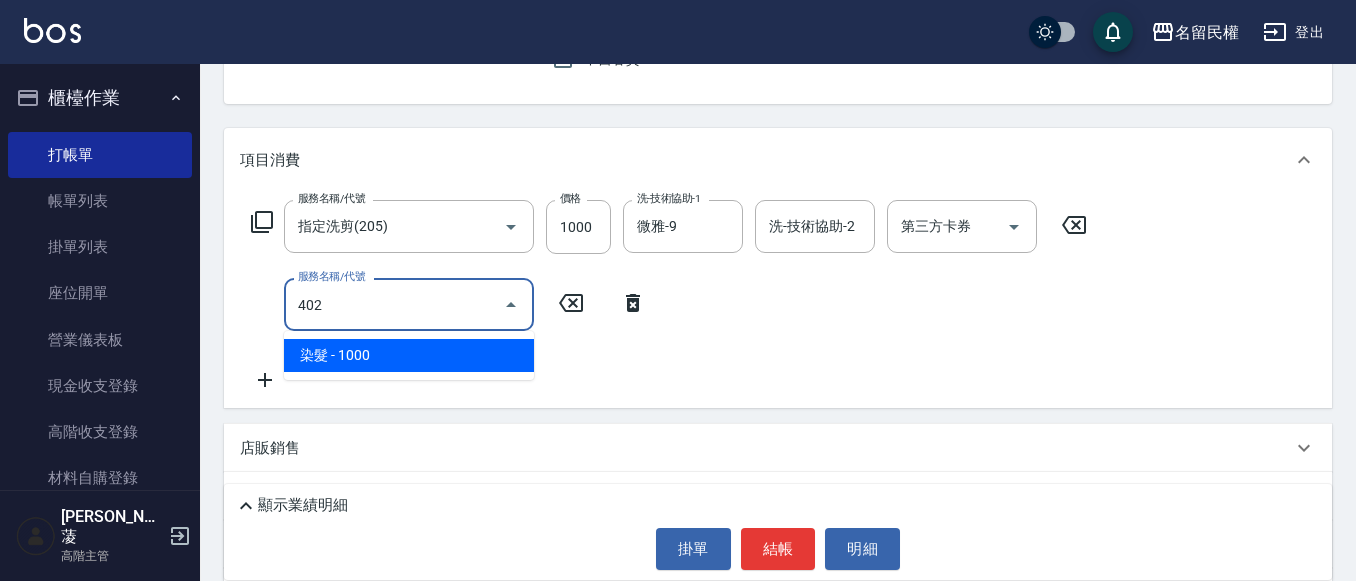 type on "染髮(402)" 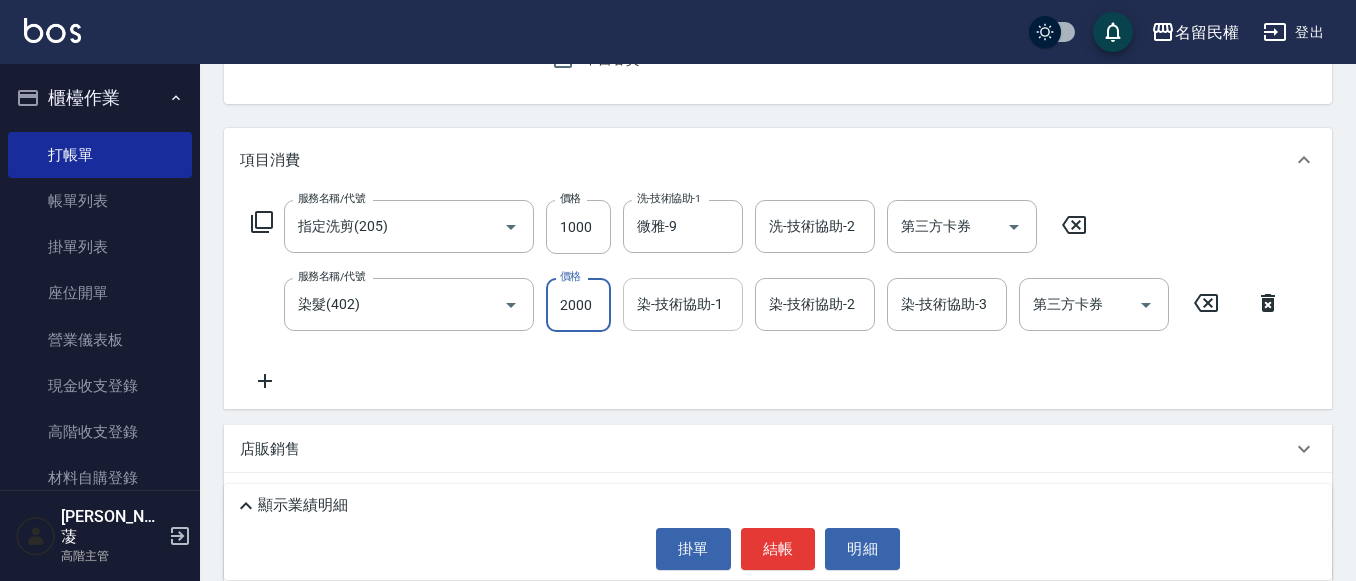 type on "2000" 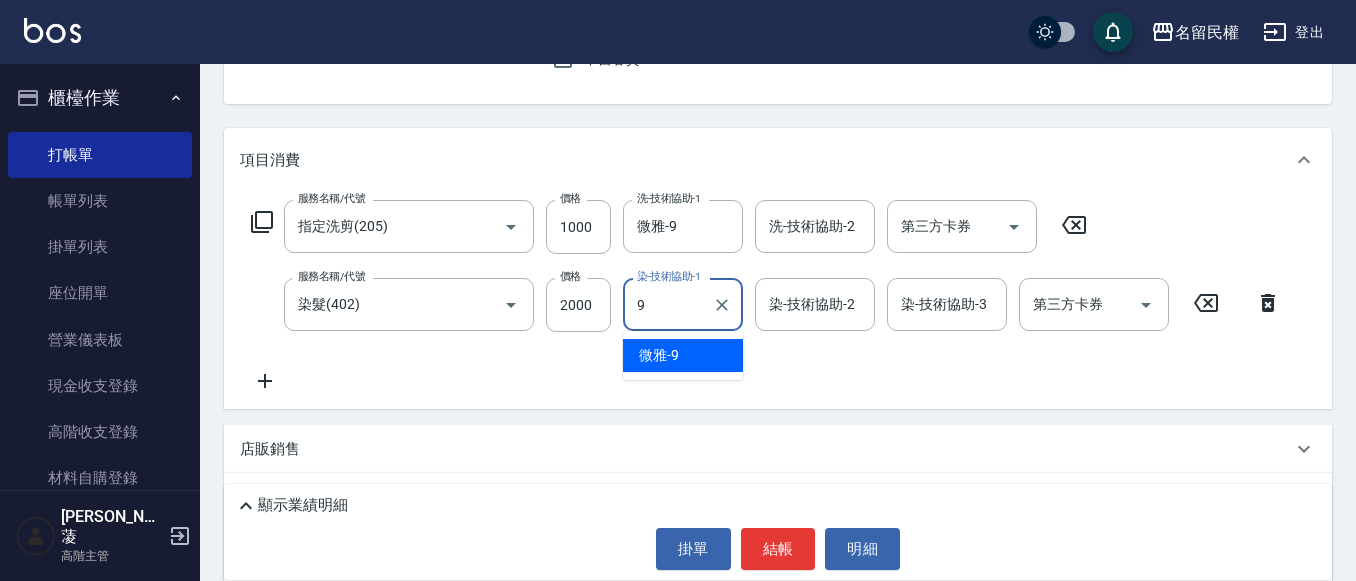 type on "微雅-9" 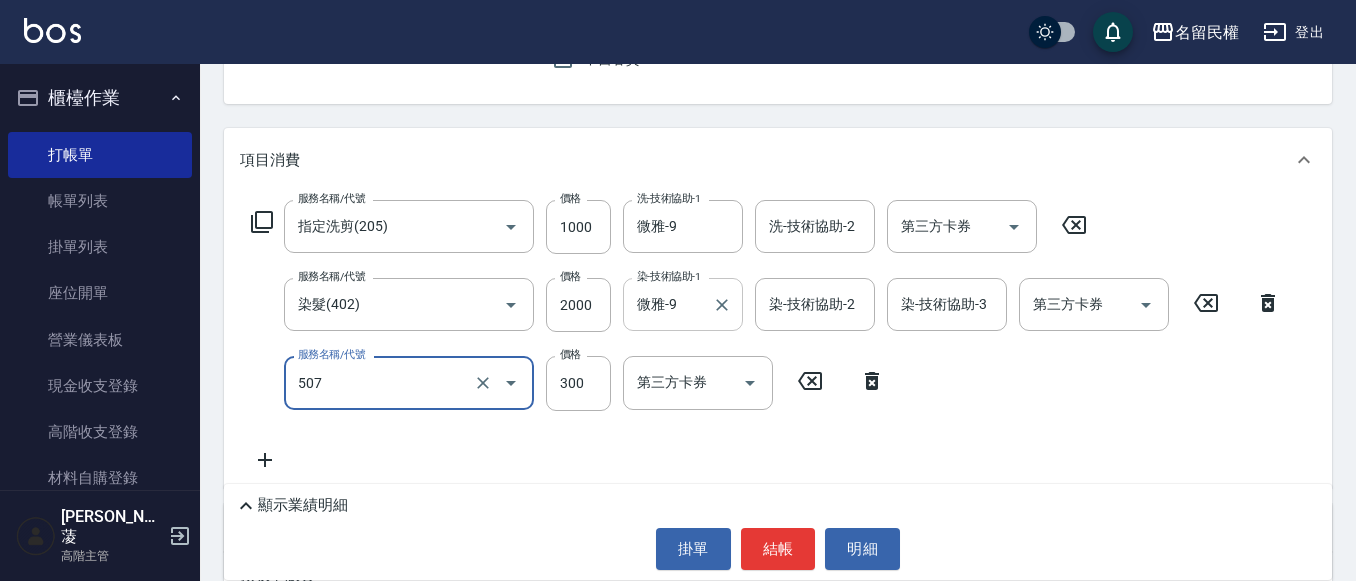 type on "頭皮隔離(507)" 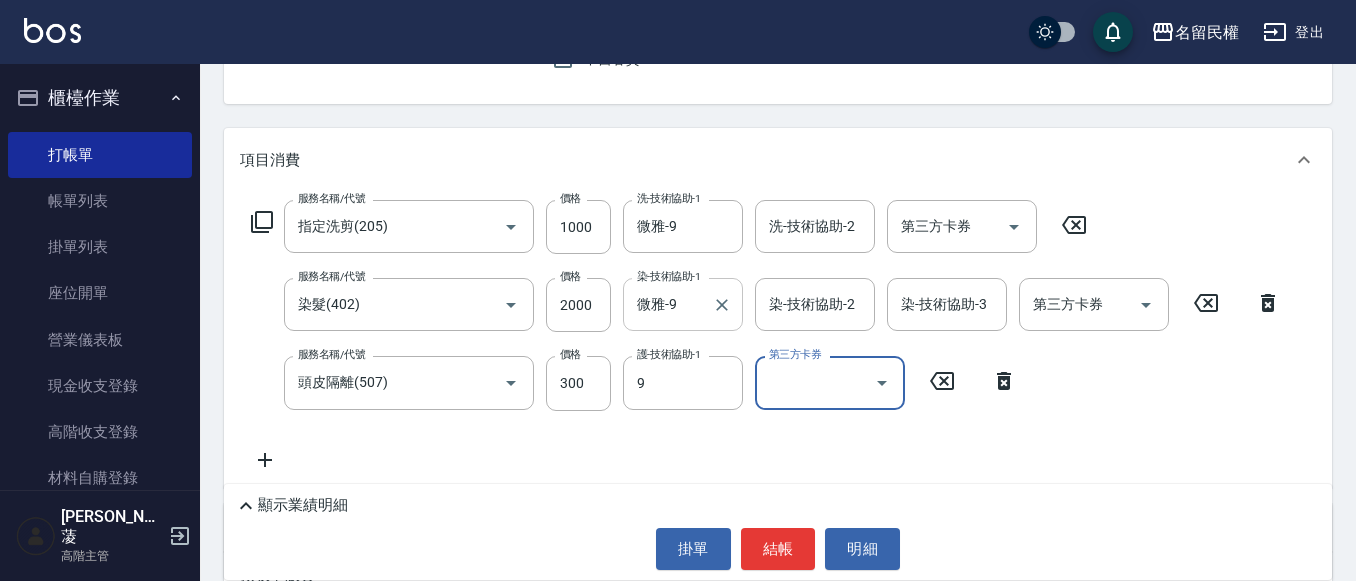 type on "微雅-9" 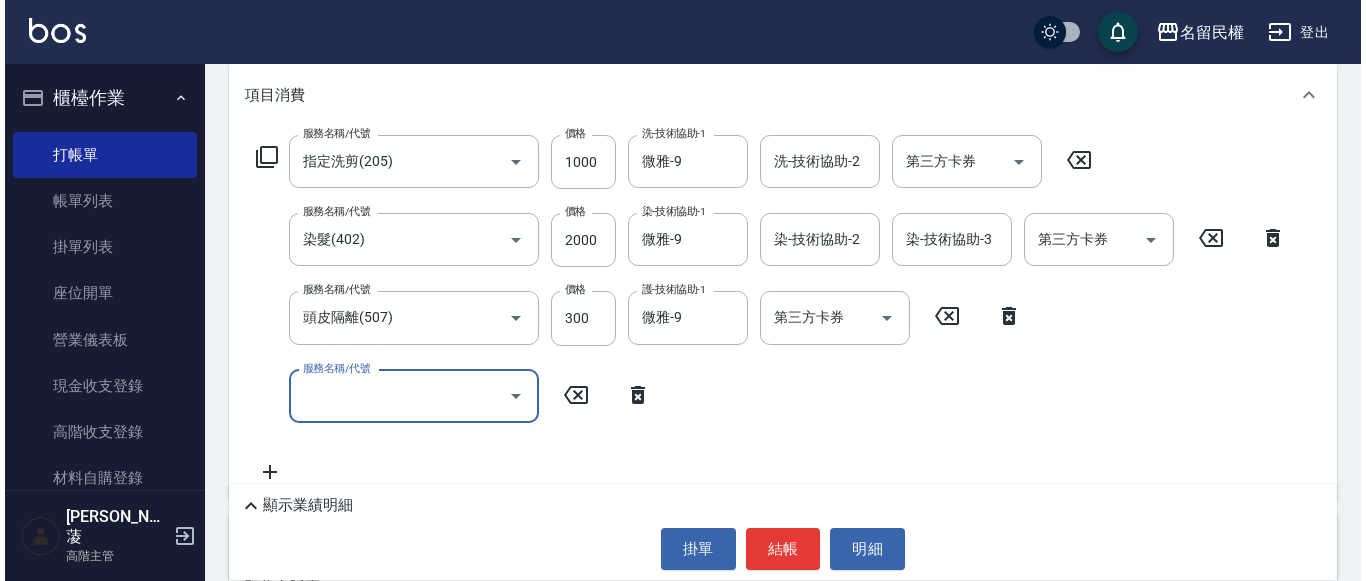 scroll, scrollTop: 300, scrollLeft: 0, axis: vertical 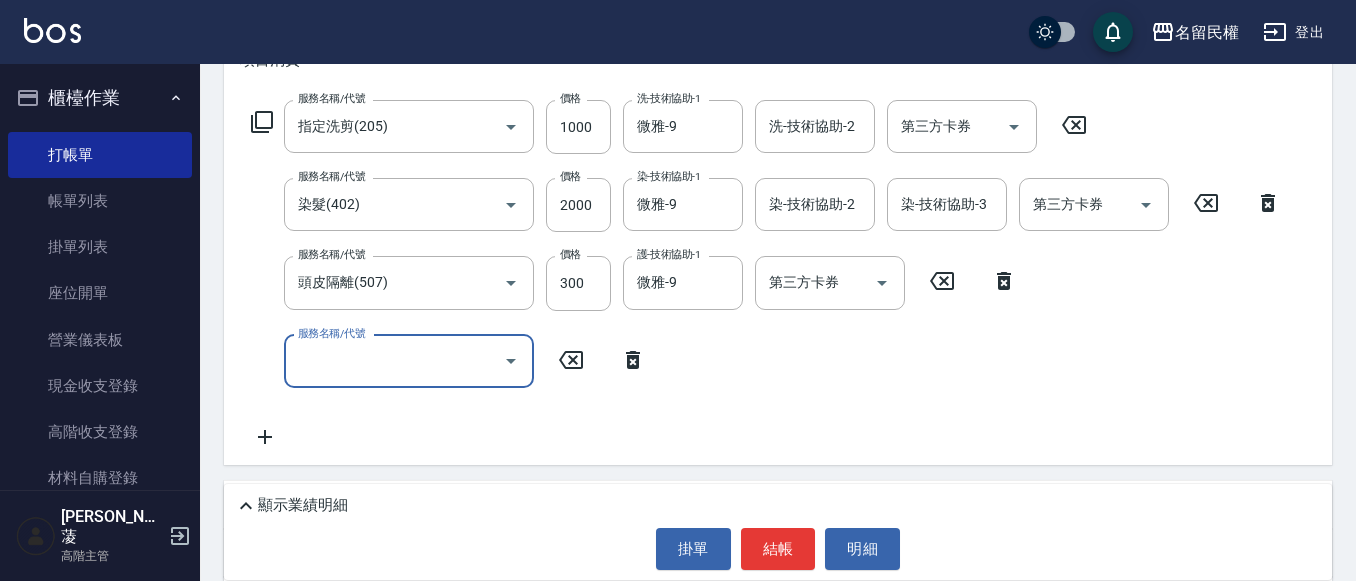 type on "2" 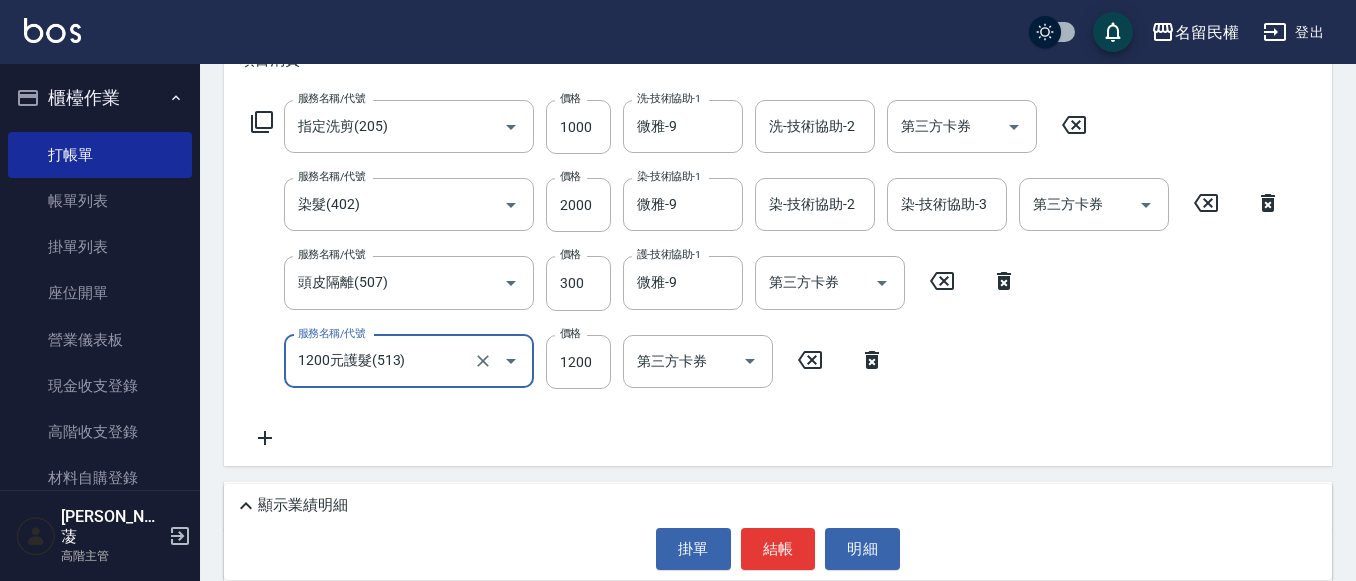 type on "1200元護髮(513)" 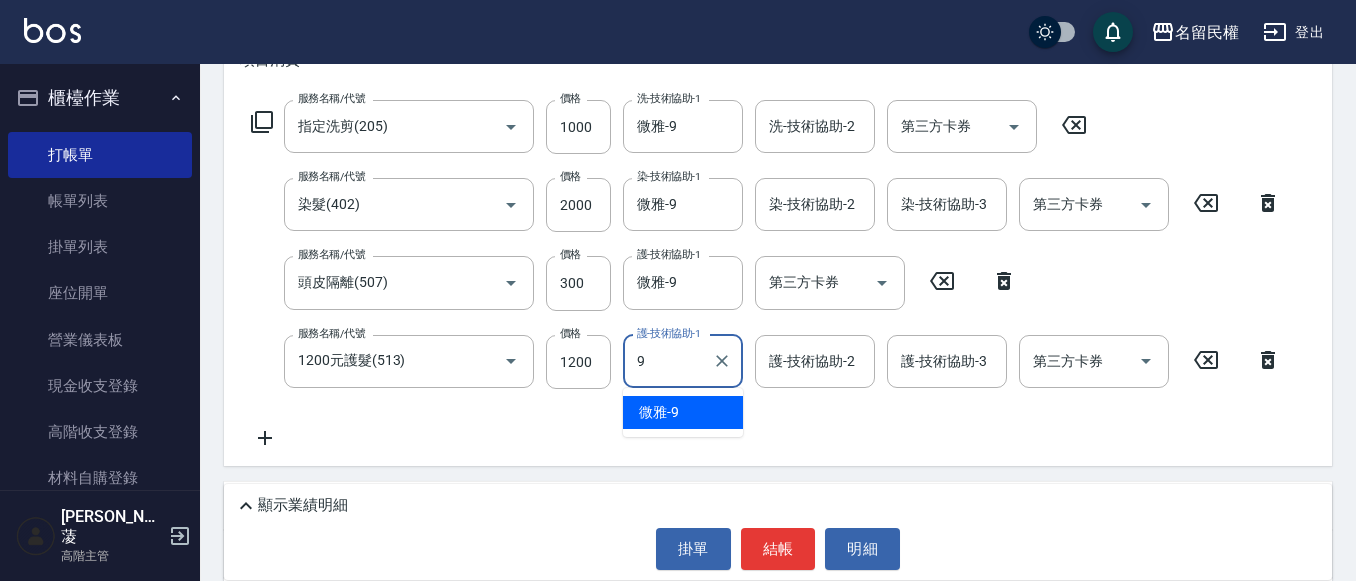 type on "微雅-9" 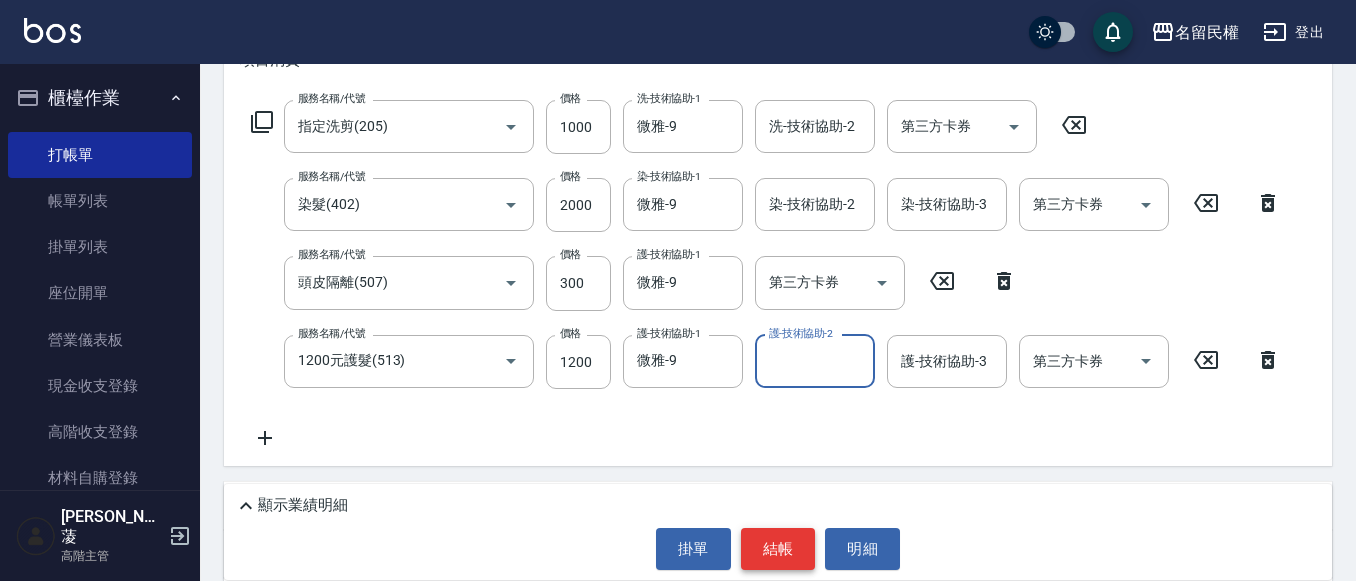 click on "結帳" at bounding box center [778, 549] 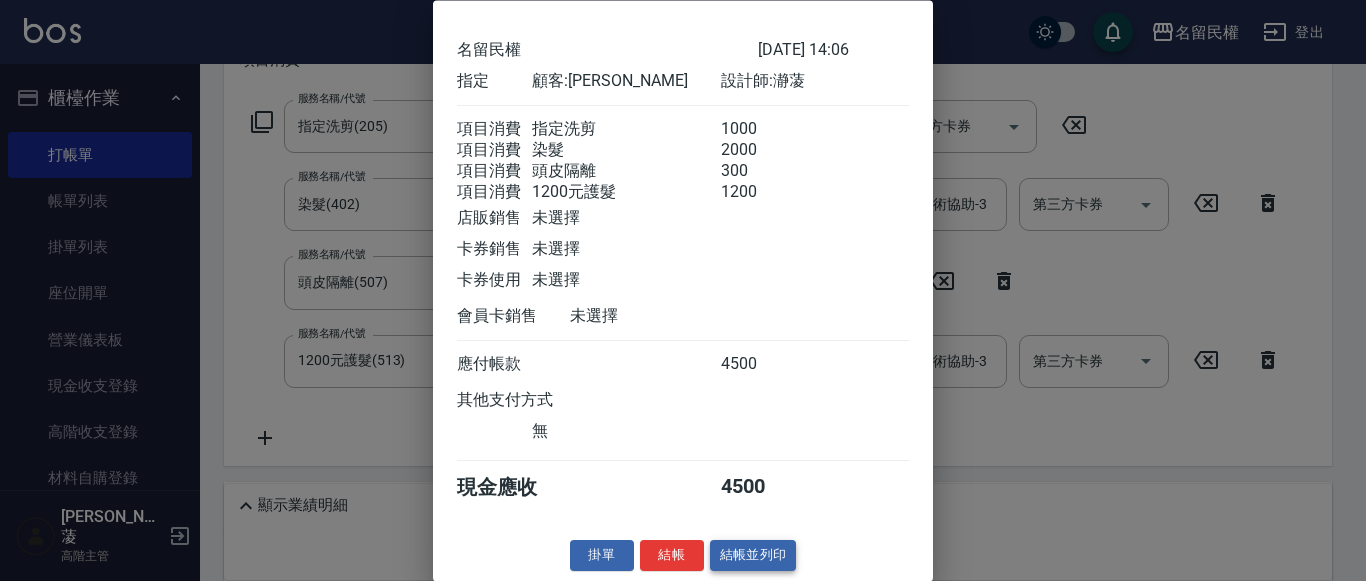 scroll, scrollTop: 98, scrollLeft: 0, axis: vertical 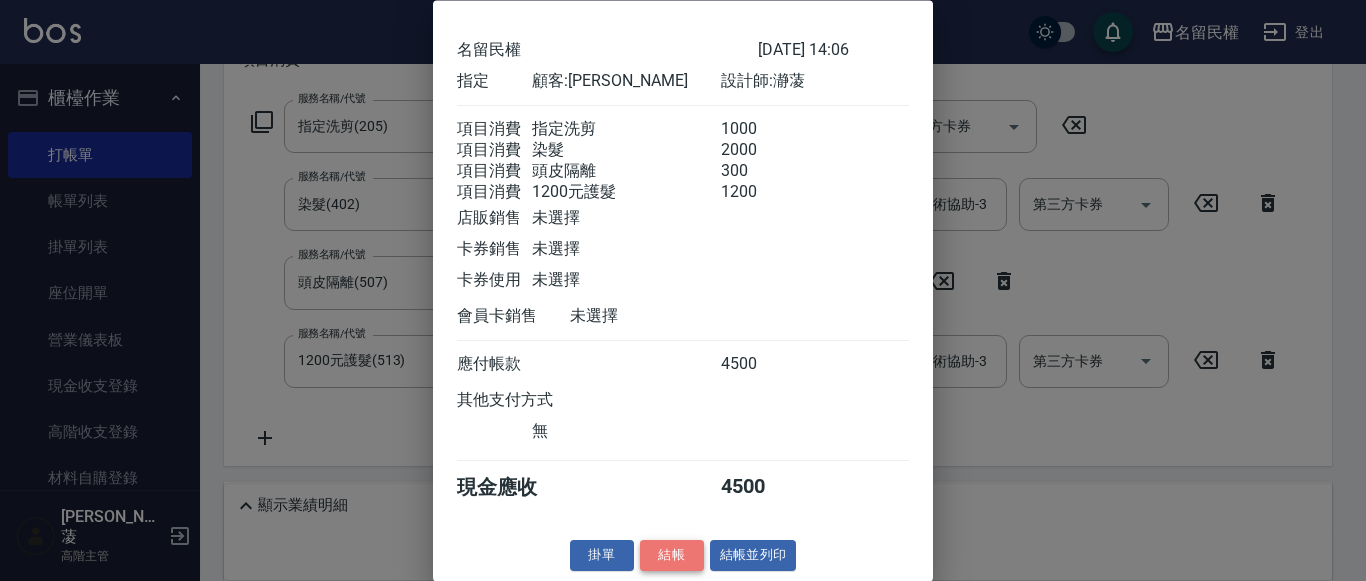 click on "結帳" at bounding box center (672, 556) 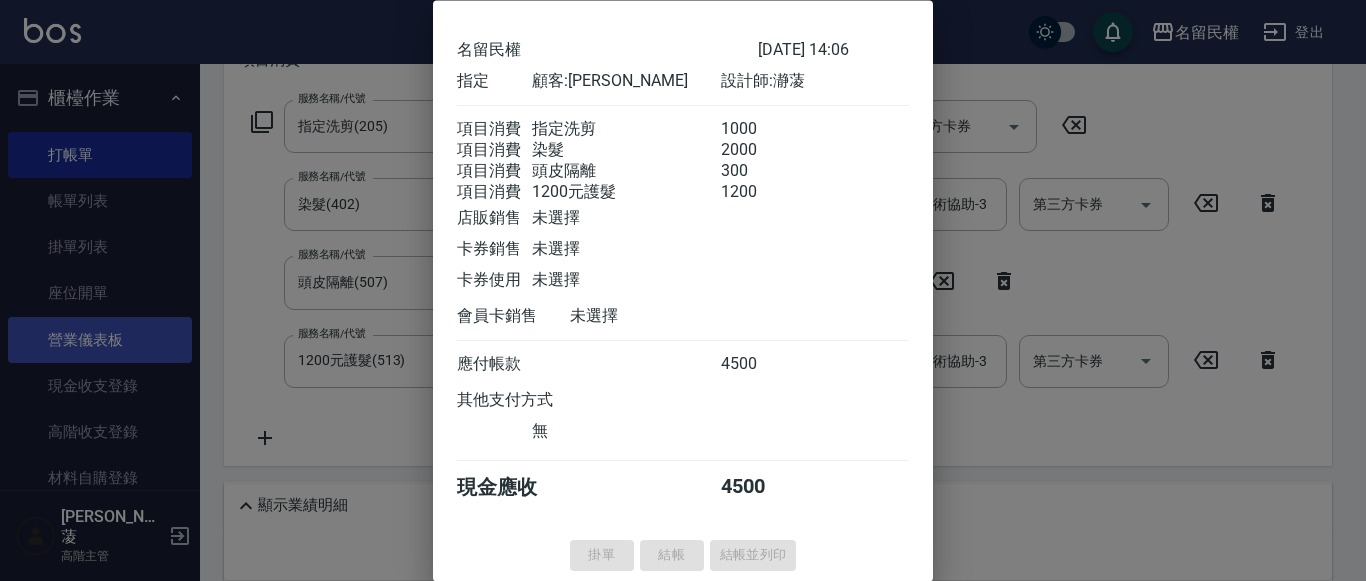 type on "[DATE] 14:08" 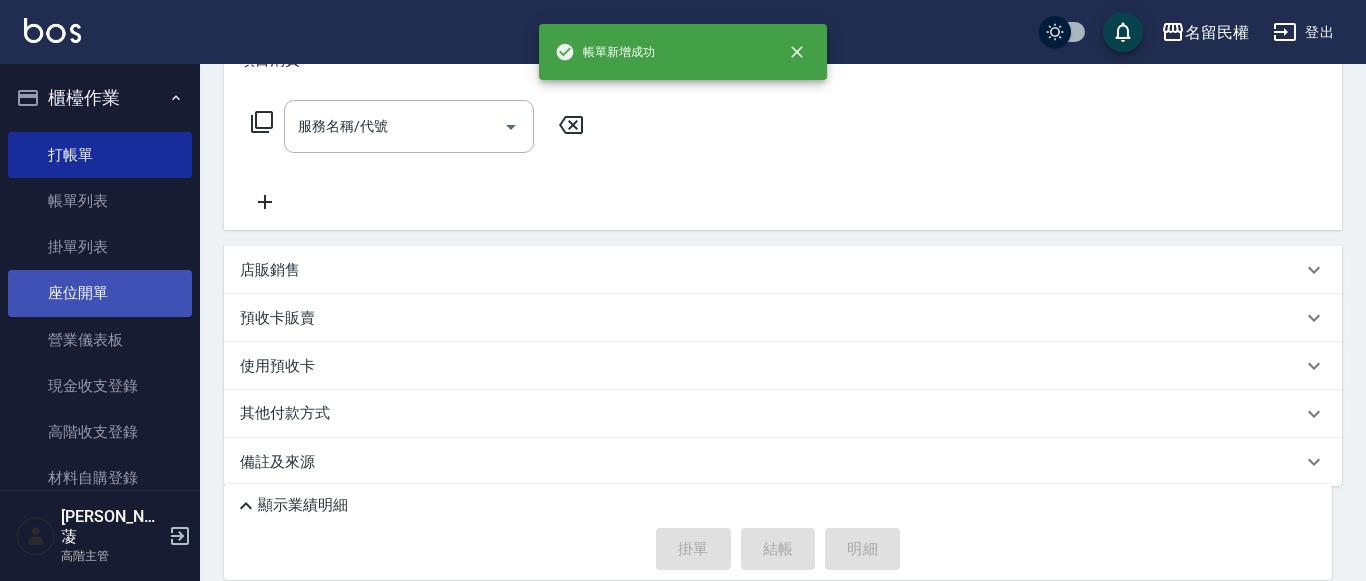 scroll, scrollTop: 0, scrollLeft: 0, axis: both 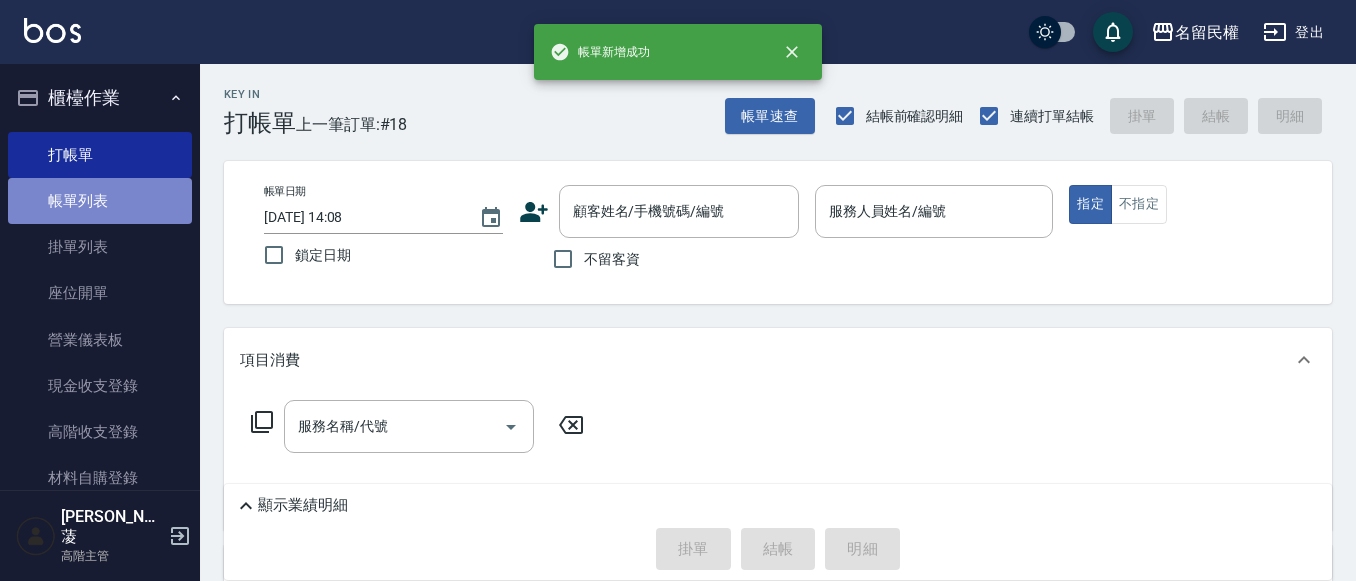 click on "帳單列表" at bounding box center [100, 201] 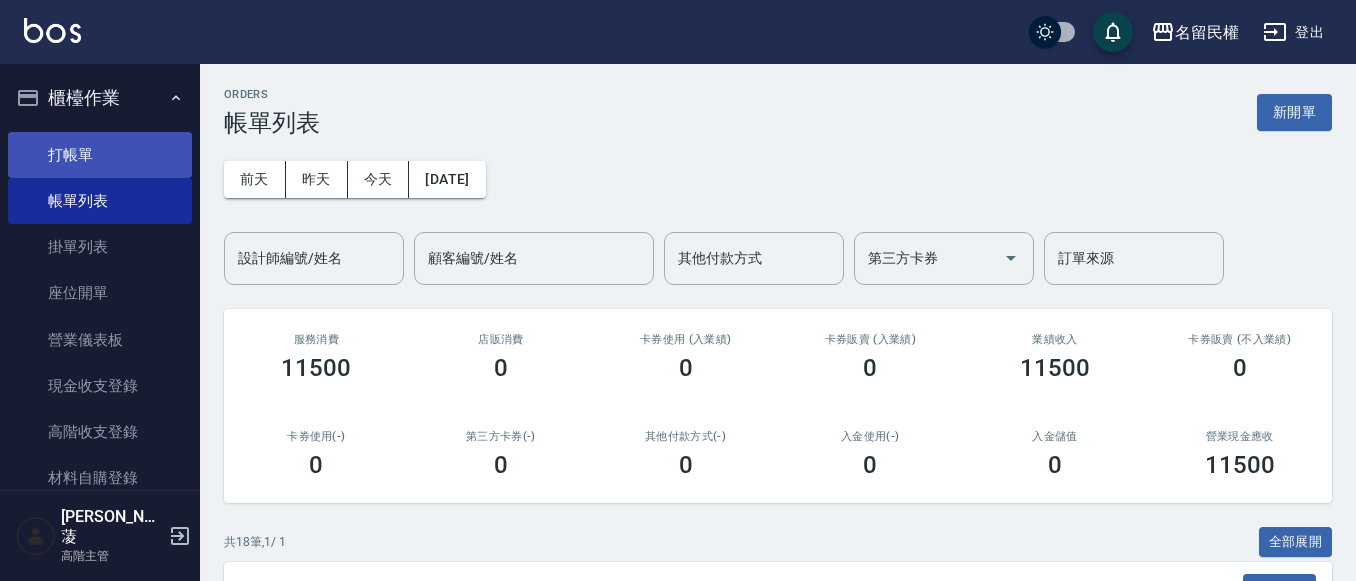 click on "打帳單" at bounding box center [100, 155] 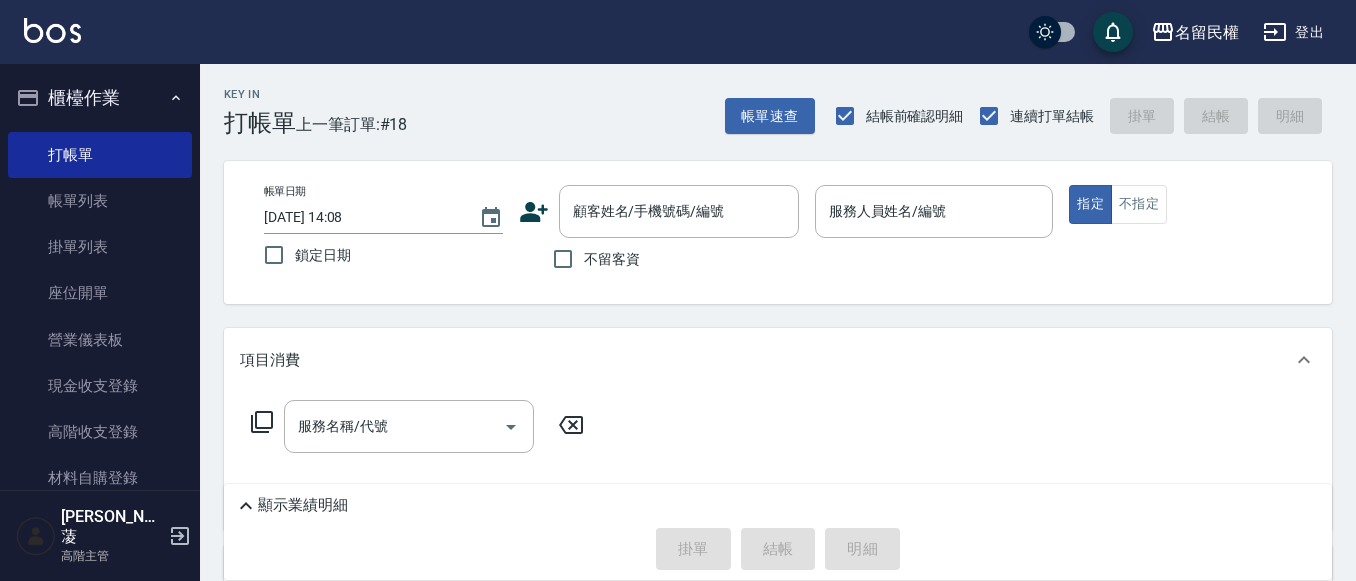 click 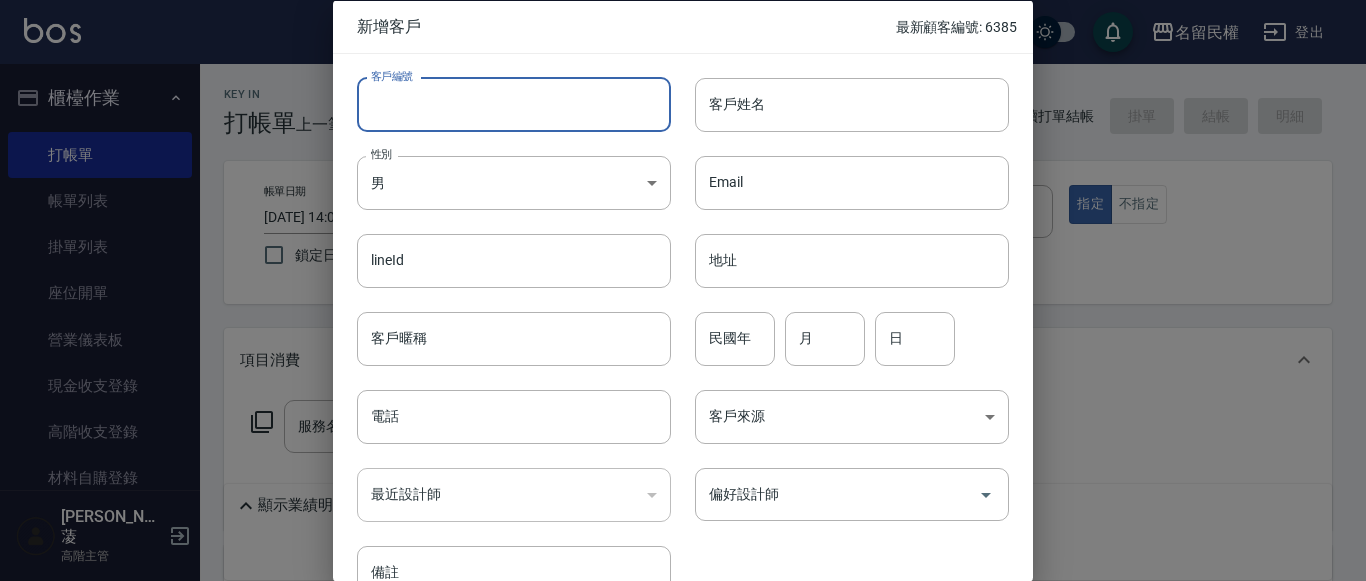 click on "客戶編號" at bounding box center (514, 104) 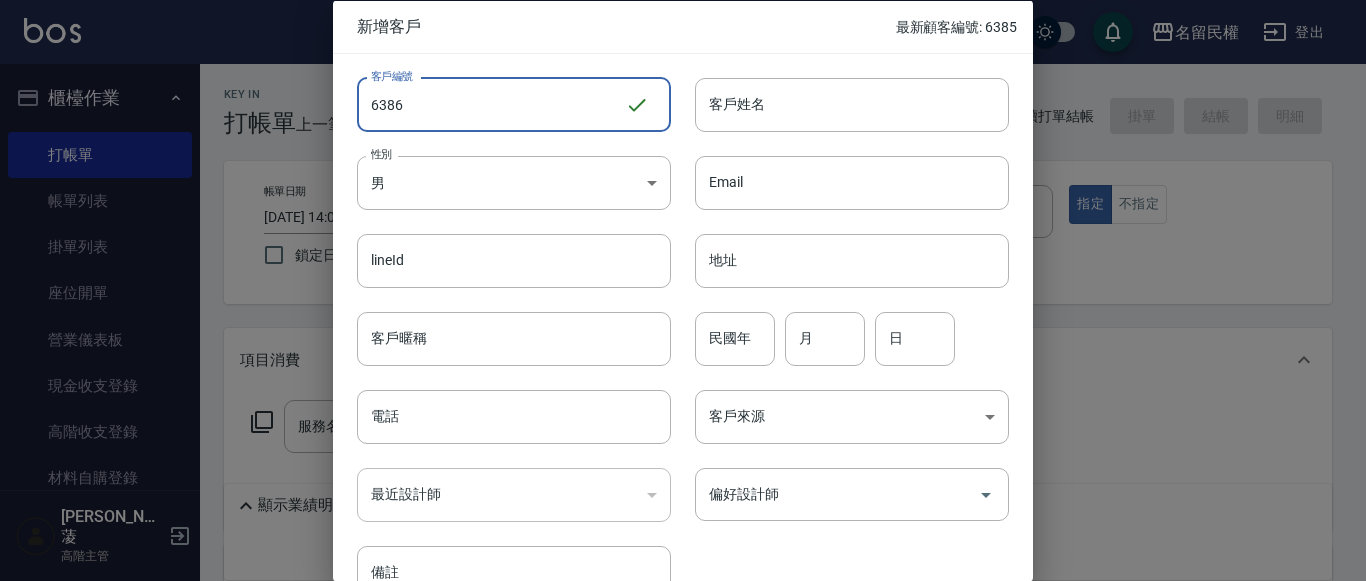 type on "6386" 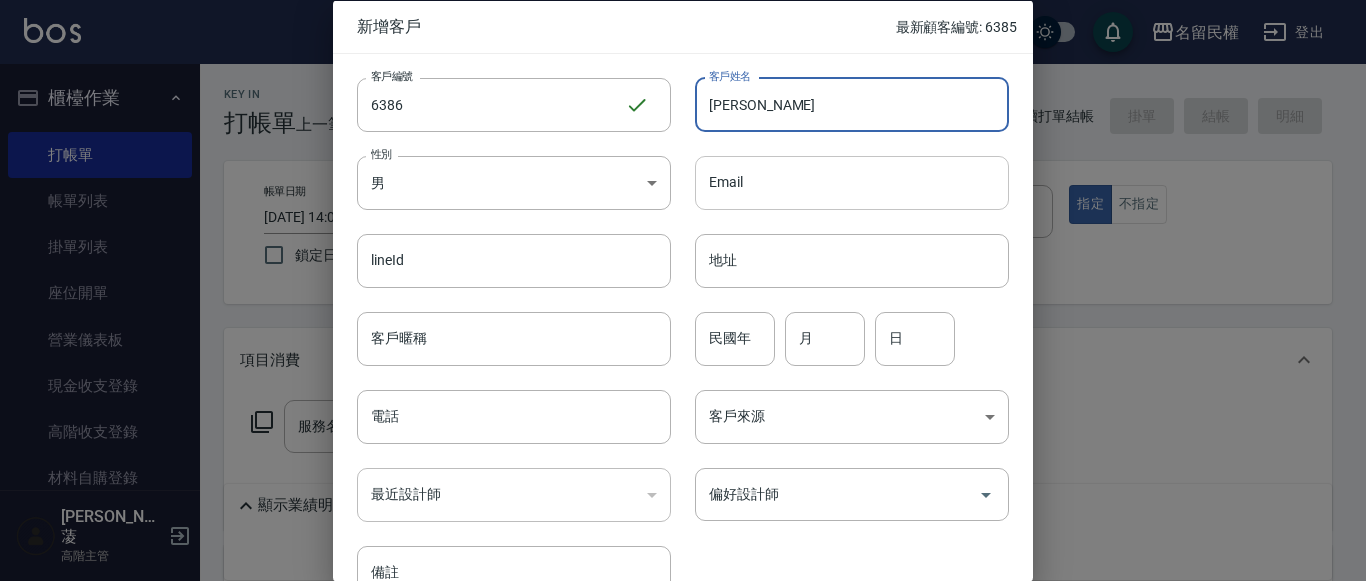 type on "[PERSON_NAME]" 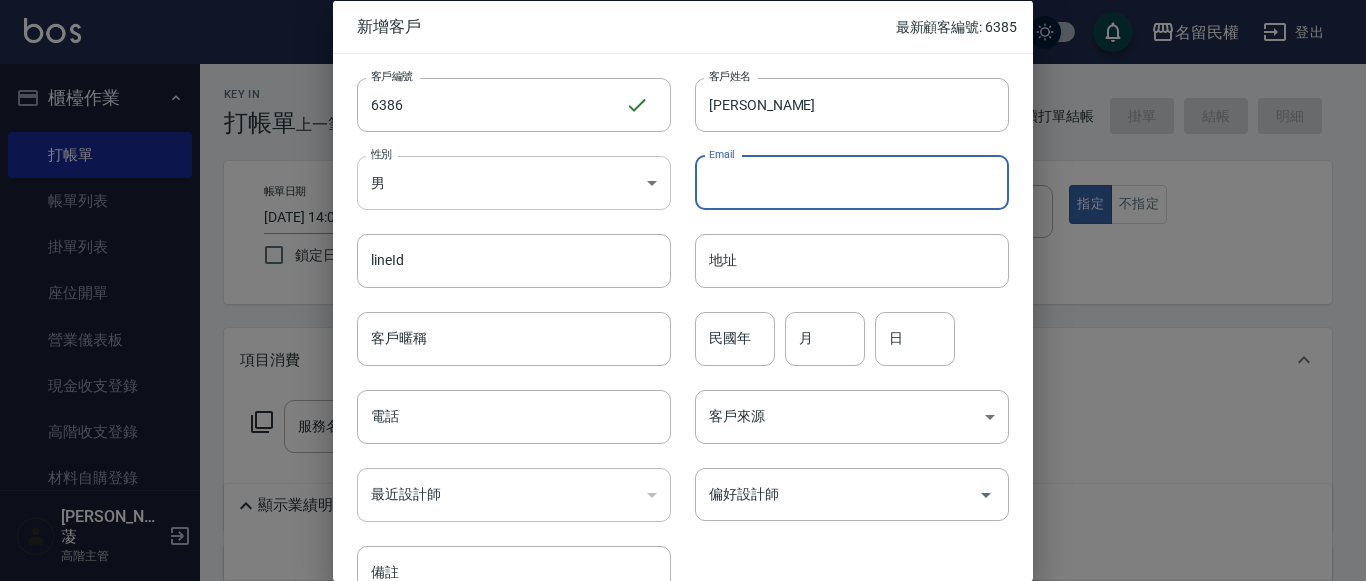 click on "名留民權 登出 櫃檯作業 打帳單 帳單列表 掛單列表 座位開單 營業儀表板 現金收支登錄 高階收支登錄 材料自購登錄 每日結帳 排班表 現場電腦打卡 掃碼打卡 預約管理 預約管理 單日預約紀錄 單週預約紀錄 報表及分析 報表目錄 消費分析儀表板 店家區間累計表 店家日報表 店家排行榜 互助日報表 互助月報表 互助排行榜 互助點數明細 互助業績報表 全店業績分析表 每日業績分析表 營業統計分析表 營業項目月分析表 設計師業績表 設計師日報表 設計師業績分析表 設計師業績月報表 設計師抽成報表 設計師排行榜 商品銷售排行榜 商品消耗明細 商品進銷貨報表 商品庫存表 商品庫存盤點表 會員卡銷售報表 服務扣項明細表 單一服務項目查詢 店販抽成明細 店販分類抽成明細 顧客入金餘額表 顧客卡券餘額表 每日非現金明細 每日收支明細 收支分類明細表 收支匯款表" at bounding box center (683, 448) 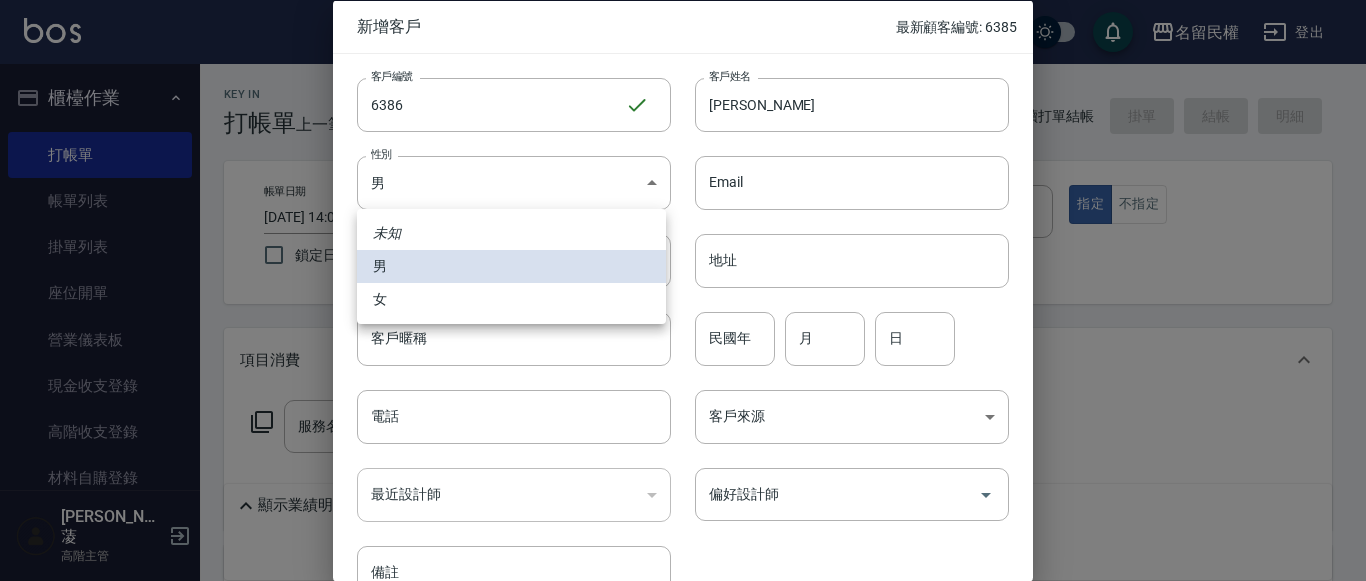 click on "女" at bounding box center [511, 299] 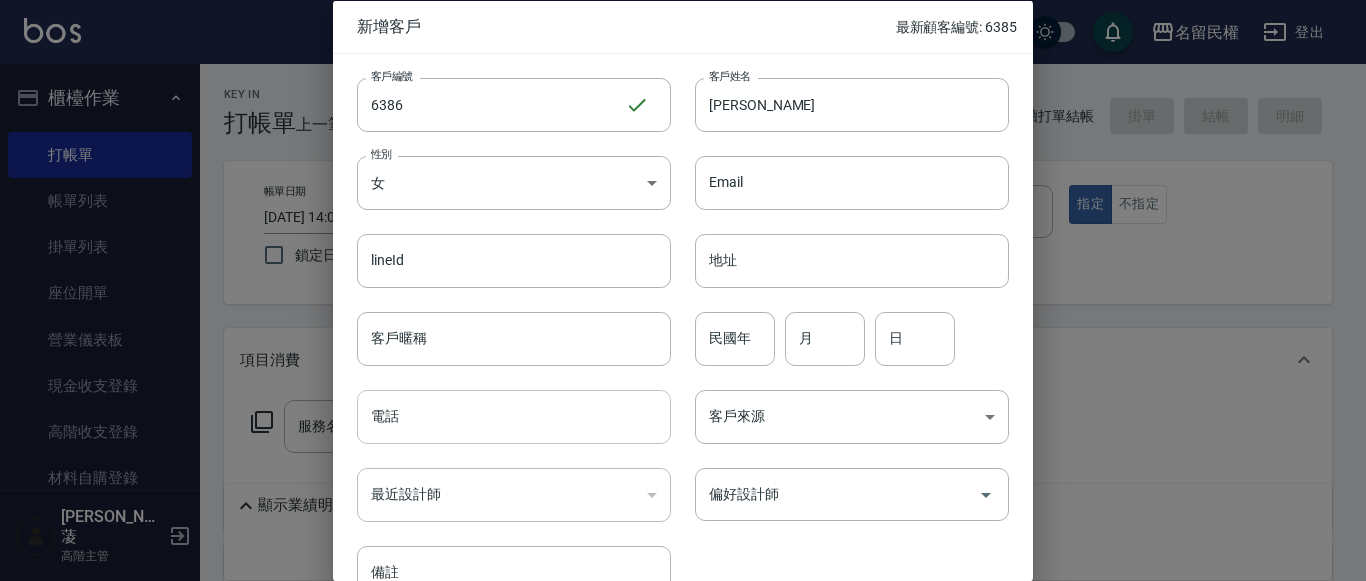 click on "電話" at bounding box center (514, 417) 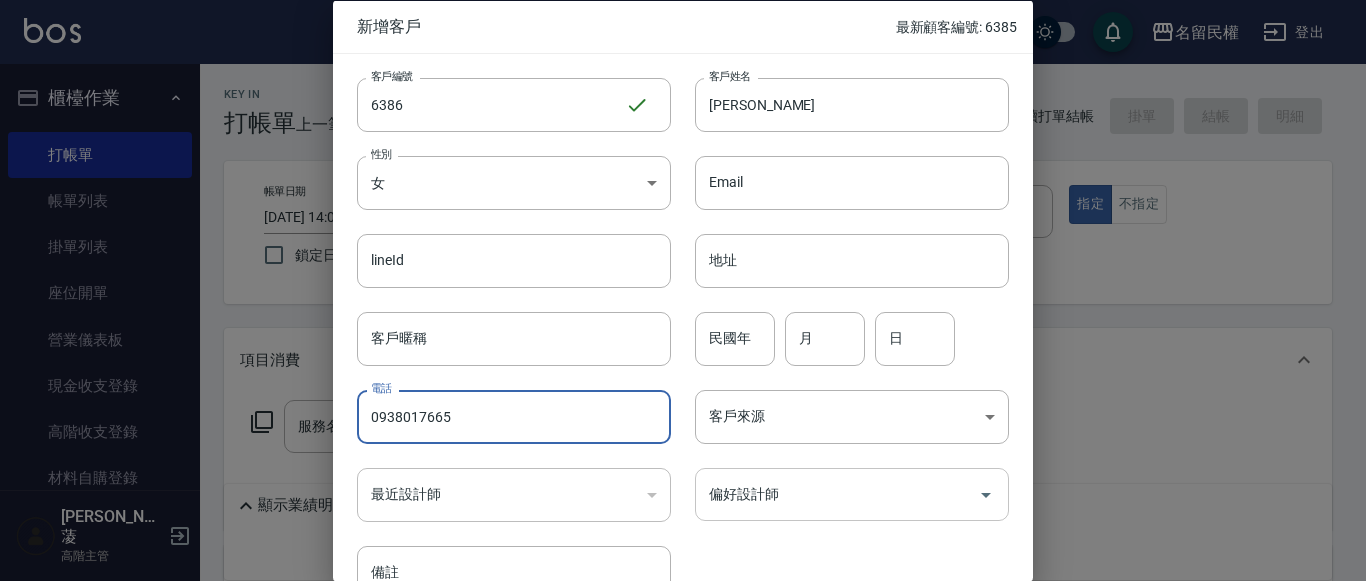 type on "0938017665" 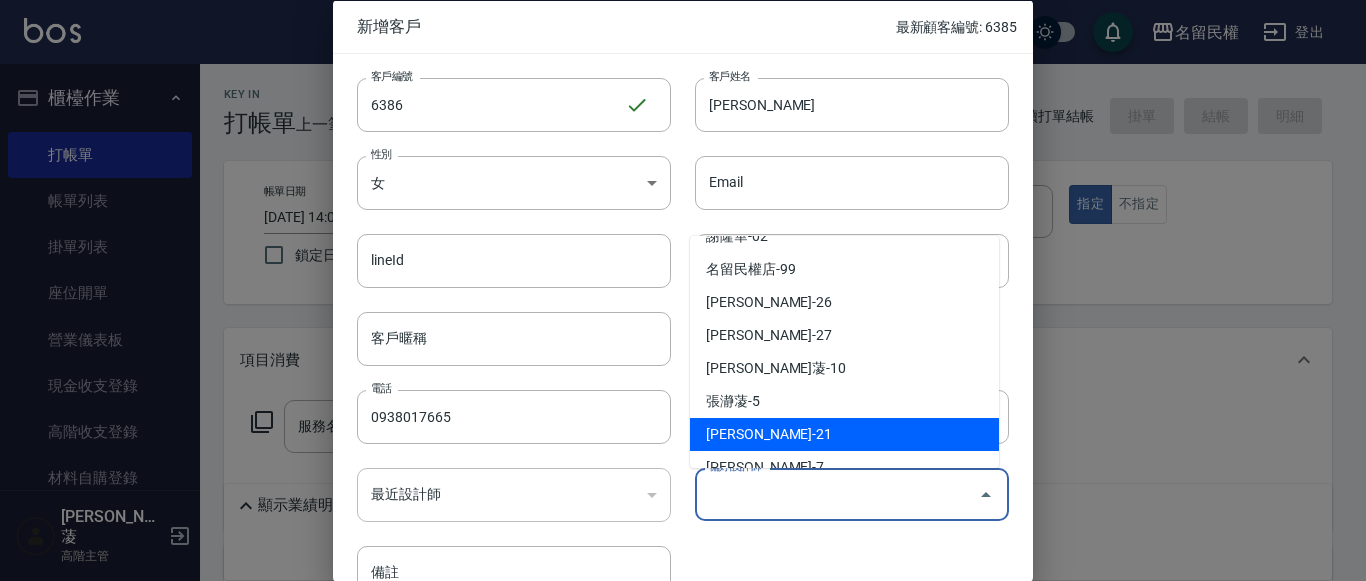 scroll, scrollTop: 100, scrollLeft: 0, axis: vertical 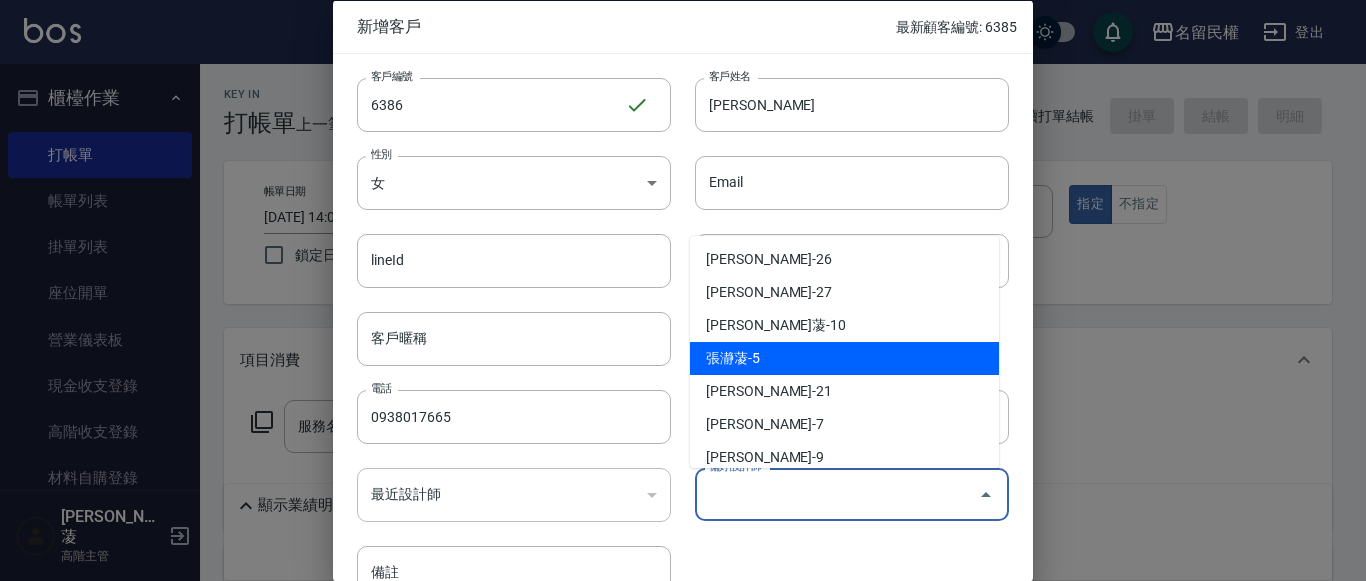 click on "張瀞蓤-5" at bounding box center [844, 358] 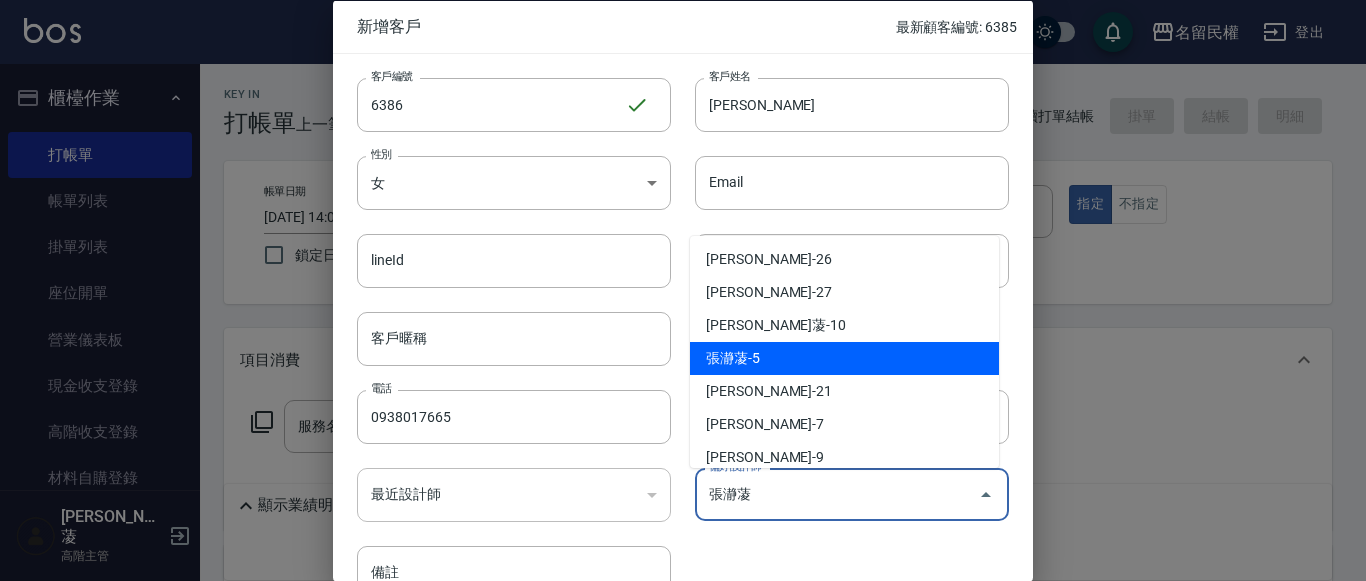 scroll, scrollTop: 19, scrollLeft: 0, axis: vertical 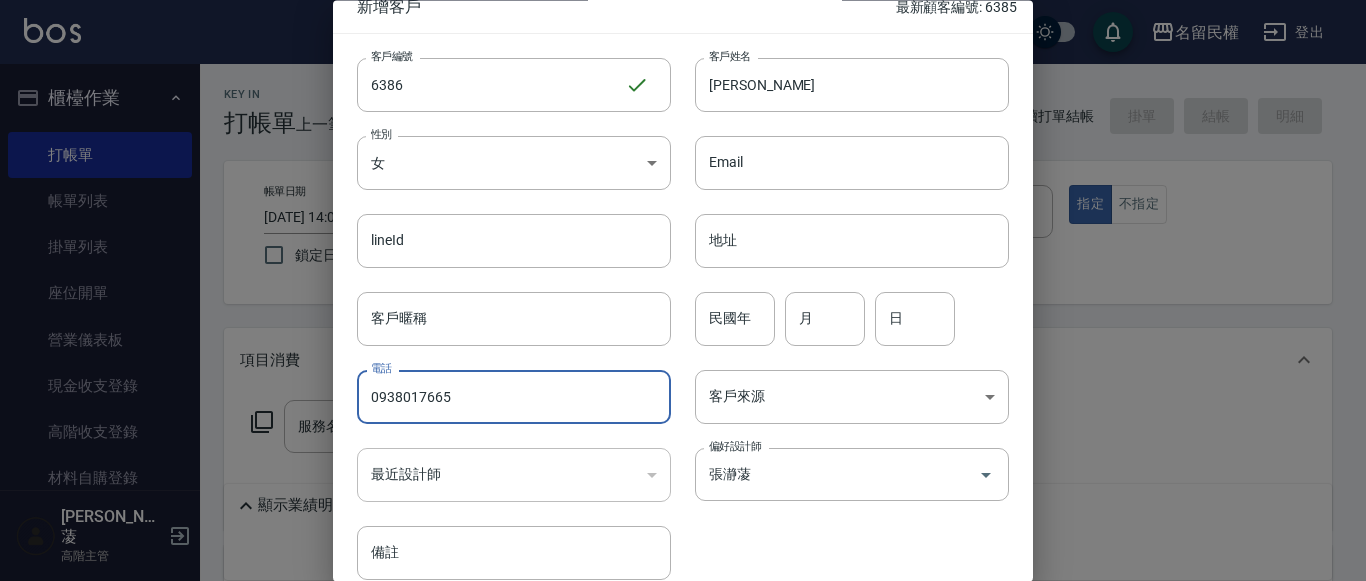 drag, startPoint x: 428, startPoint y: 382, endPoint x: 53, endPoint y: 300, distance: 383.86066 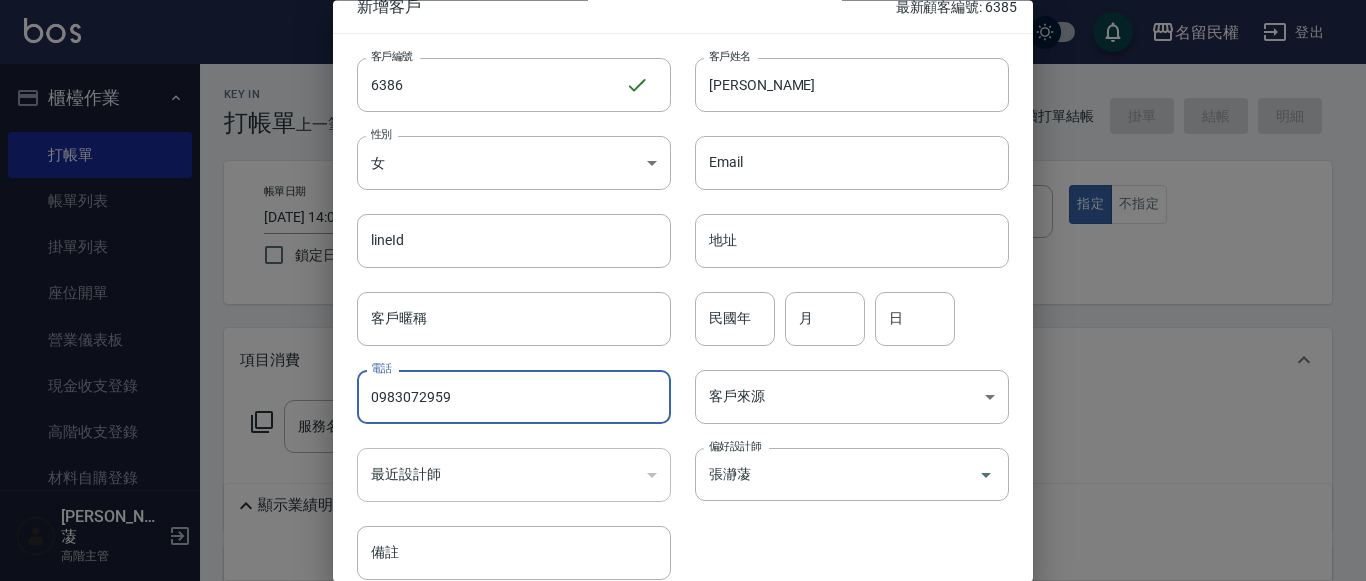 drag, startPoint x: 488, startPoint y: 384, endPoint x: 0, endPoint y: 272, distance: 500.68753 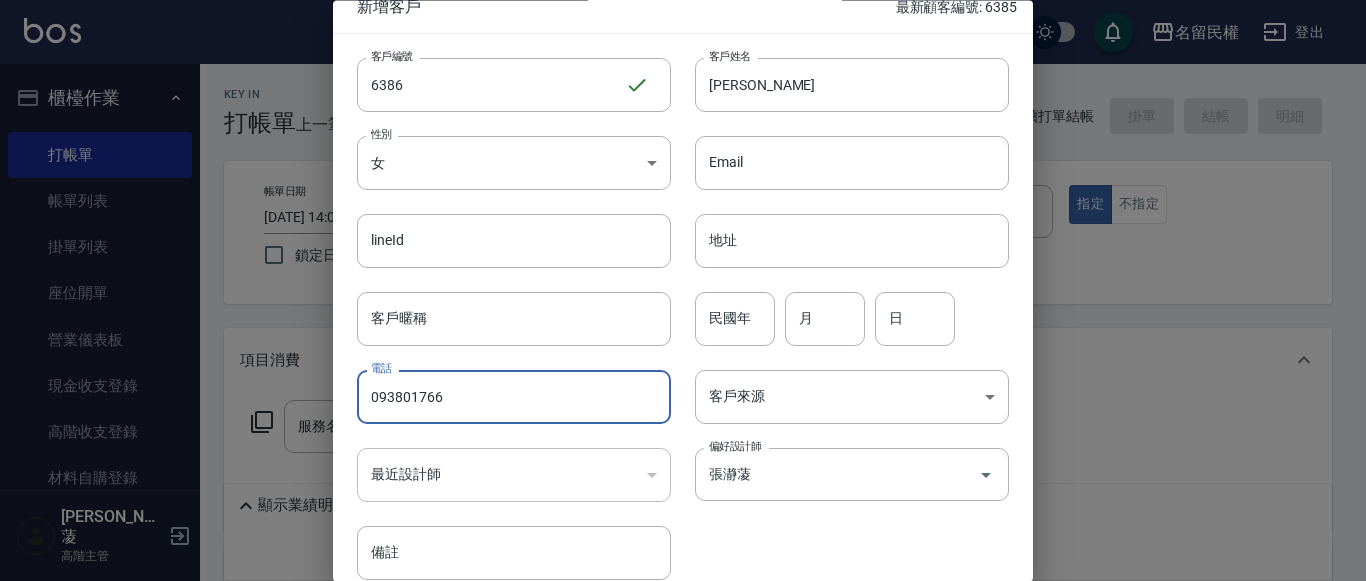 type on "0938017665" 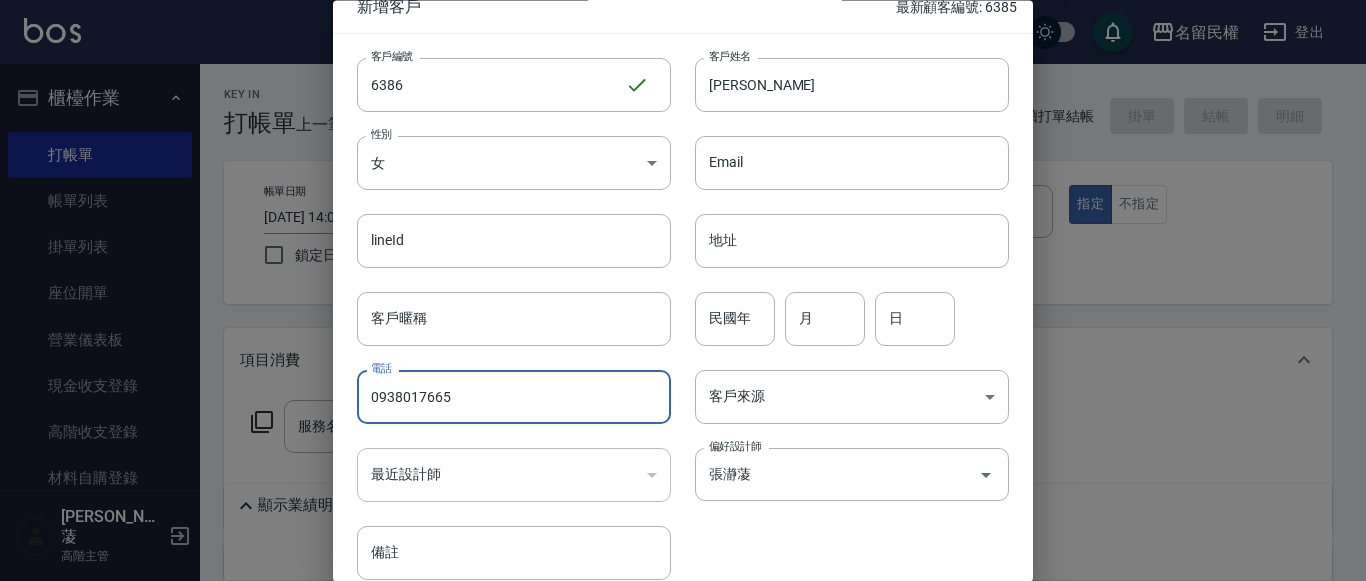 drag, startPoint x: 382, startPoint y: 392, endPoint x: 52, endPoint y: 358, distance: 331.7469 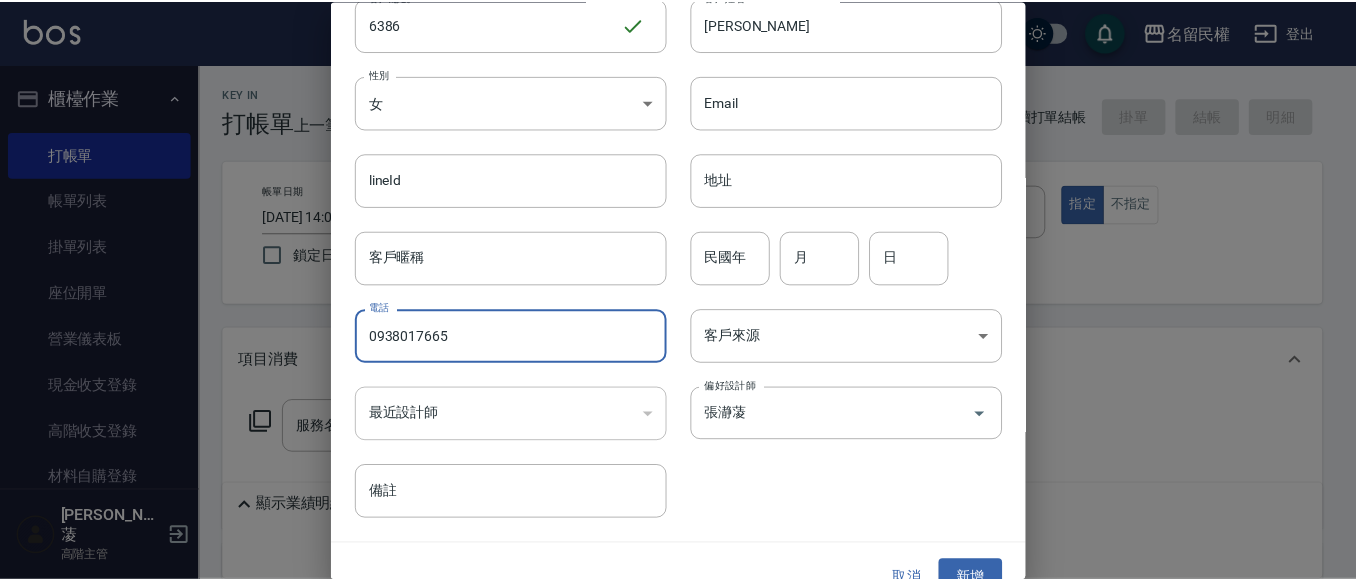 scroll, scrollTop: 112, scrollLeft: 0, axis: vertical 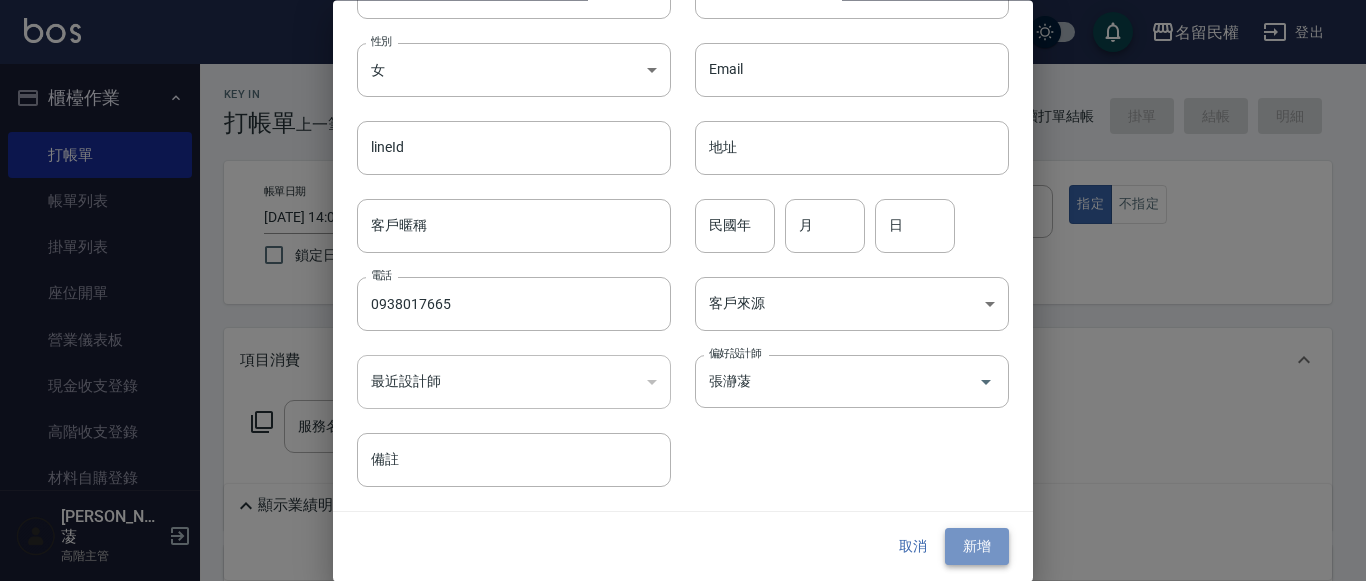 click on "新增" at bounding box center (977, 547) 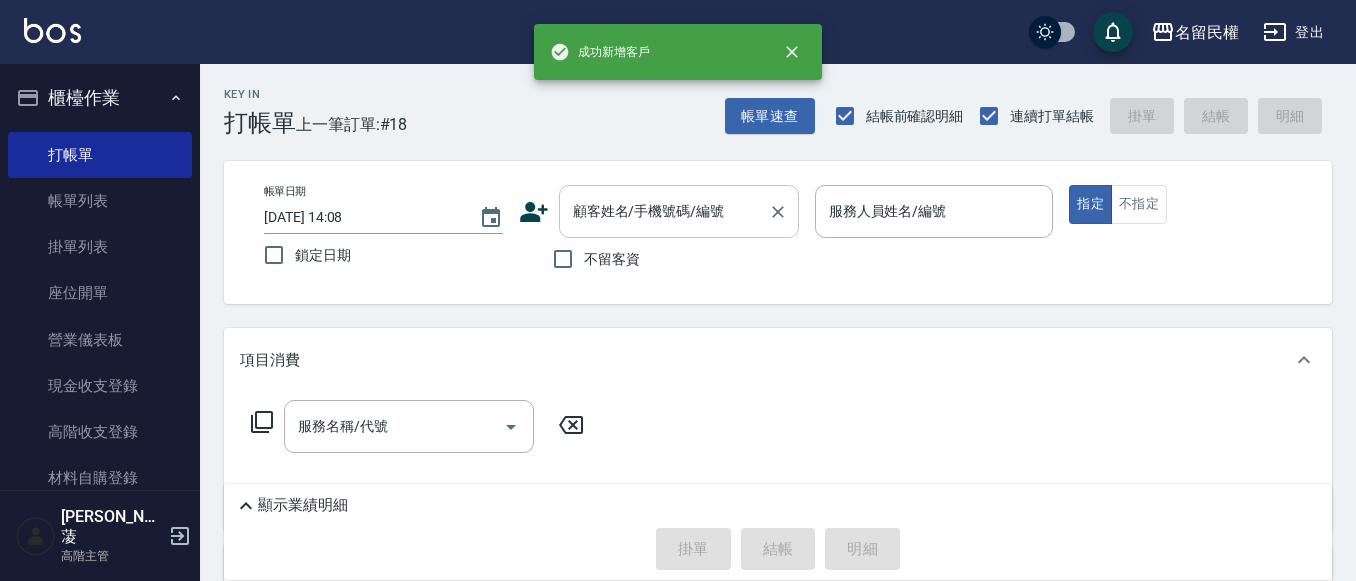 click on "顧客姓名/手機號碼/編號" at bounding box center (664, 211) 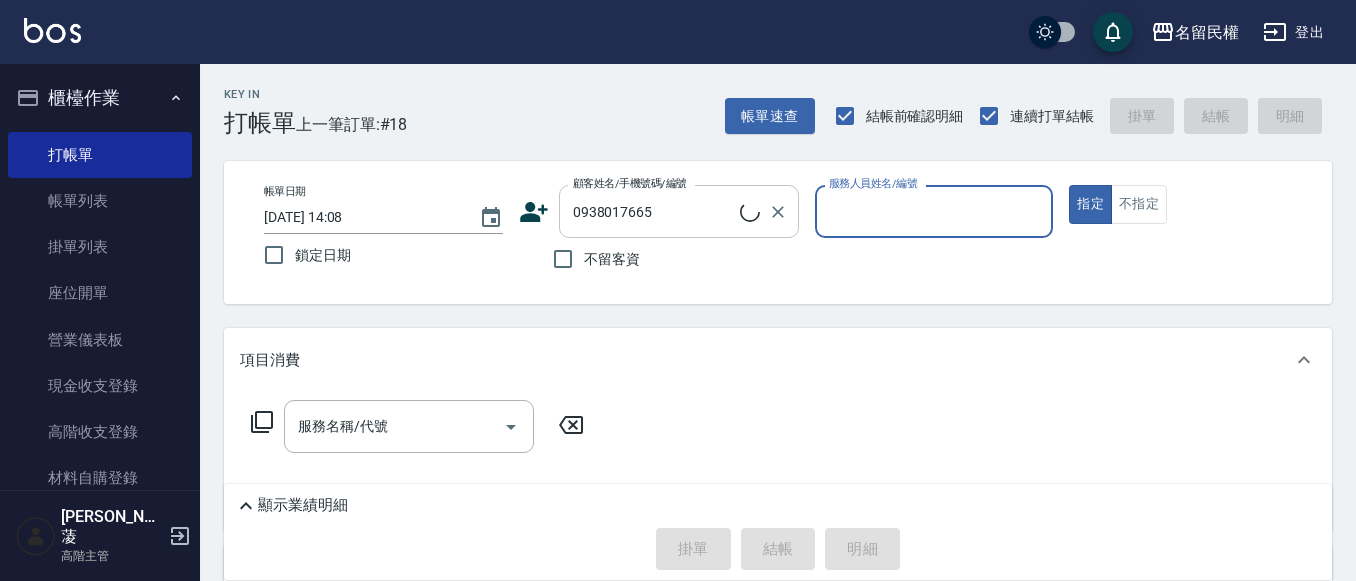 type on "[PERSON_NAME]/0938017665/6386" 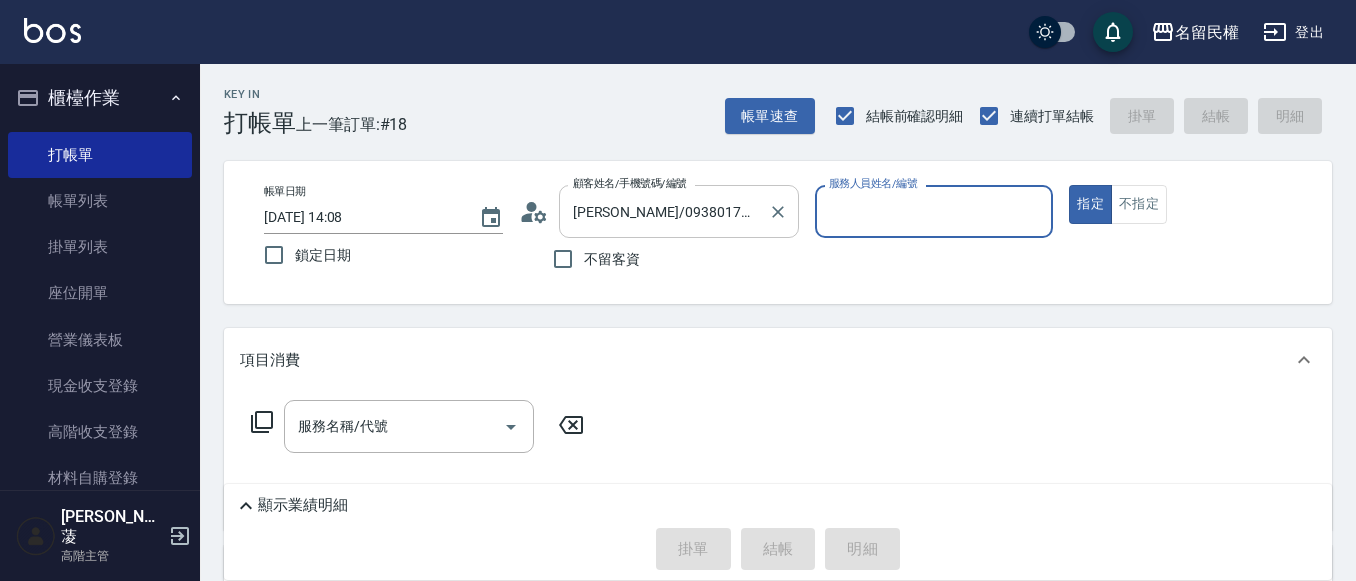 type on "瀞蓤-5" 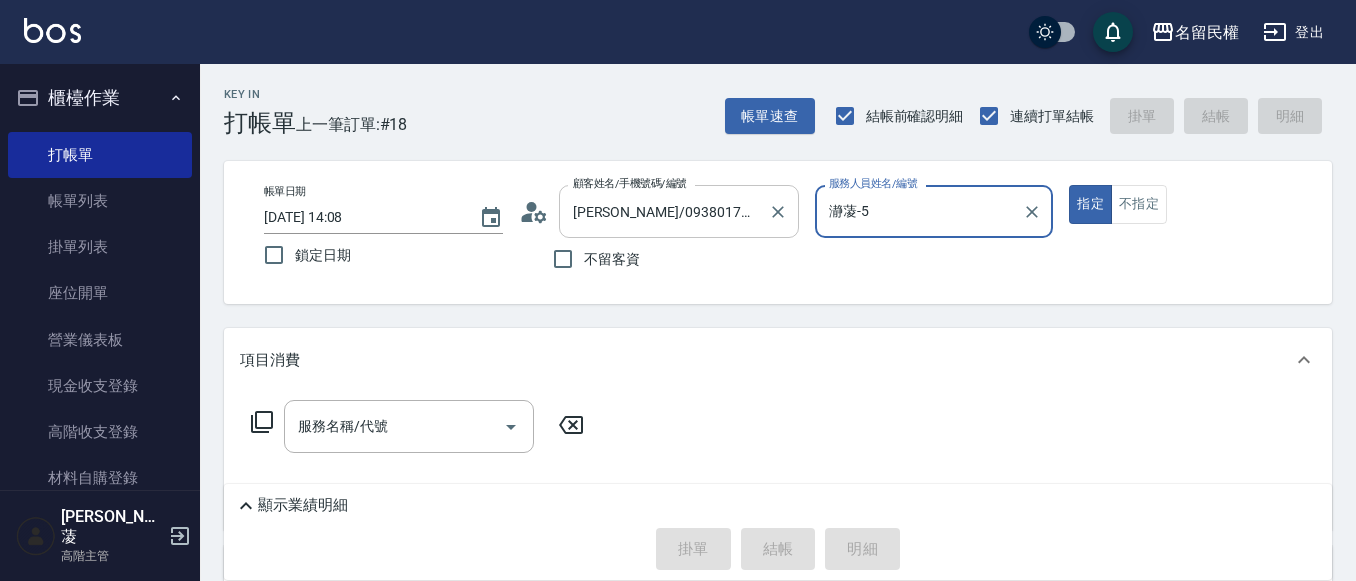 click on "指定" at bounding box center (1090, 204) 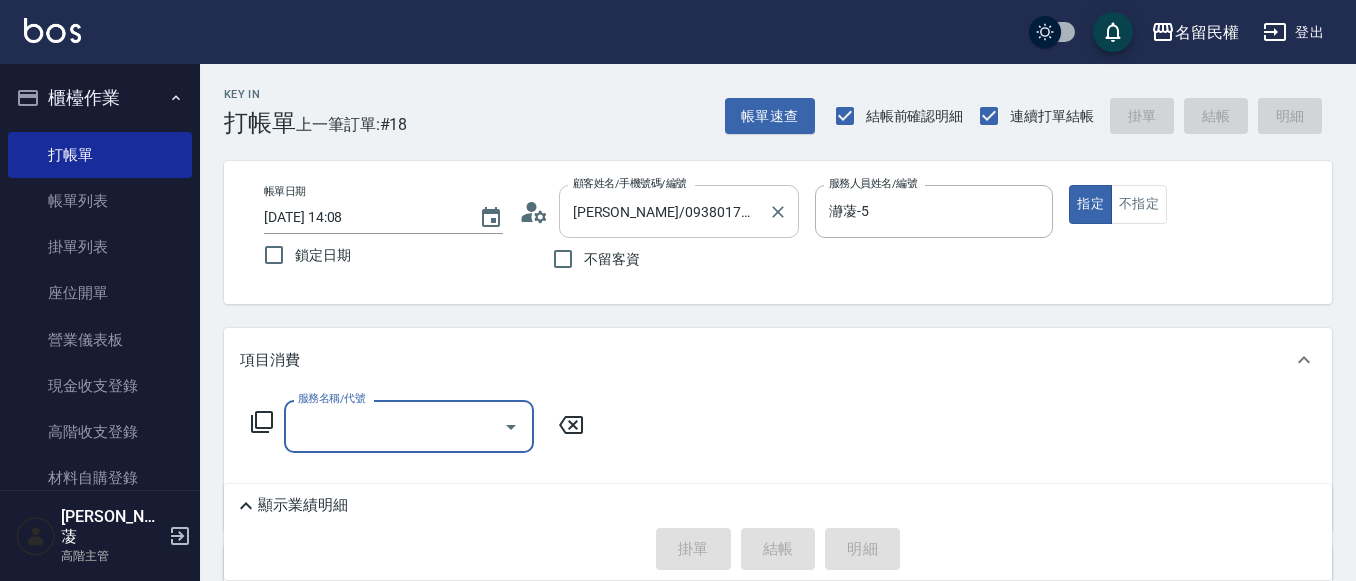scroll, scrollTop: 200, scrollLeft: 0, axis: vertical 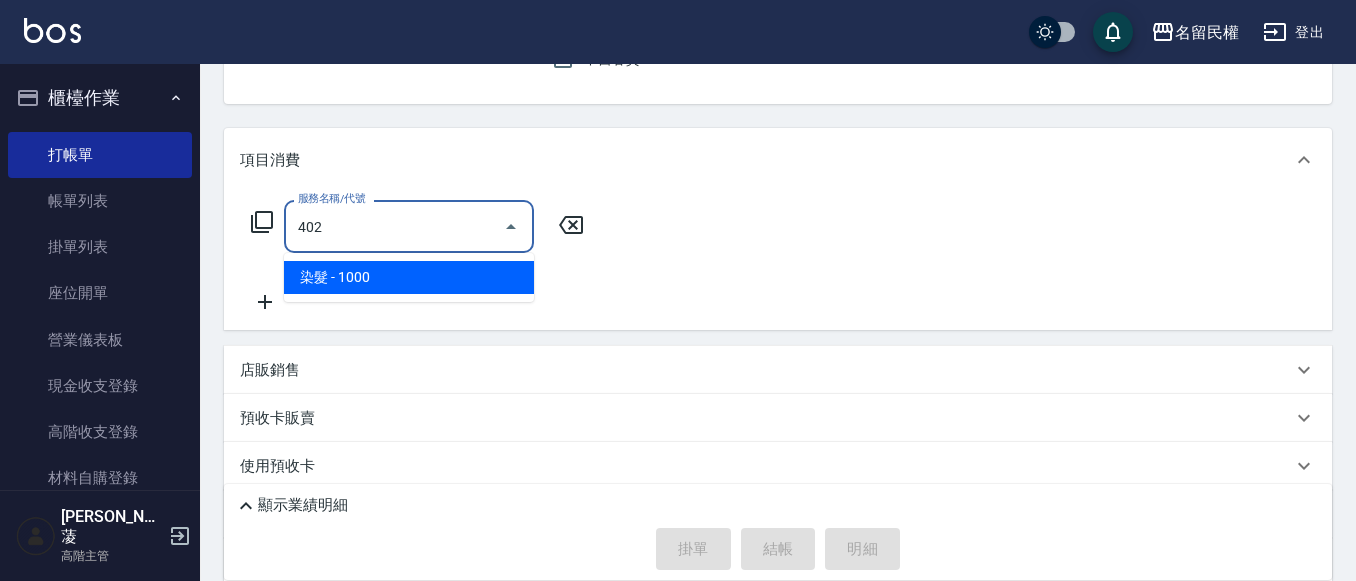 type on "染髮(402)" 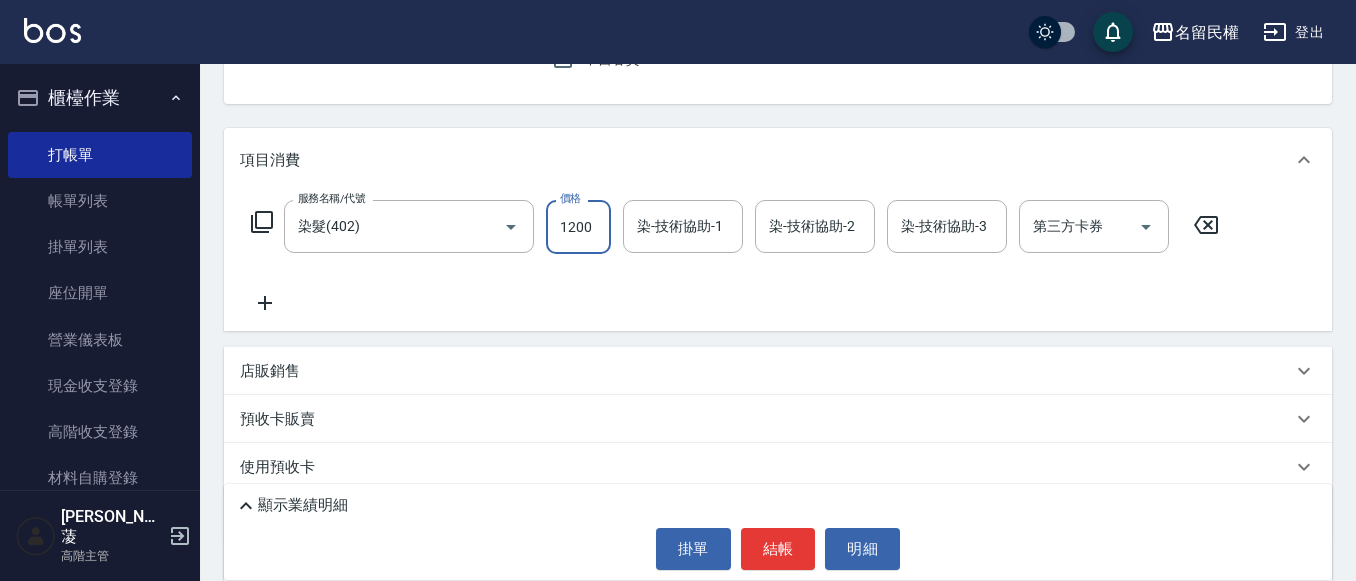 type on "1200" 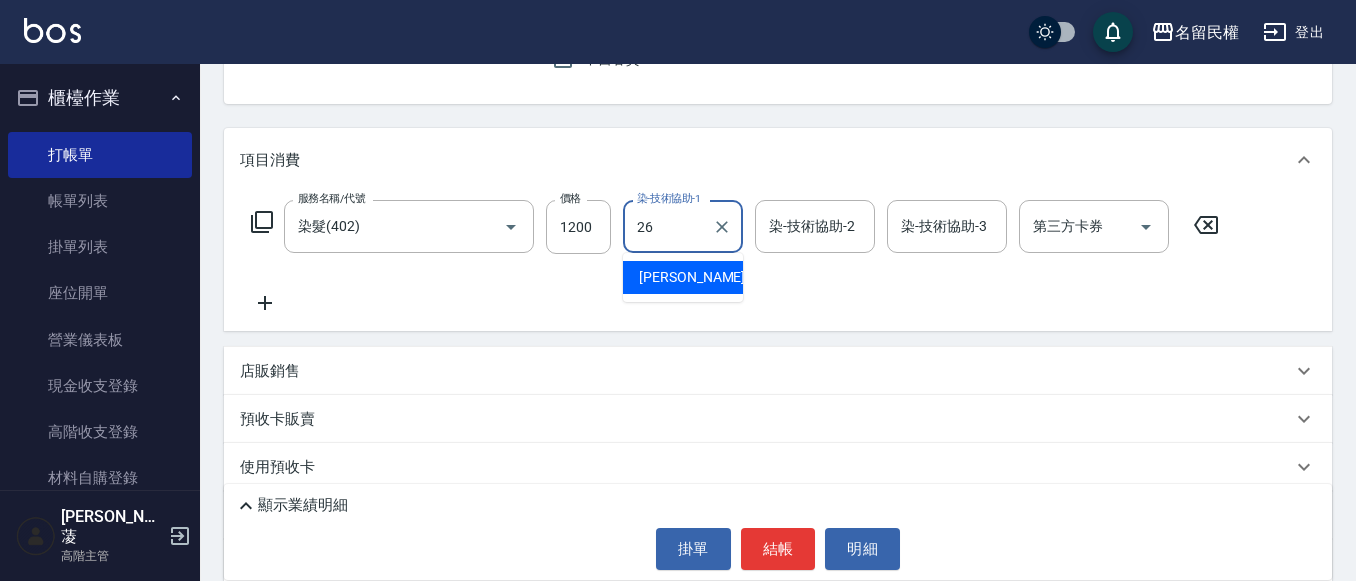 type on "沅莘-26" 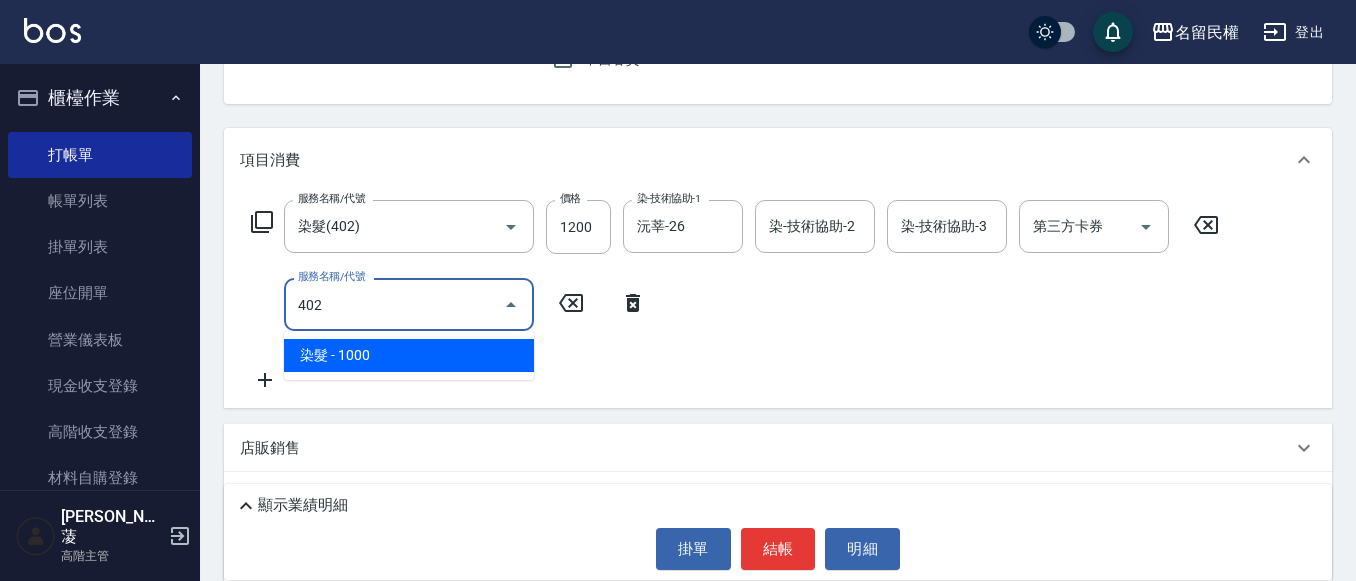 type on "染髮(402)" 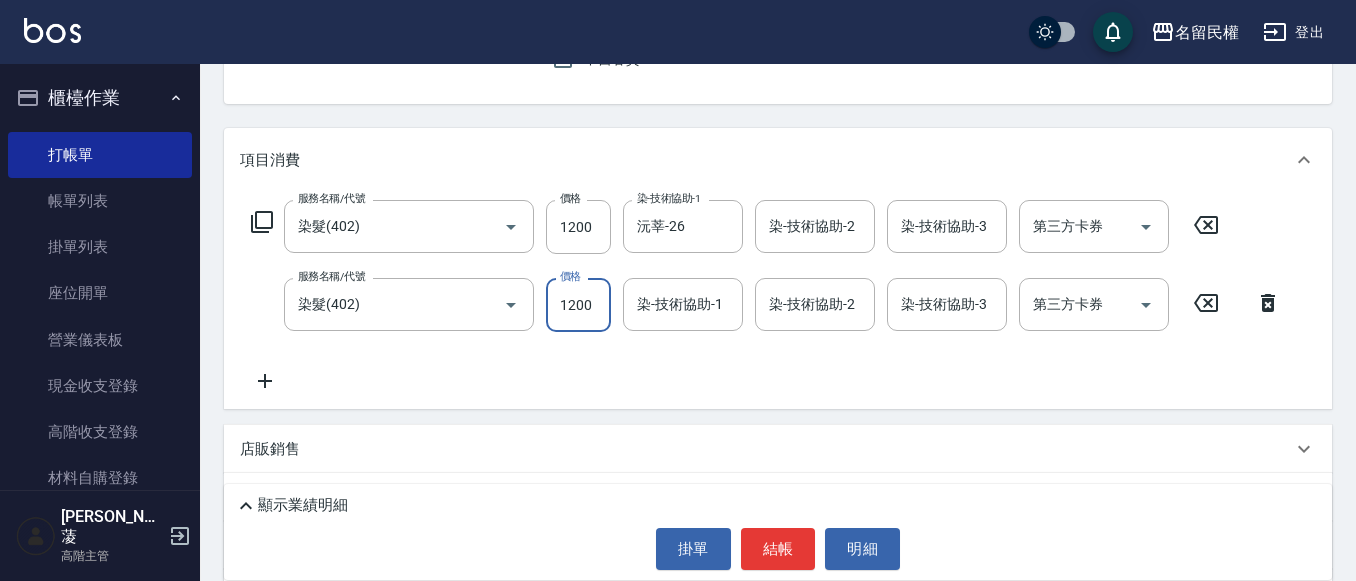 type on "1200" 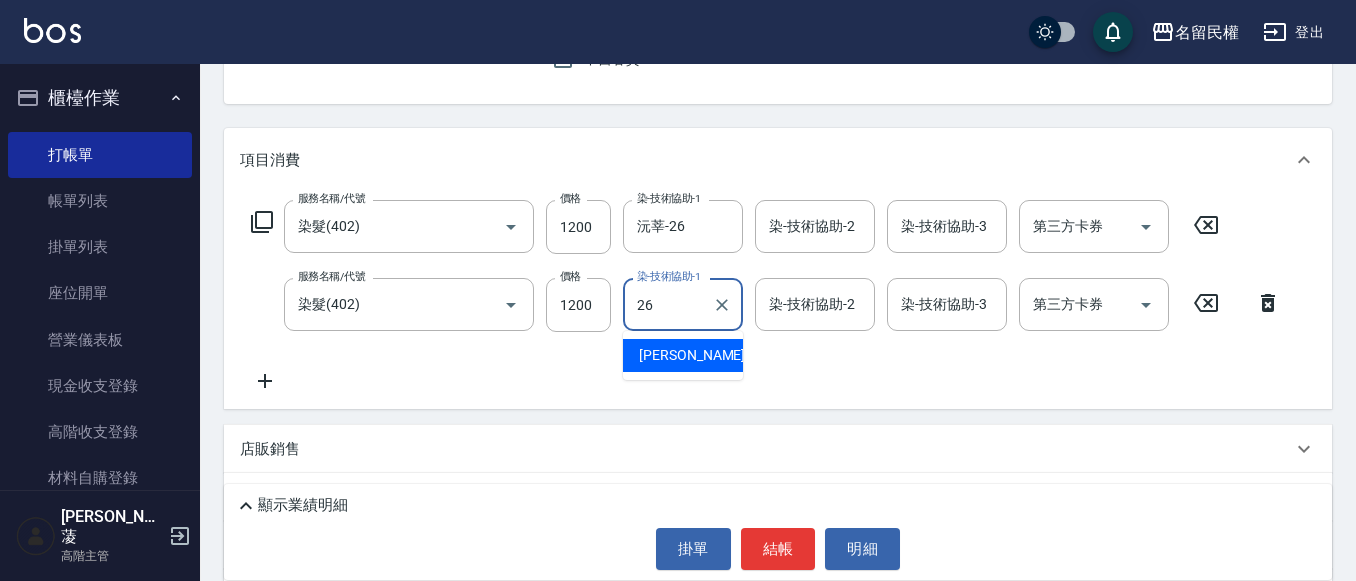type on "沅莘-26" 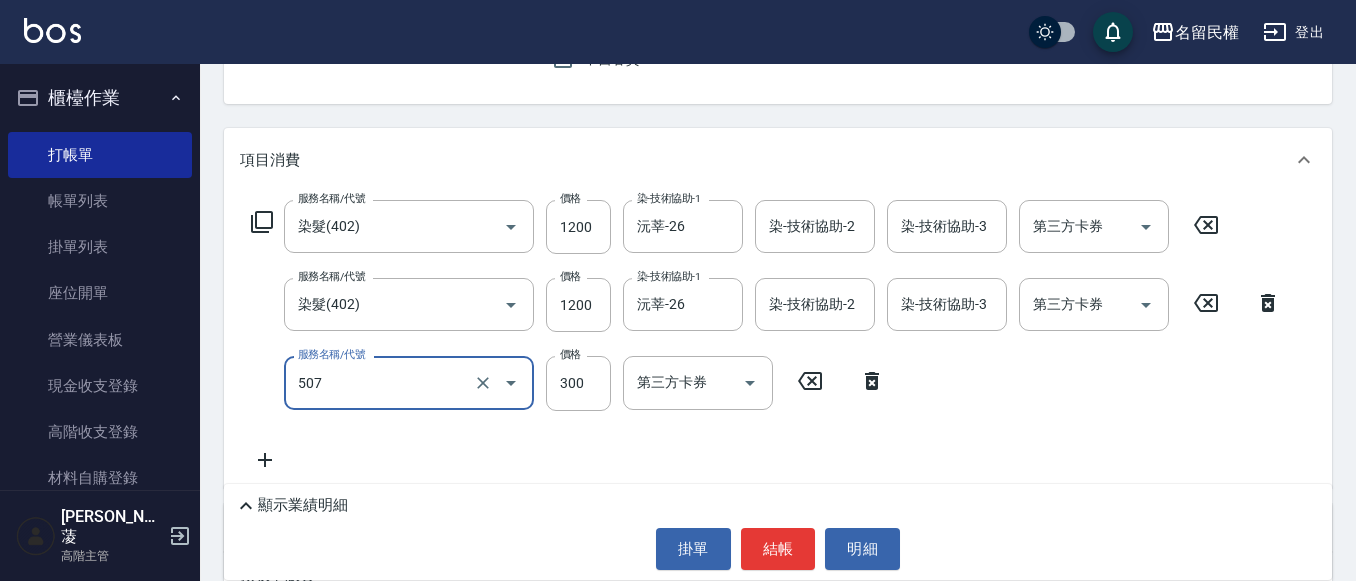 type on "頭皮隔離(507)" 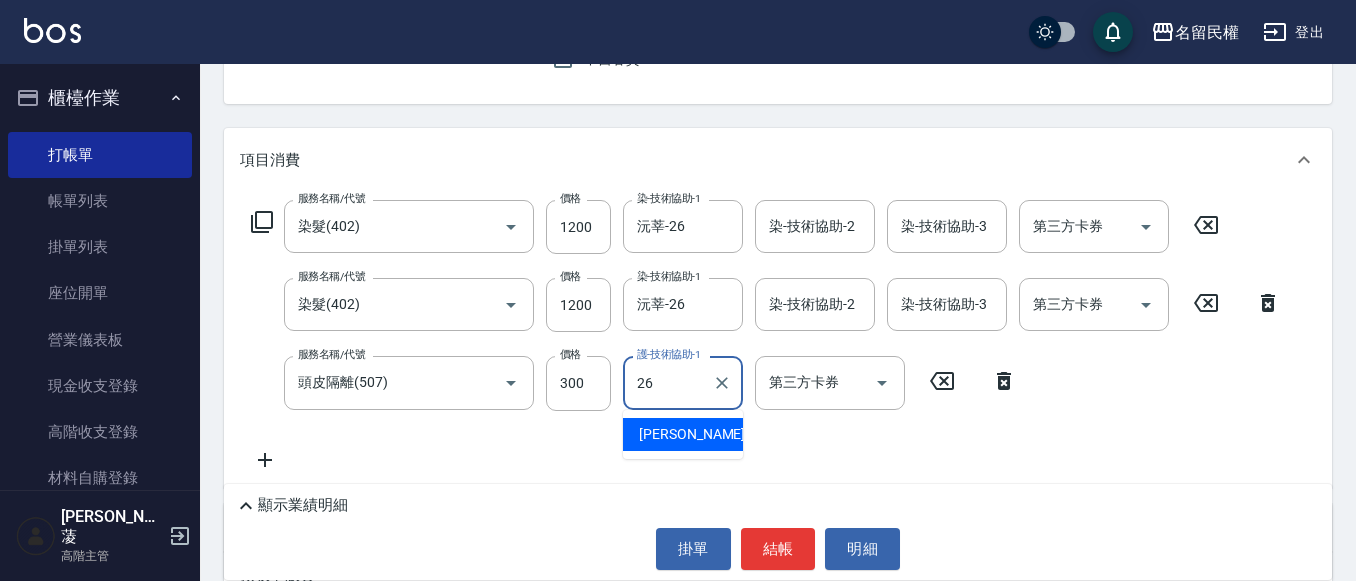type on "沅莘-26" 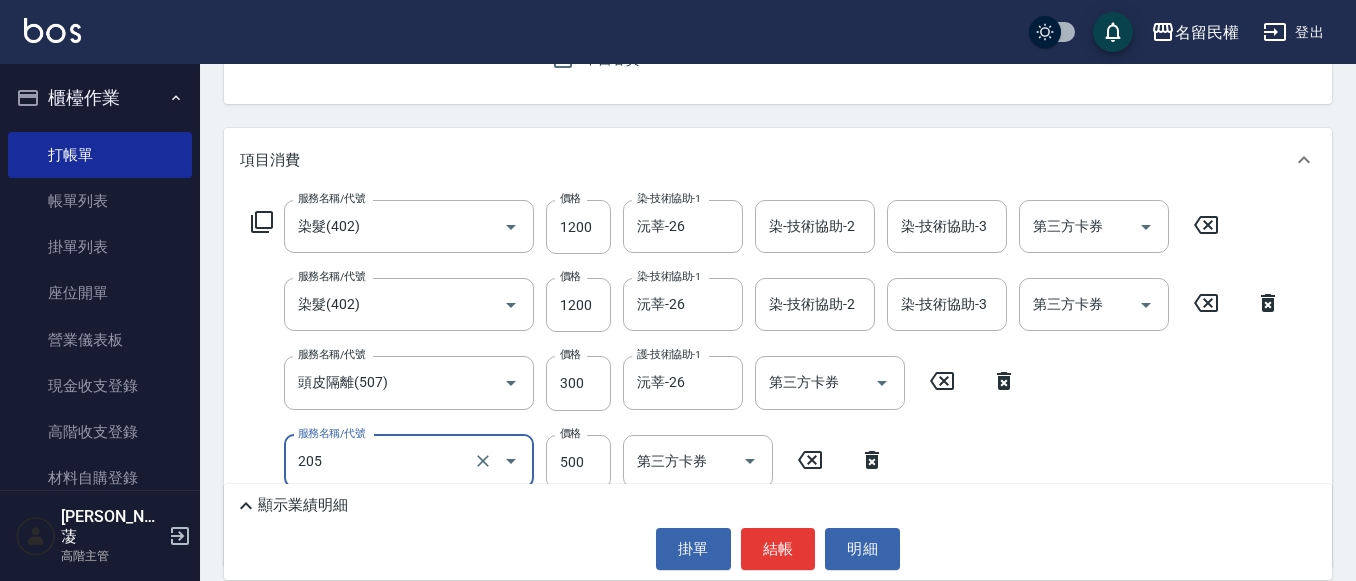 type on "指定洗剪(205)" 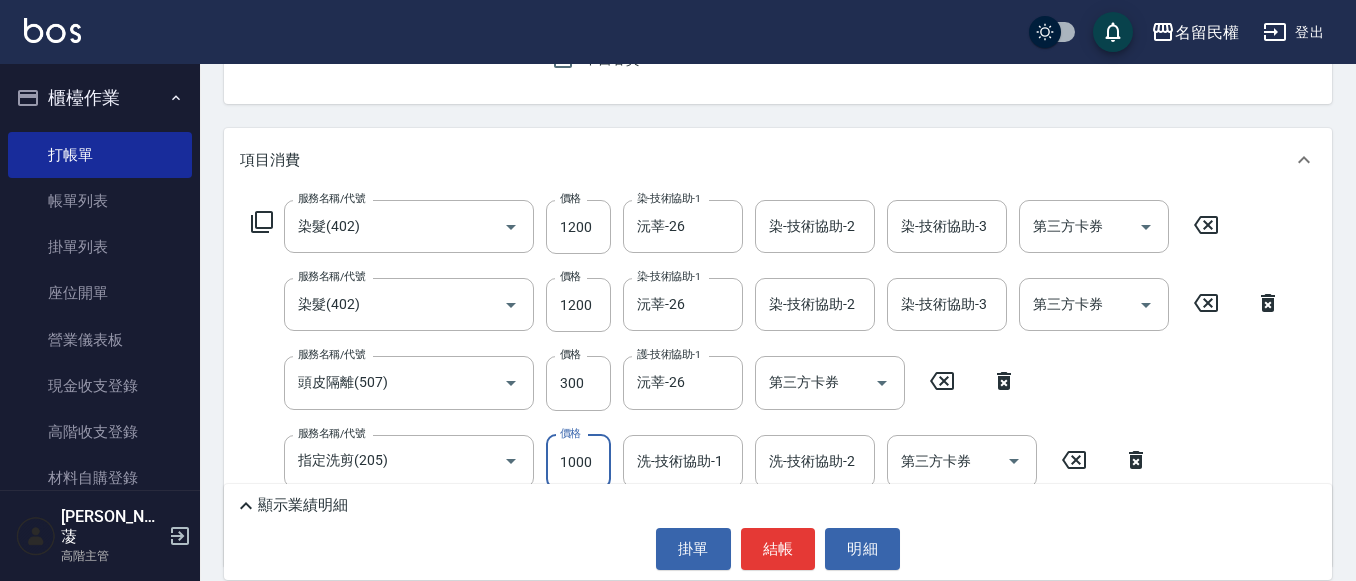 type on "1000" 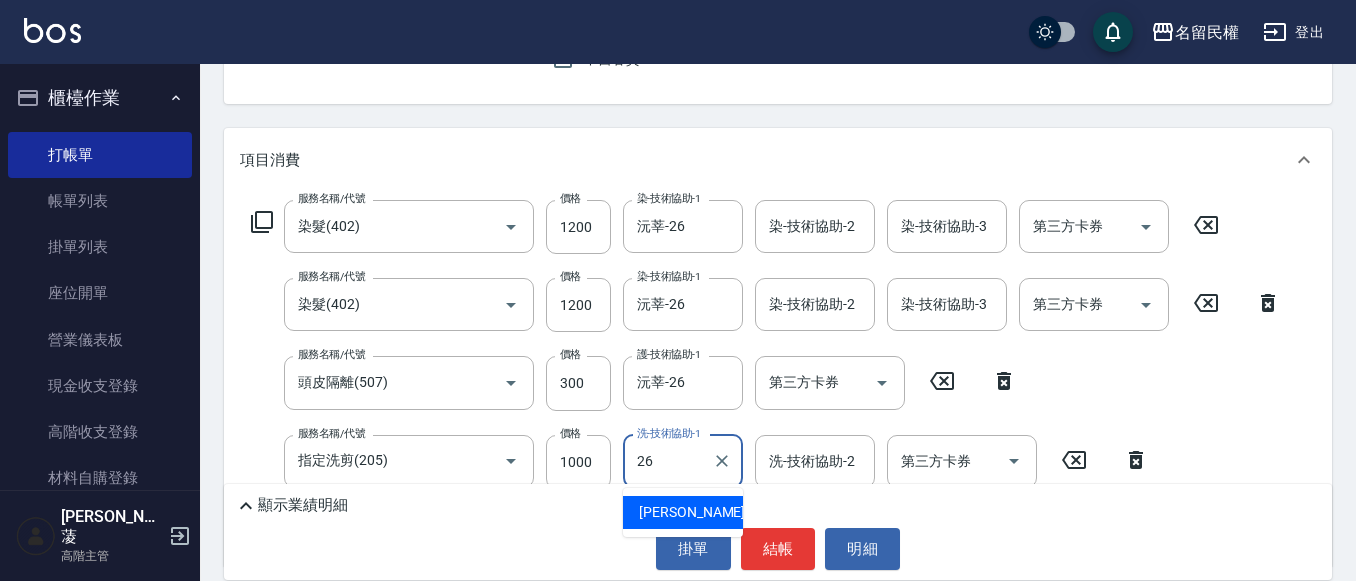 type on "沅莘-26" 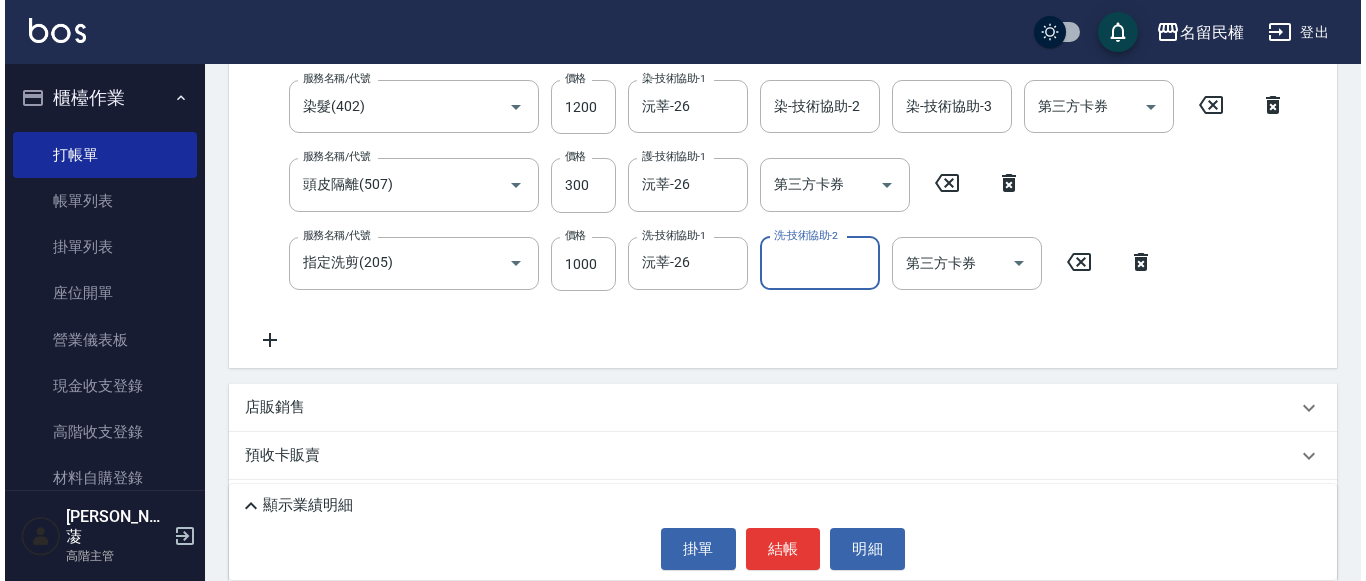 scroll, scrollTop: 400, scrollLeft: 0, axis: vertical 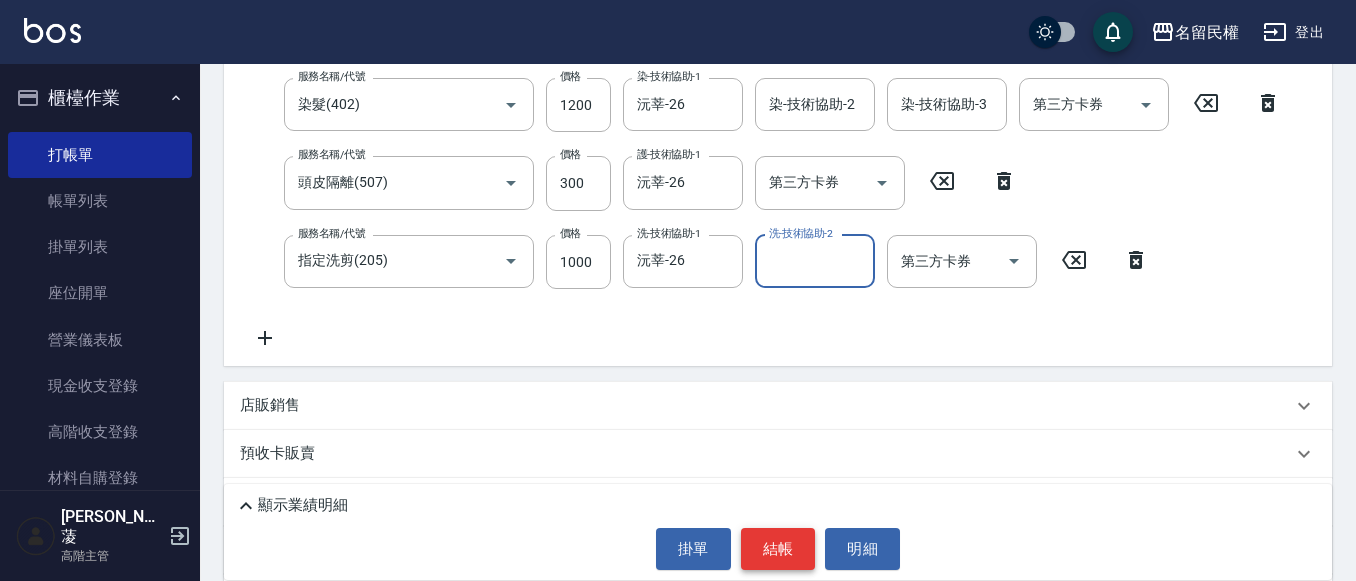 click on "結帳" at bounding box center (778, 549) 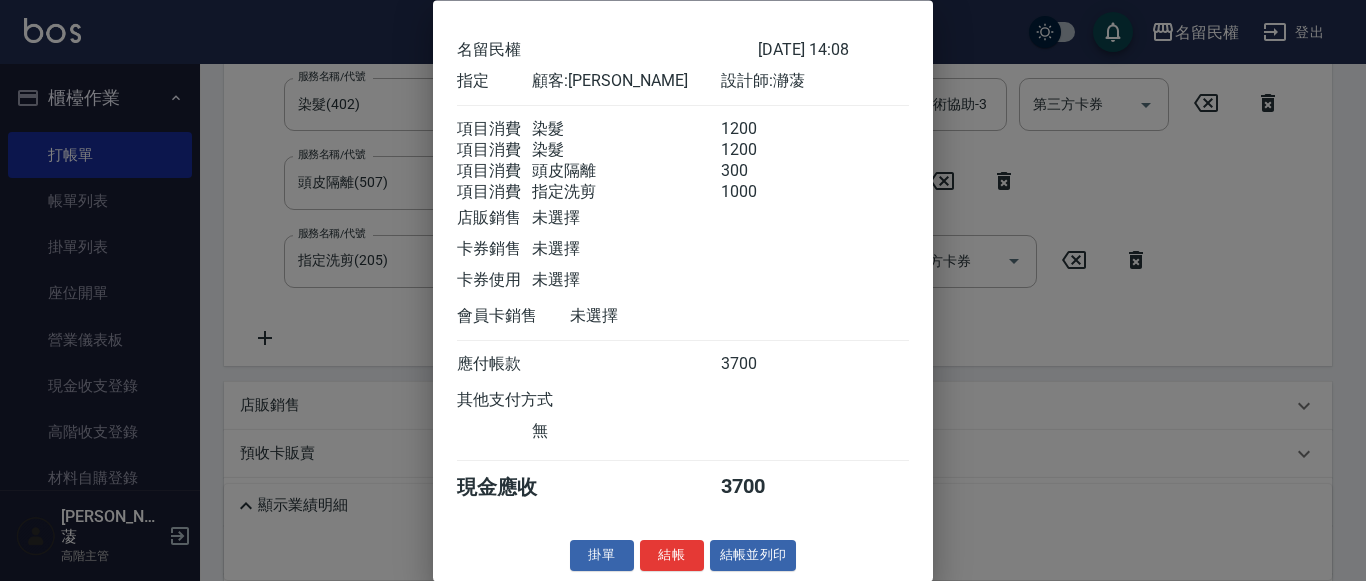 scroll, scrollTop: 98, scrollLeft: 0, axis: vertical 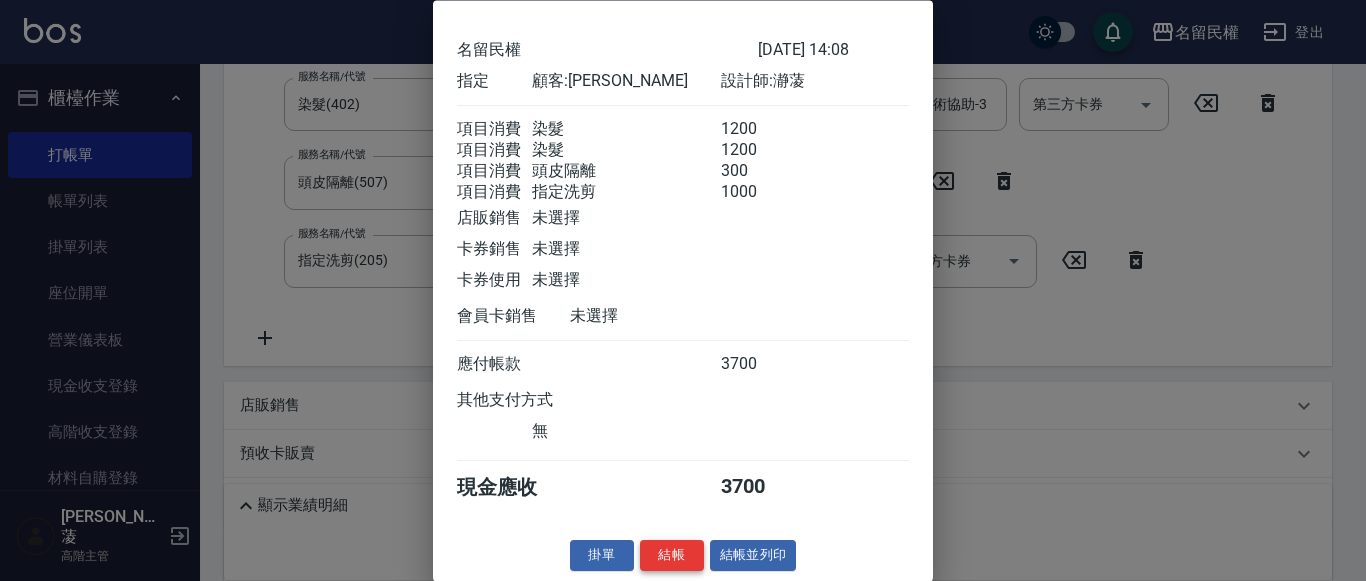 click on "結帳" at bounding box center (672, 556) 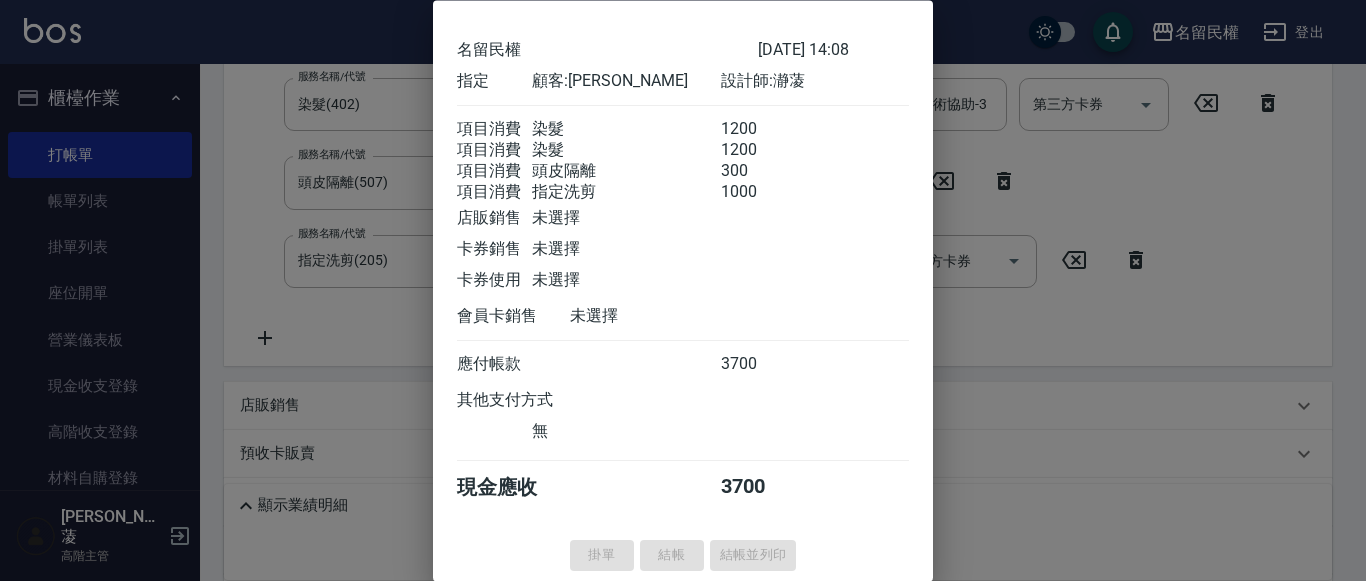 type on "[DATE] 14:10" 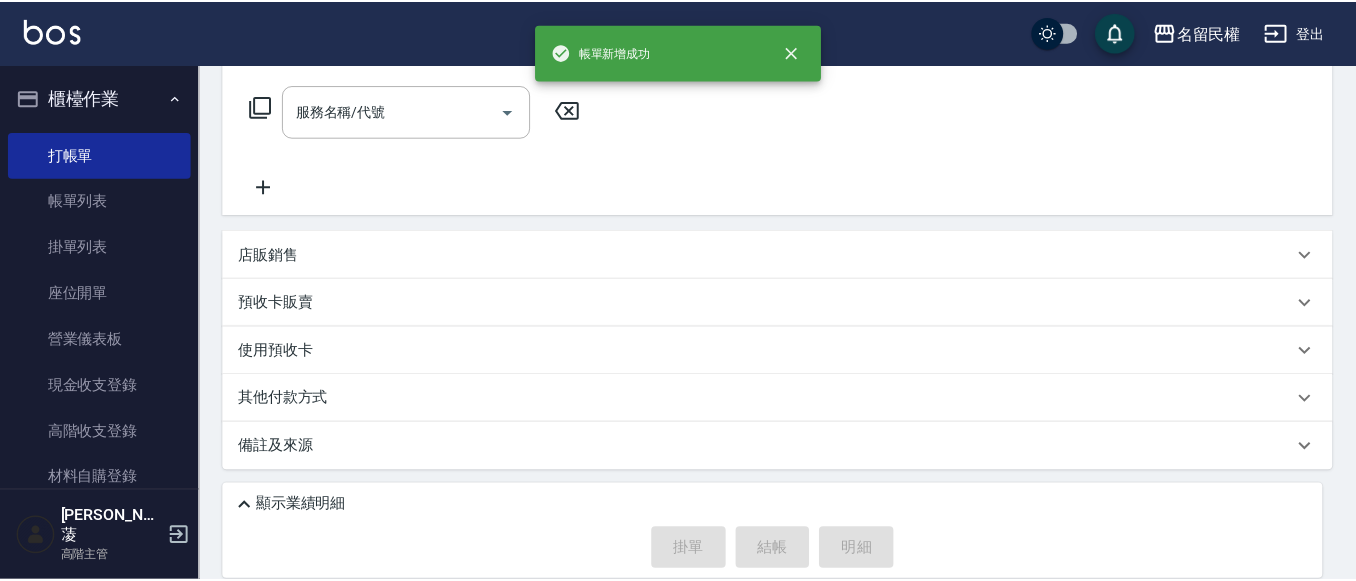 scroll, scrollTop: 0, scrollLeft: 0, axis: both 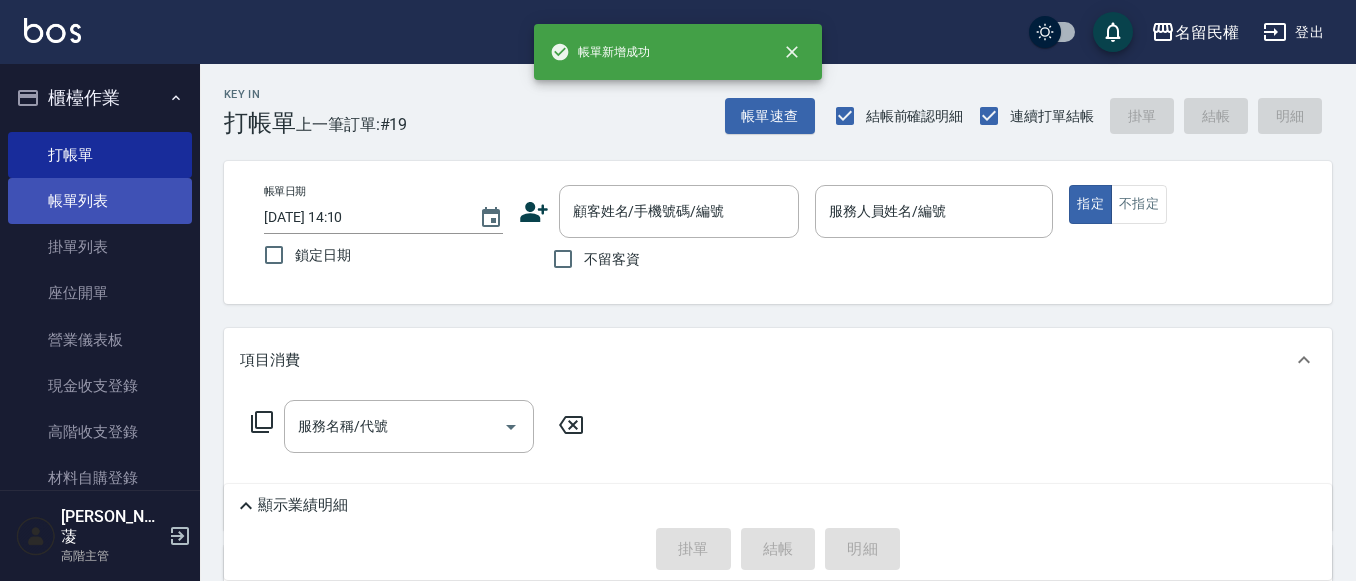 click on "帳單列表" at bounding box center [100, 201] 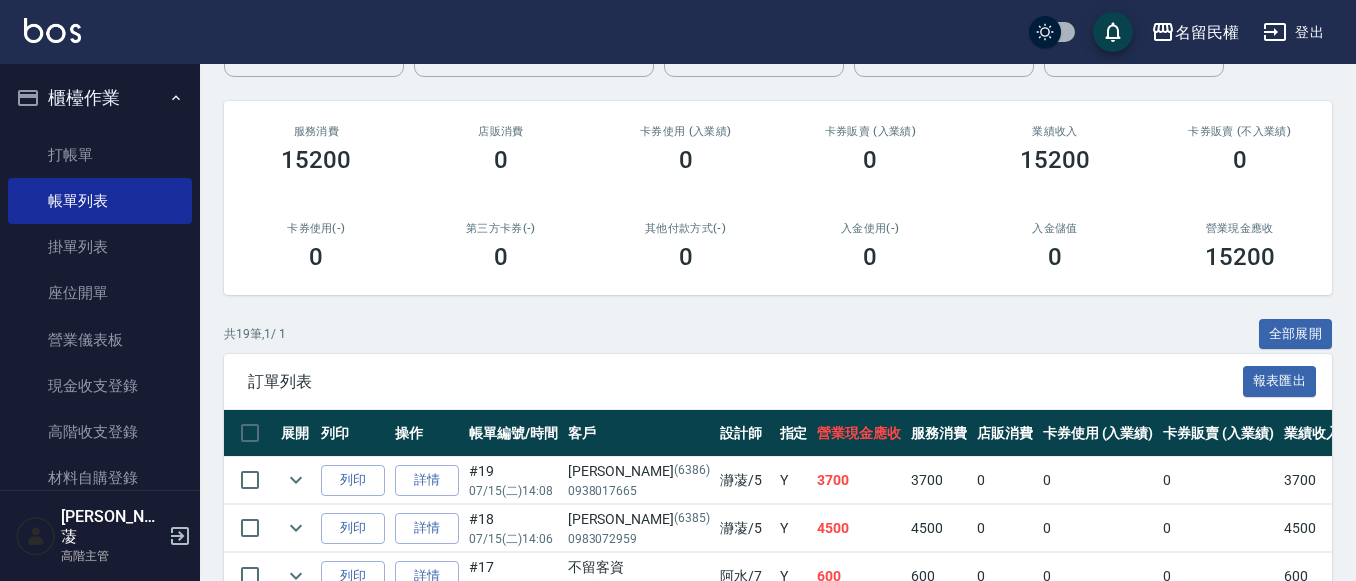 scroll, scrollTop: 100, scrollLeft: 0, axis: vertical 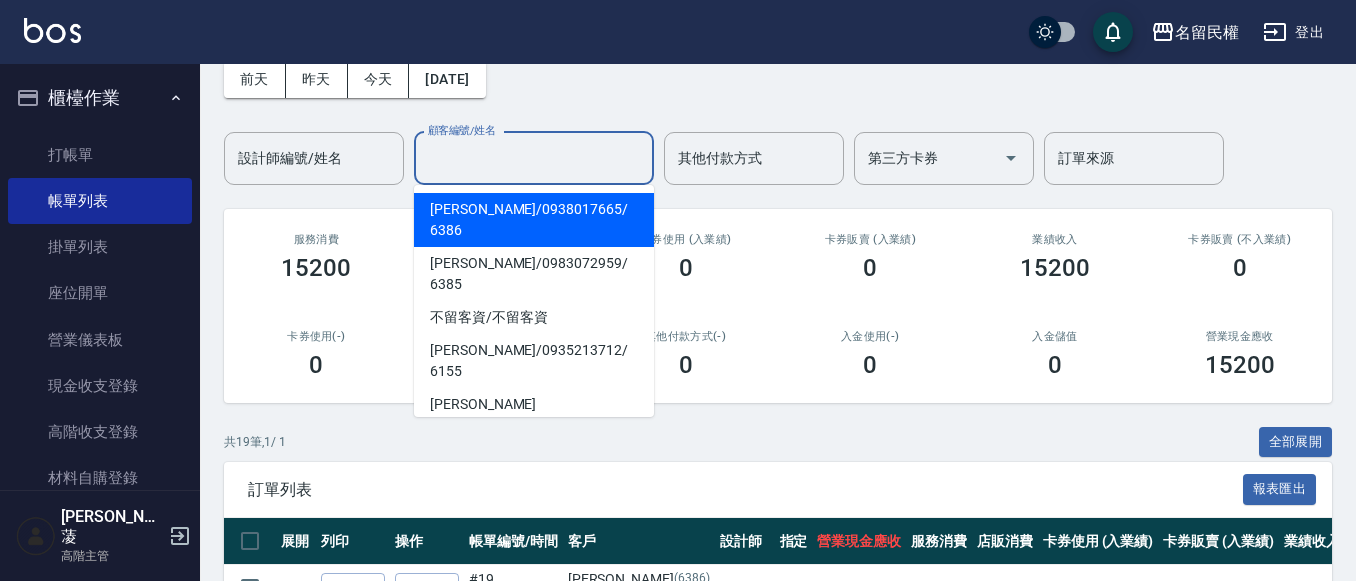 click on "顧客編號/姓名" at bounding box center [534, 158] 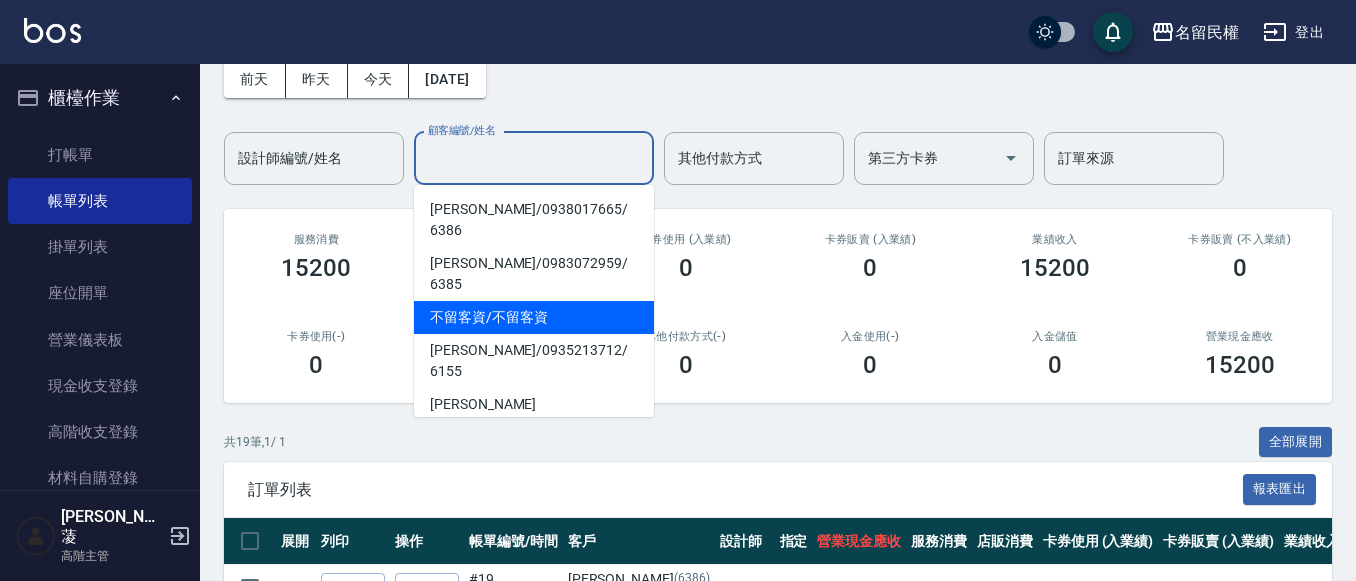 click on "ORDERS 帳單列表 新開單 [DATE] [DATE] [DATE] [DATE] 設計師編號/姓名 設計師編號/姓名 顧客編號/姓名 顧客編號/姓名 其他付款方式 其他付款方式 第三方卡券 第三方卡券 訂單來源 訂單來源 服務消費 15200 店販消費 0 卡券使用 (入業績) 0 卡券販賣 (入業績) 0 業績收入 15200 卡券販賣 (不入業績) 0 卡券使用(-) 0 第三方卡券(-) 0 其他付款方式(-) 0 入金使用(-) 0 入金儲值 0 營業現金應收 15200 共  19  筆,  1  /   1 全部展開 訂單列表 報表匯出 展開 列印 操作 帳單編號/時間 客戶 設計師 指定 營業現金應收 服務消費 店販消費 卡券使用 (入業績) 卡券販賣 (入業績) 業績收入 卡券販賣 (不入業績) 卡券使用(-) 第三方卡券(-) 其他付款方式(-) 入金使用(-) 備註 訂單來源 列印 詳情 #19 07/15 (二) 14:08 [PERSON_NAME] [PHONE_NUMBER] 瀞蓤 /5 Y 3700 3700 0 0 0 3700 0 0 0 0 0 列印 詳情 #18 07/15 (二) 14:06 [PERSON_NAME](6385) /5 Y" at bounding box center (778, 759) 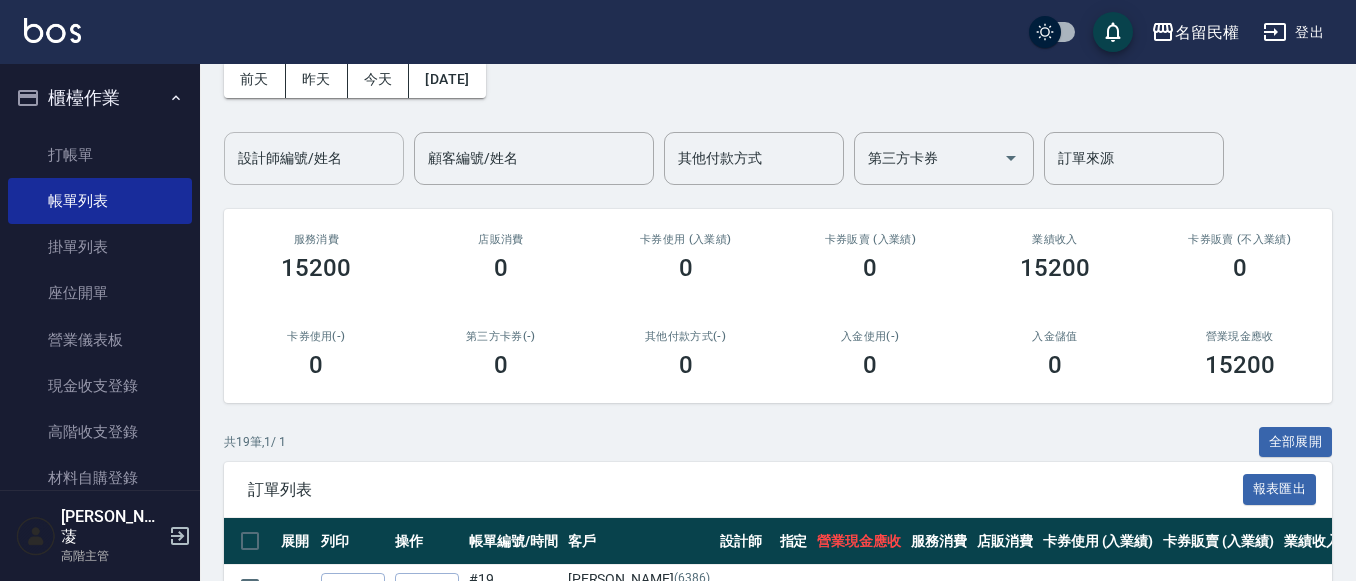 click on "設計師編號/姓名" at bounding box center [314, 158] 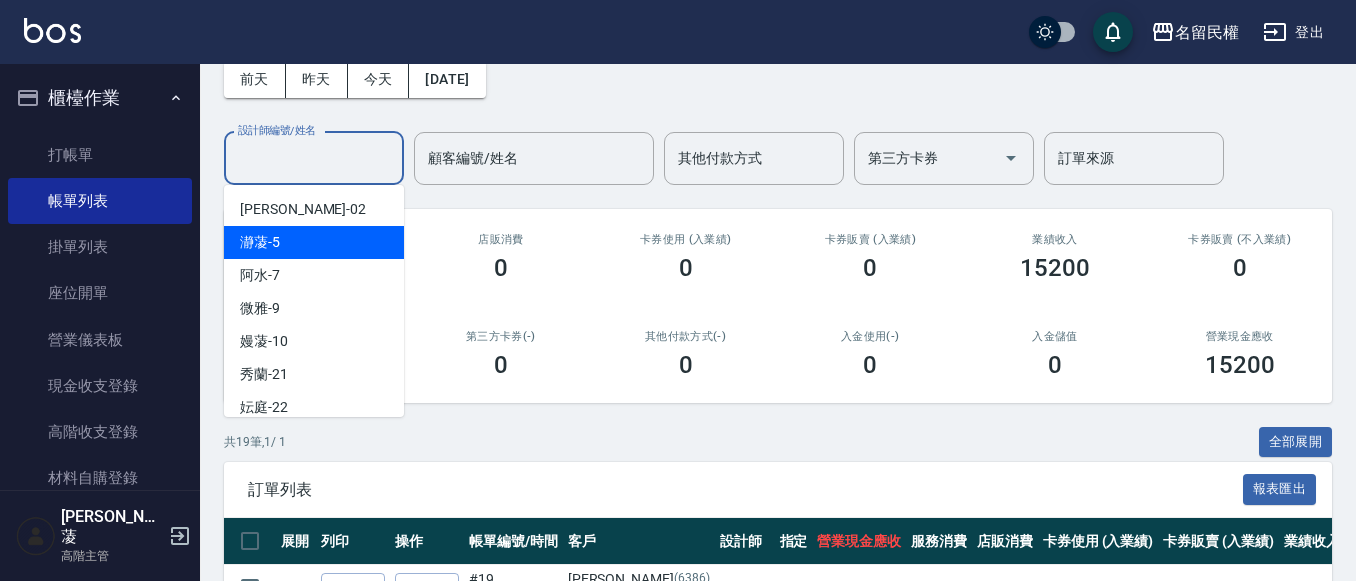 click on "瀞蓤 -5" at bounding box center (314, 242) 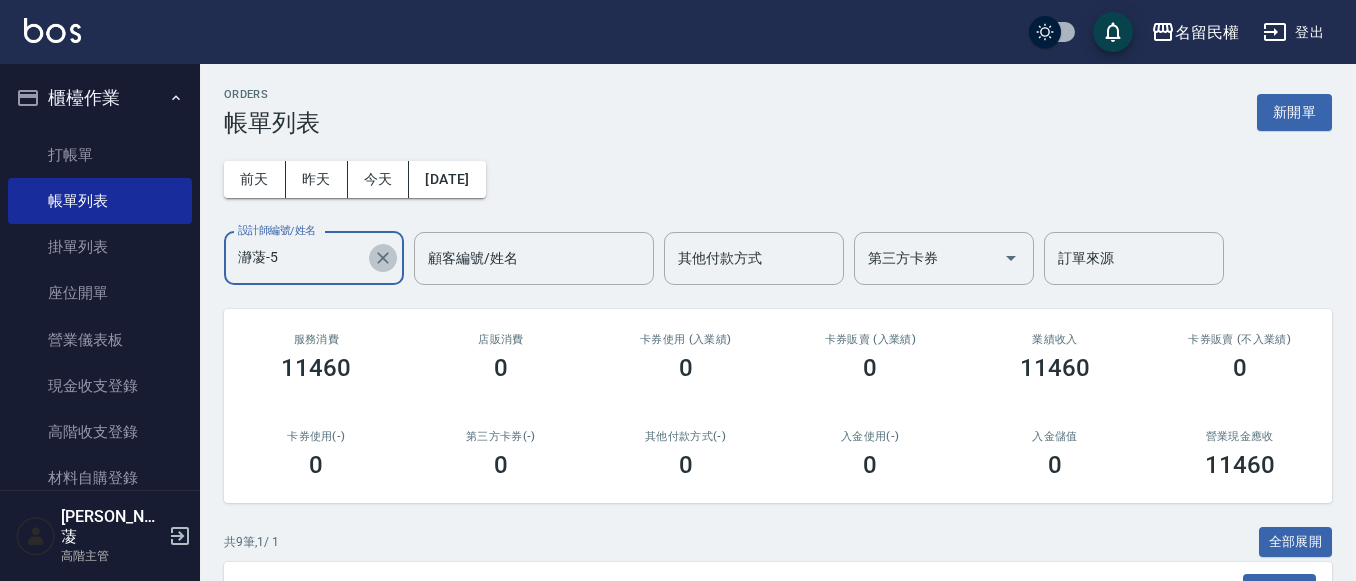 click 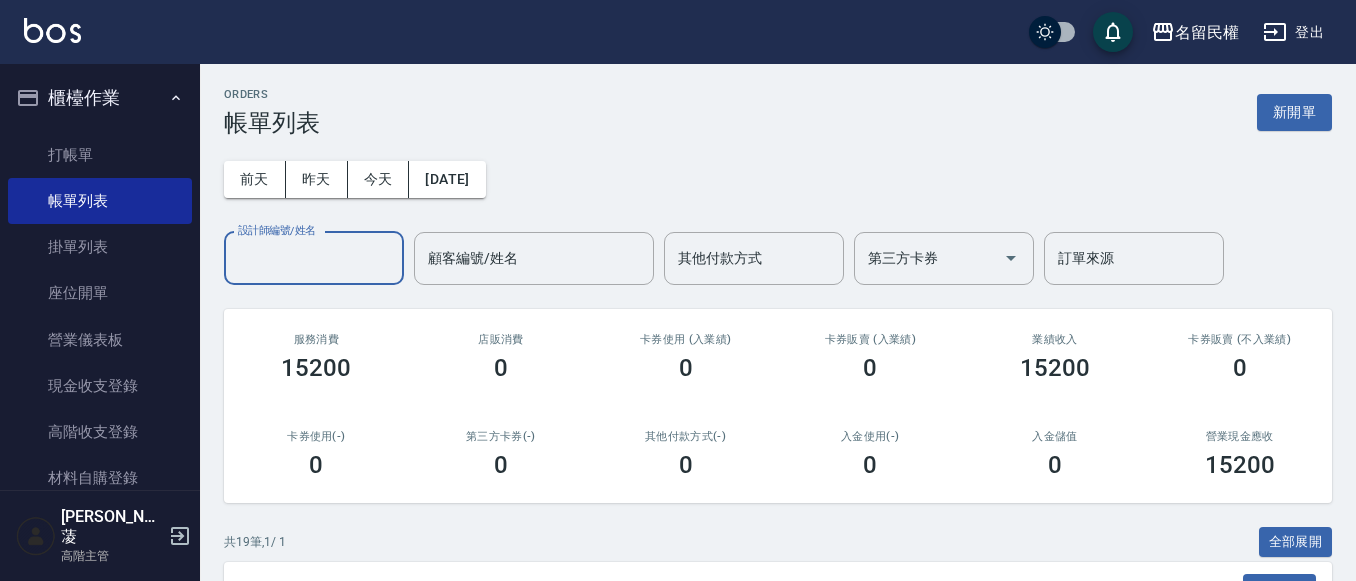 click on "設計師編號/姓名" at bounding box center (314, 258) 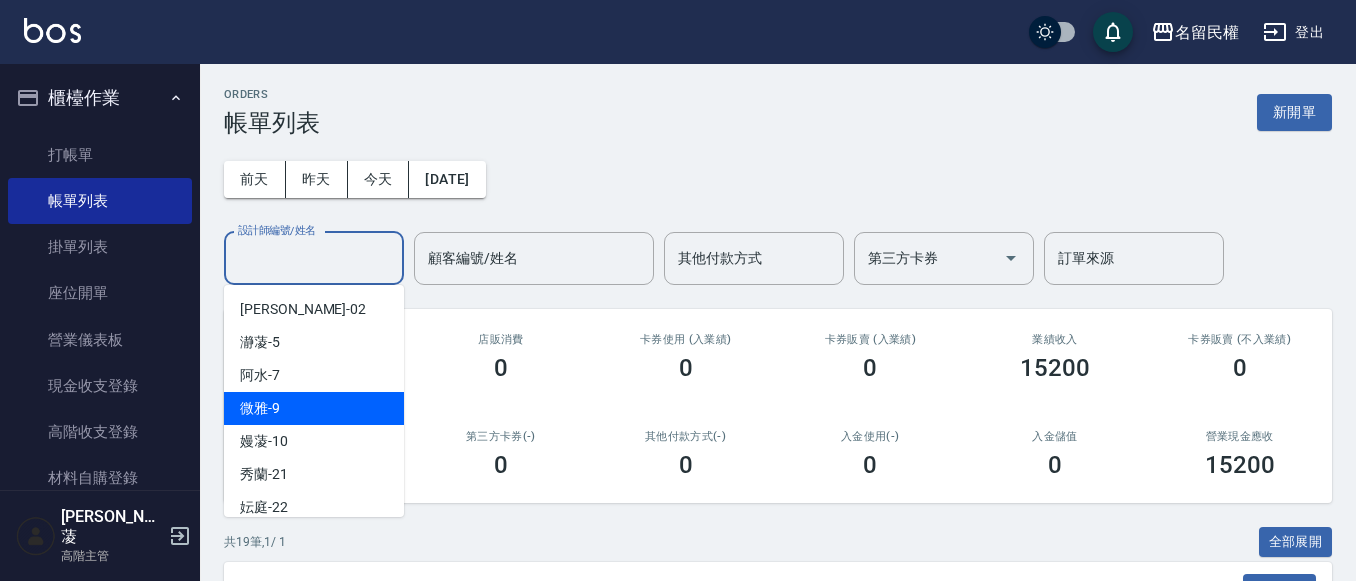 click on "微雅 -9" at bounding box center [314, 408] 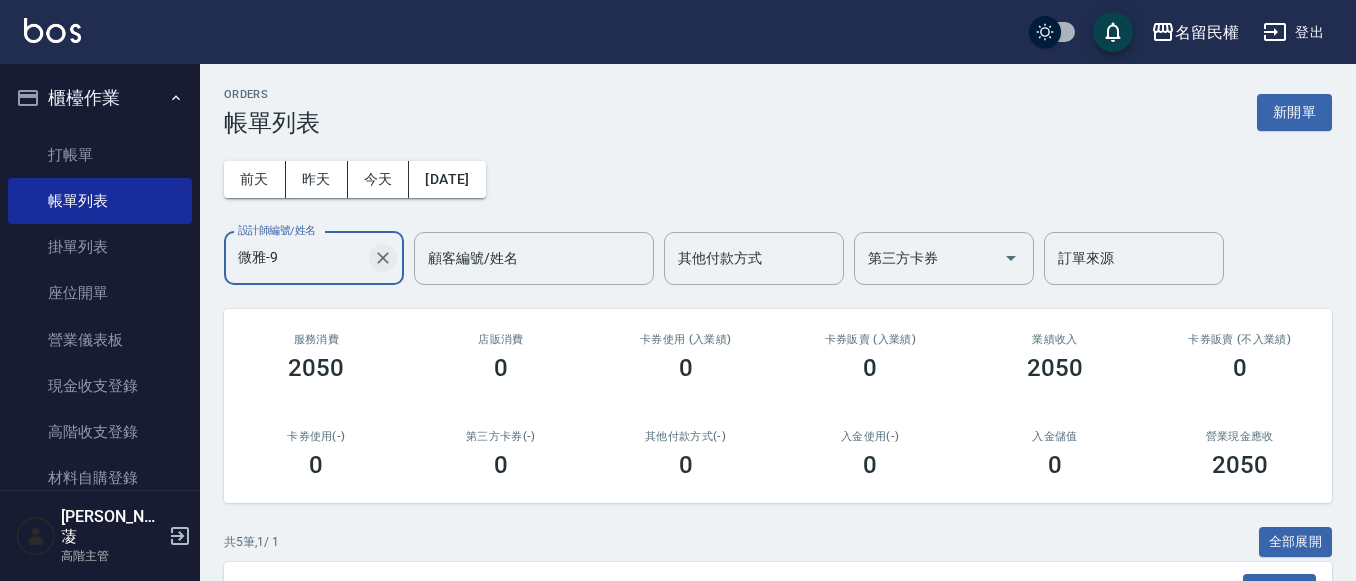 click 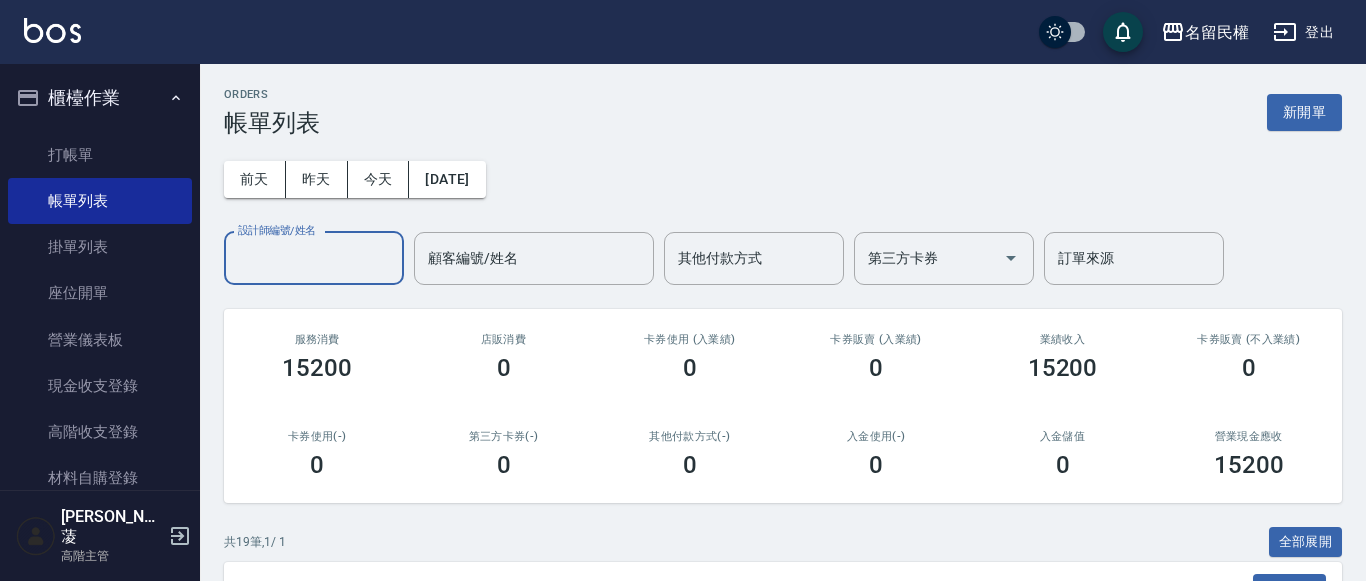 click on "設計師編號/姓名" at bounding box center (314, 258) 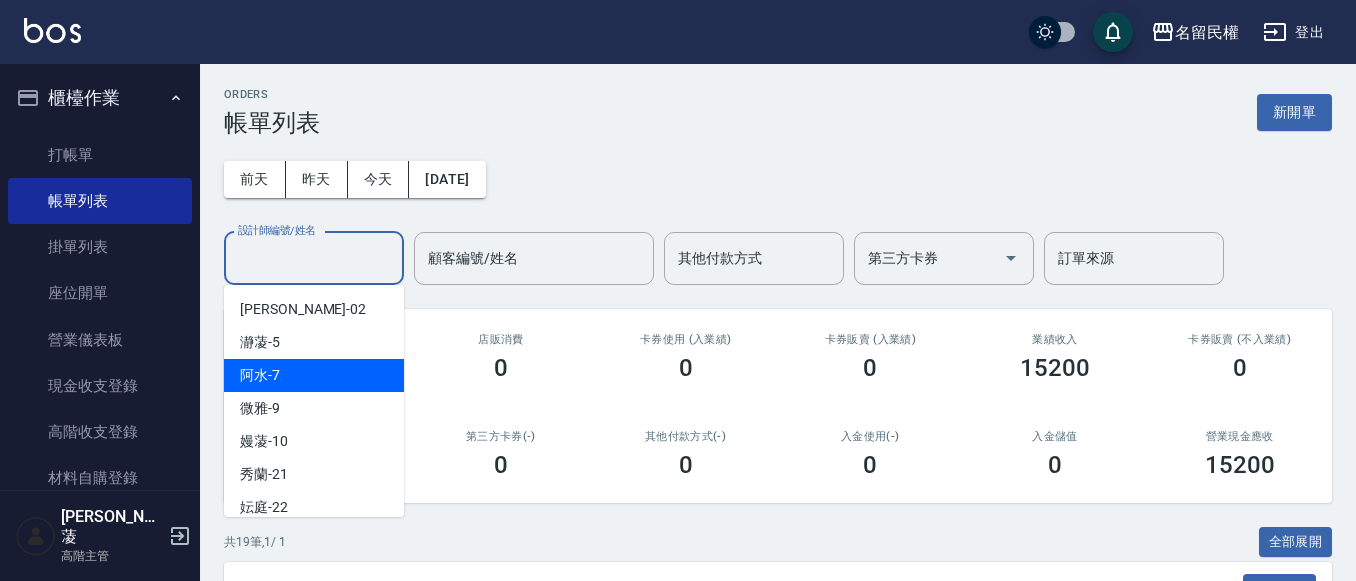 click on "阿水 -7" at bounding box center (314, 375) 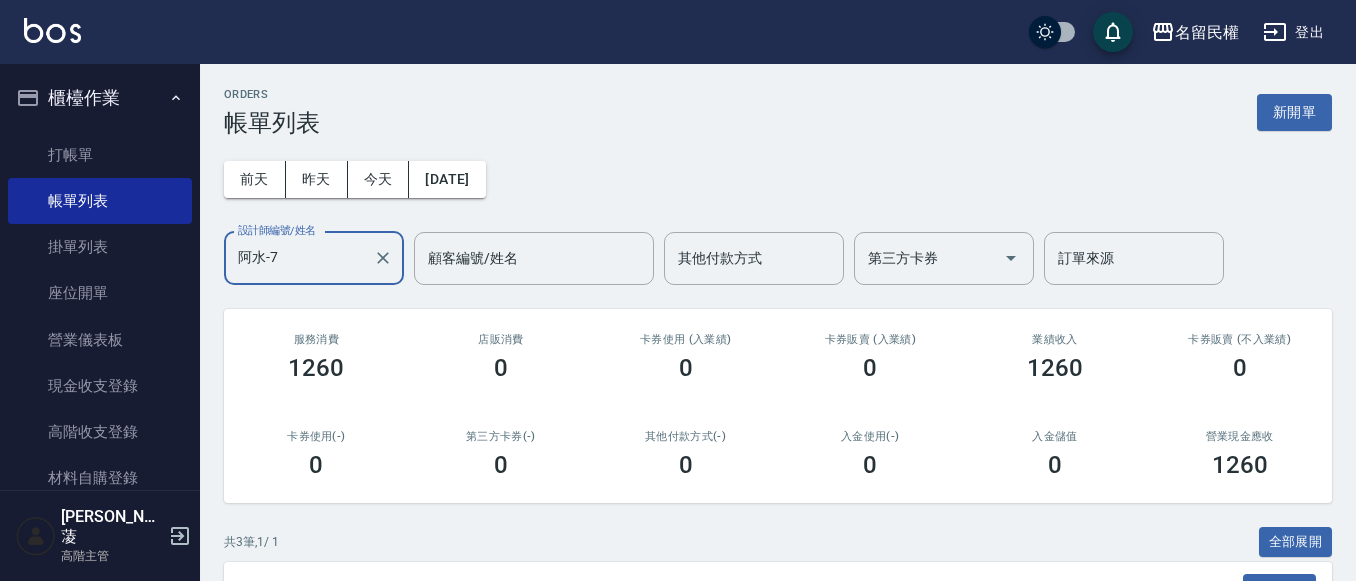 click at bounding box center [382, 258] 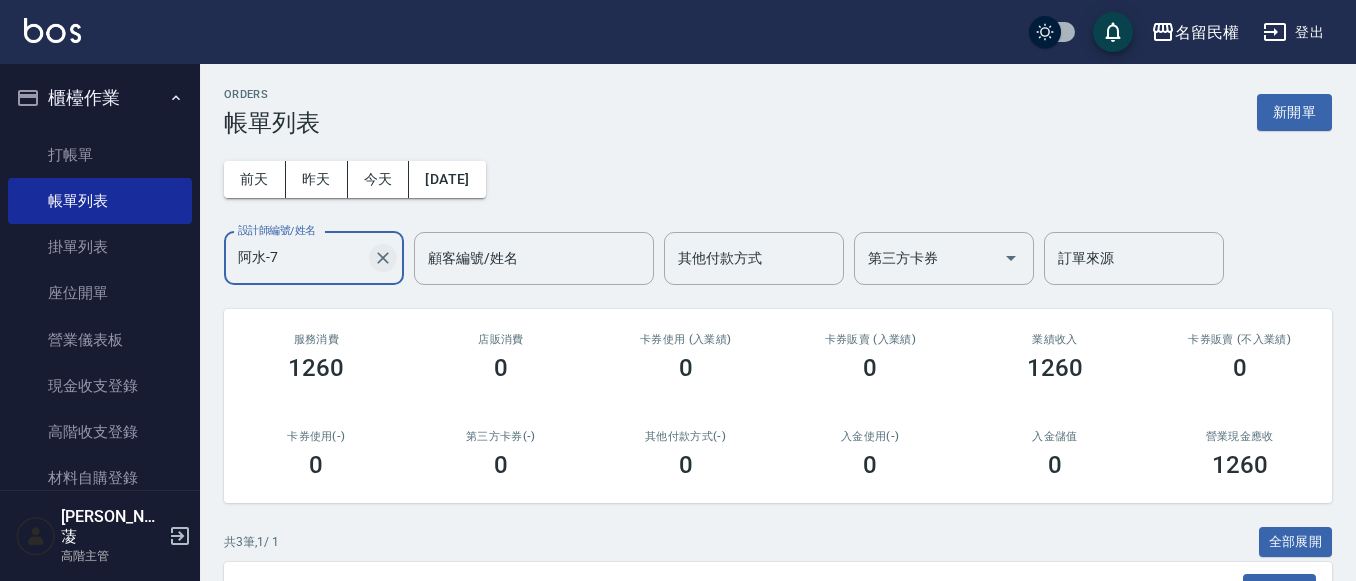click 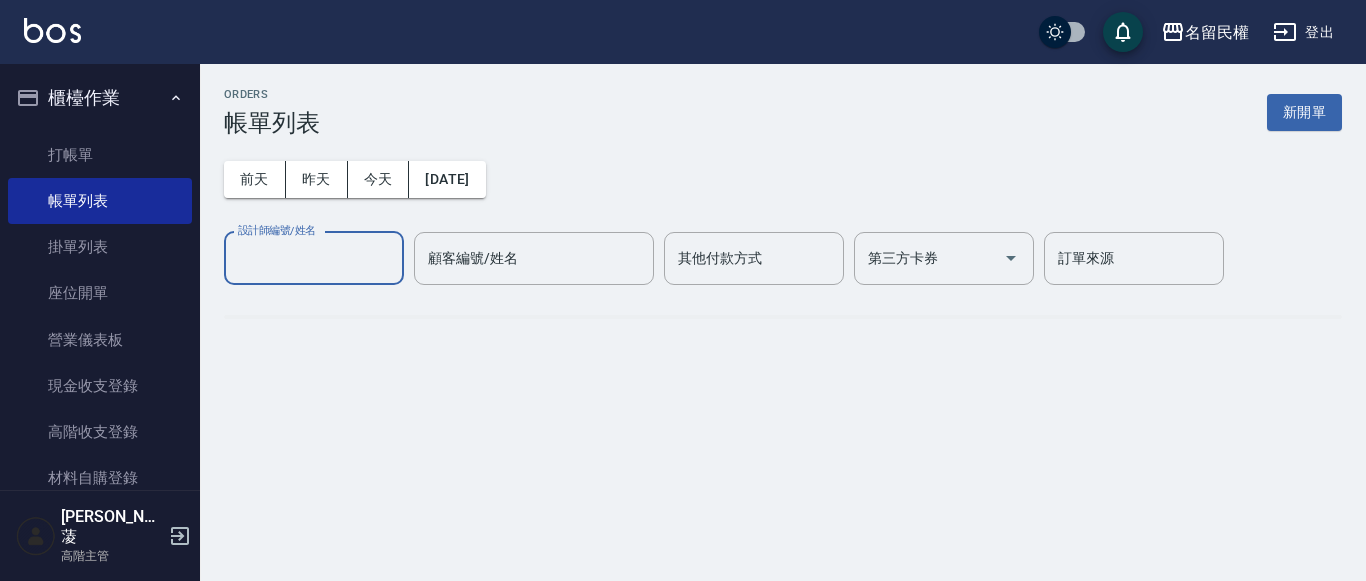 click on "設計師編號/姓名" at bounding box center (314, 258) 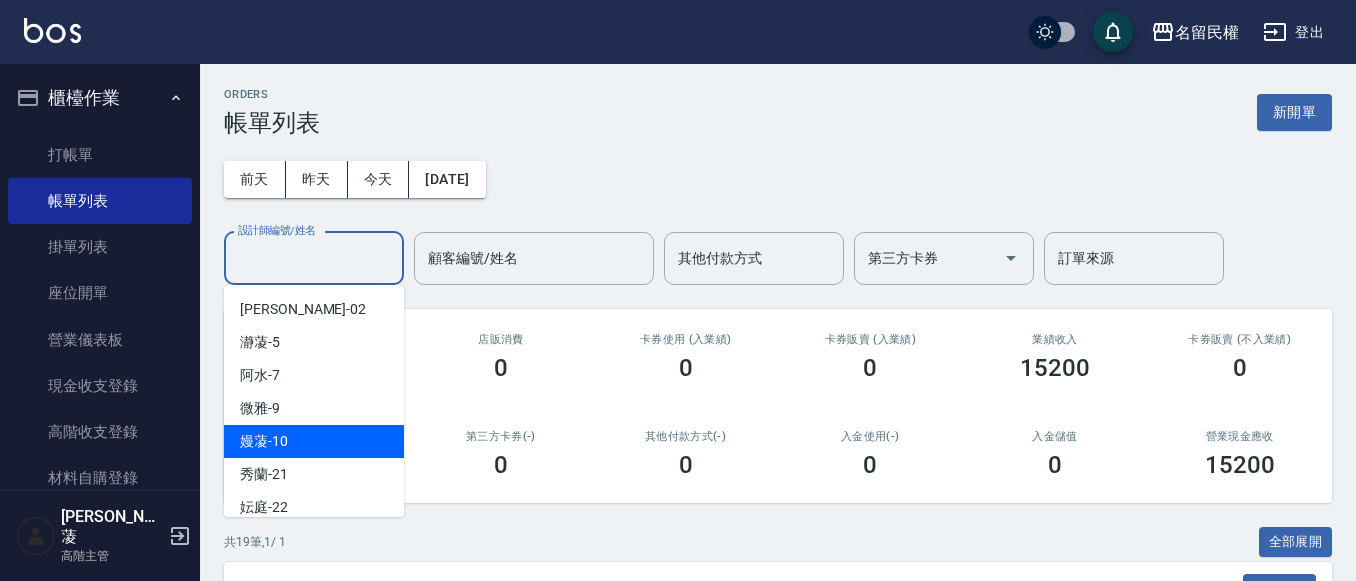 click on "嫚蓤 -10" at bounding box center (314, 441) 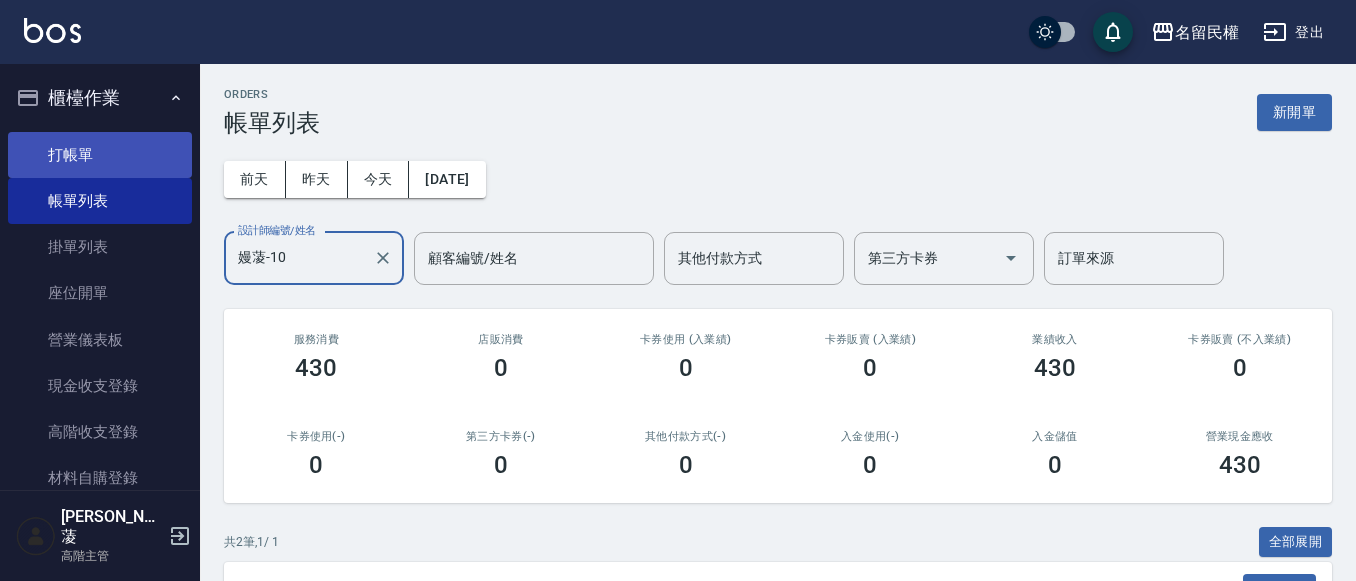 click on "打帳單" at bounding box center [100, 155] 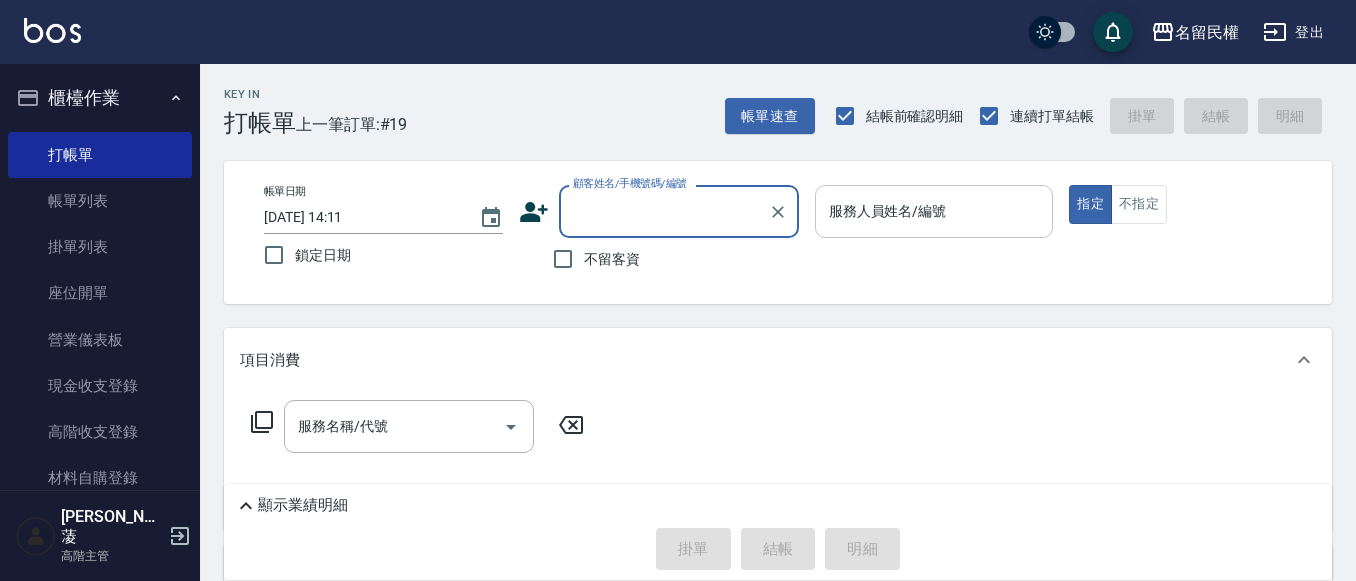 click on "服務人員姓名/編號" at bounding box center (934, 211) 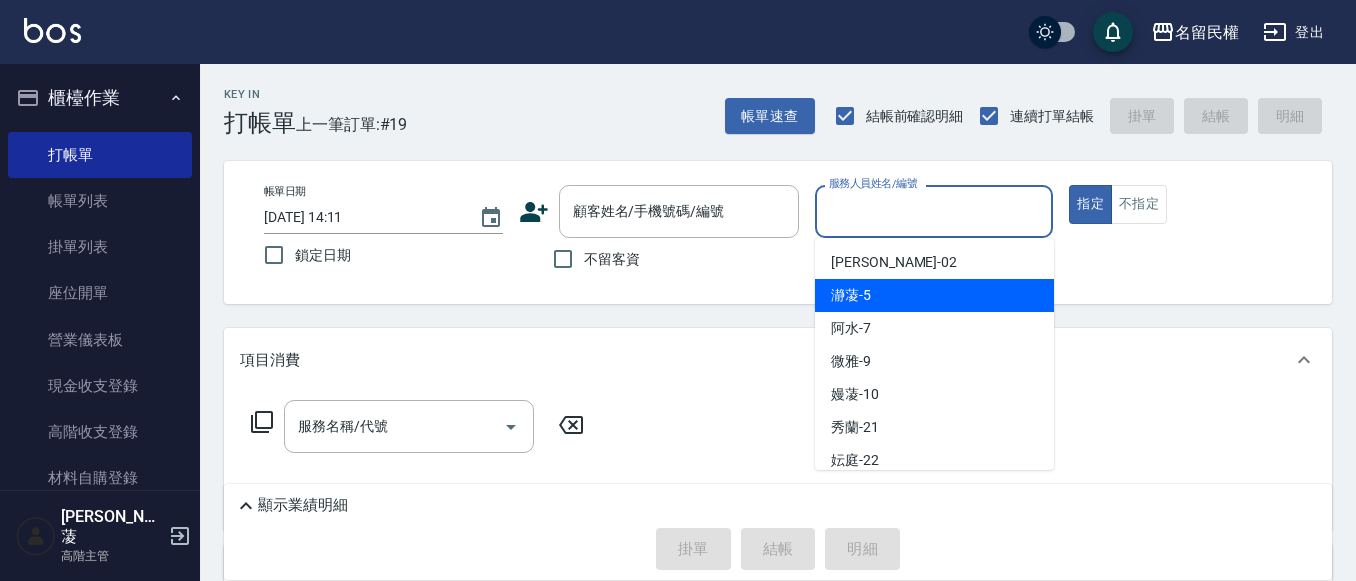 click on "瀞蓤 -5" at bounding box center (934, 295) 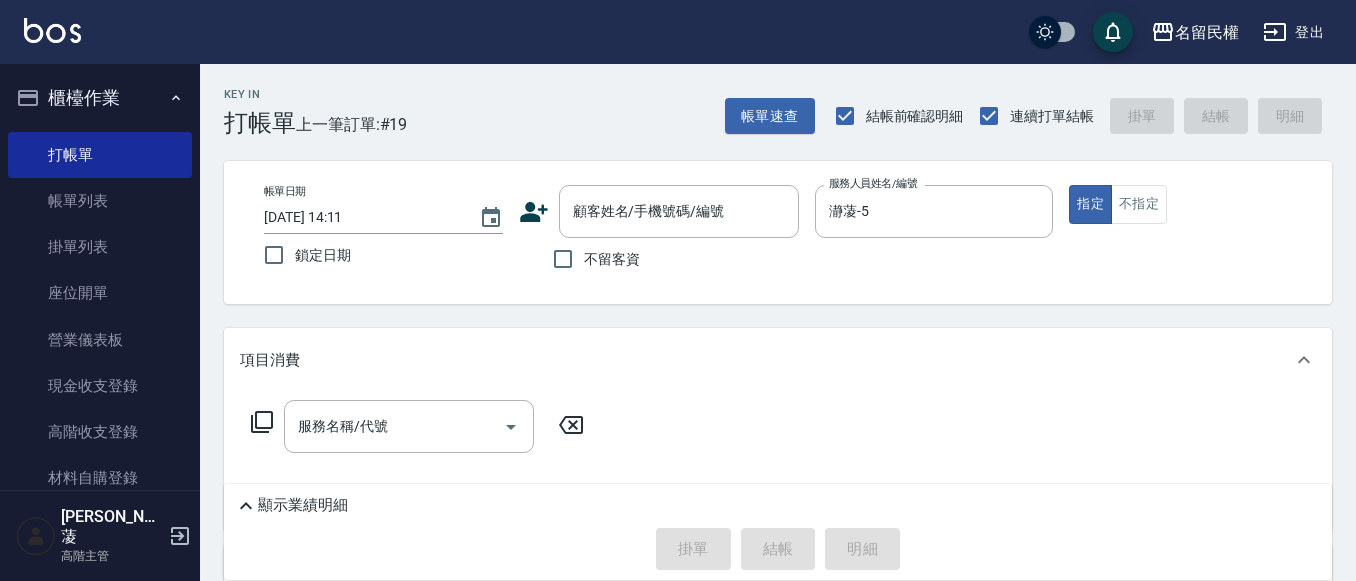 click on "不留客資" at bounding box center [612, 259] 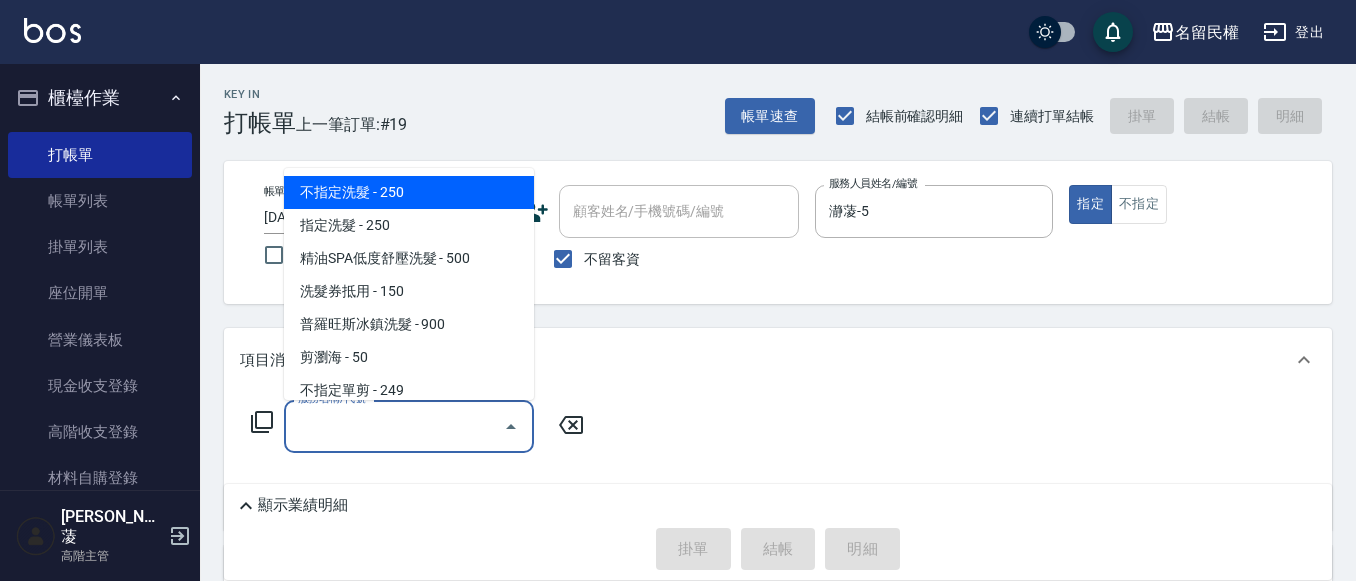 click on "服務名稱/代號" at bounding box center (394, 426) 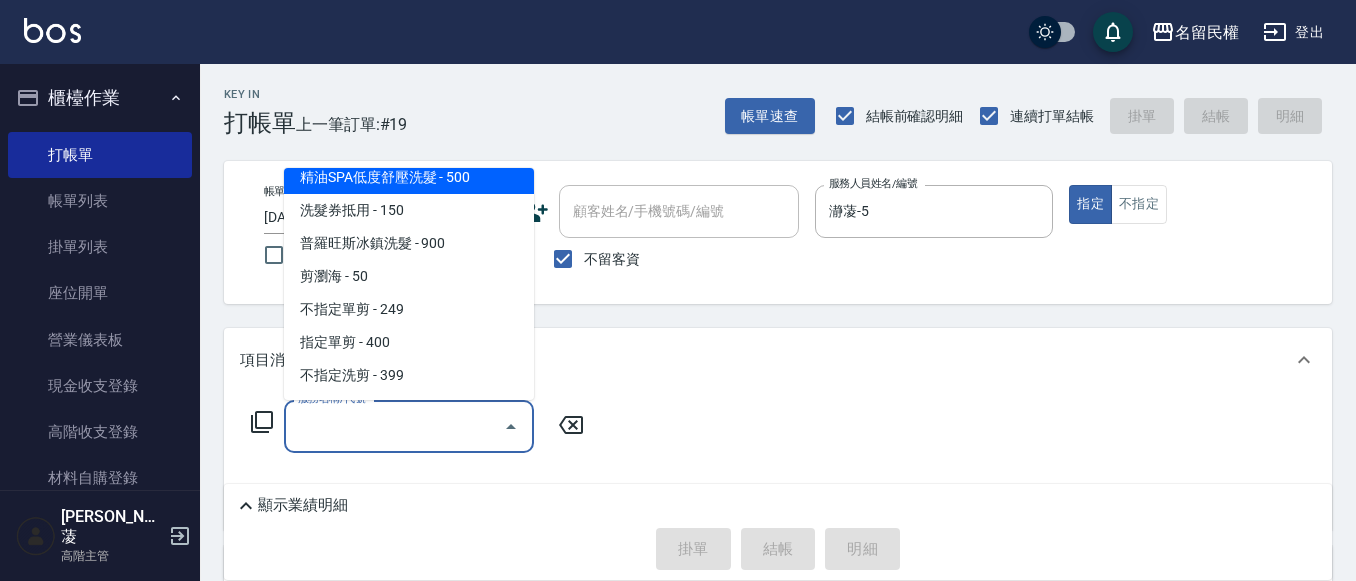scroll, scrollTop: 200, scrollLeft: 0, axis: vertical 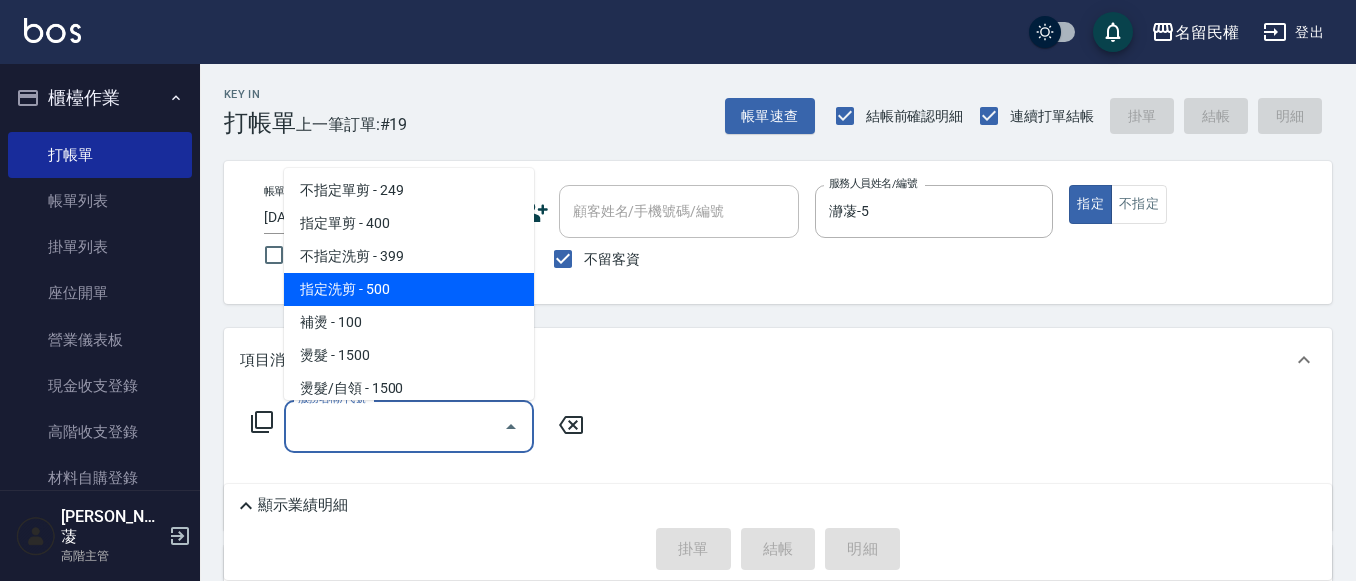 drag, startPoint x: 373, startPoint y: 280, endPoint x: 537, endPoint y: 451, distance: 236.93248 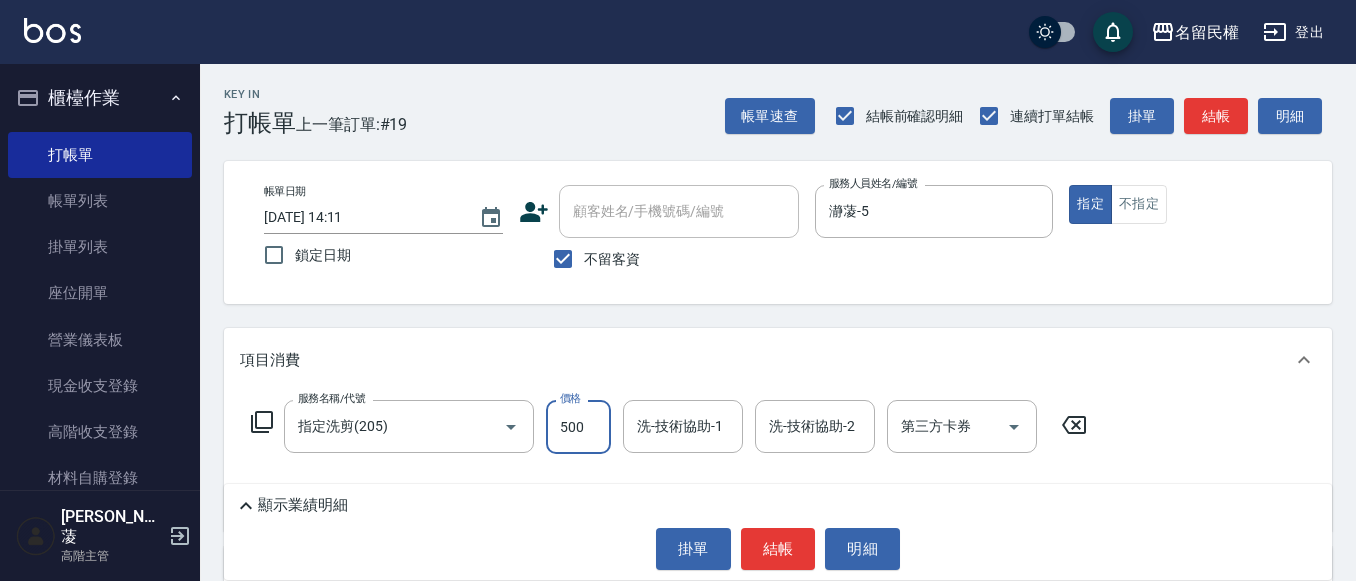 click on "500" at bounding box center (578, 427) 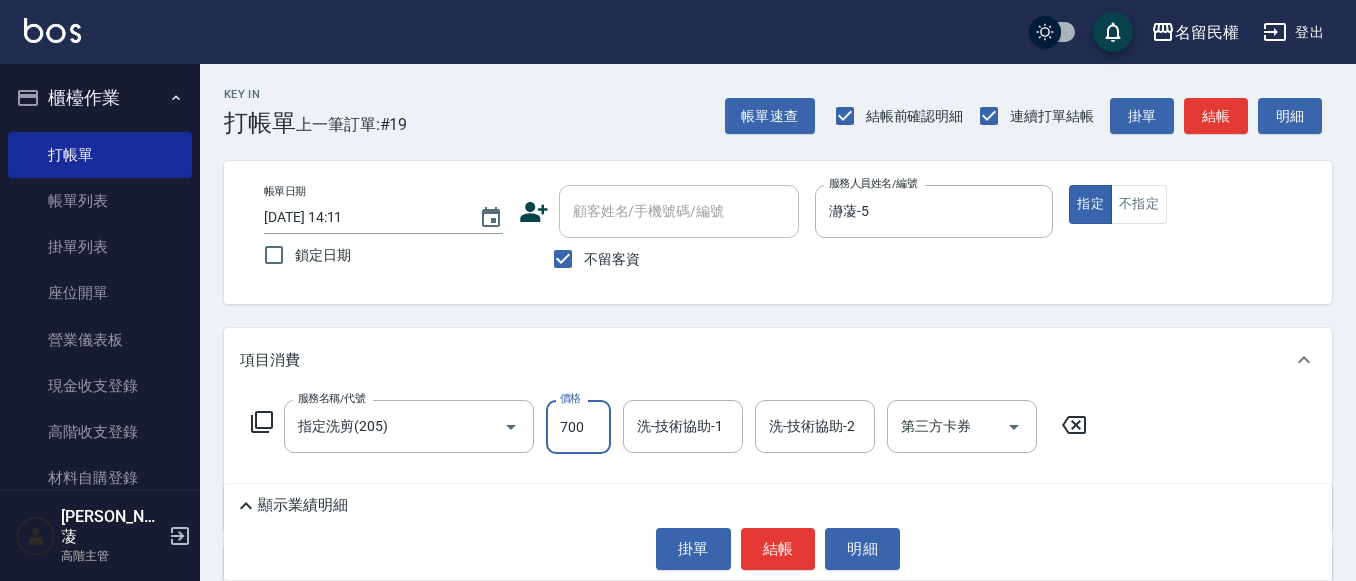type on "700" 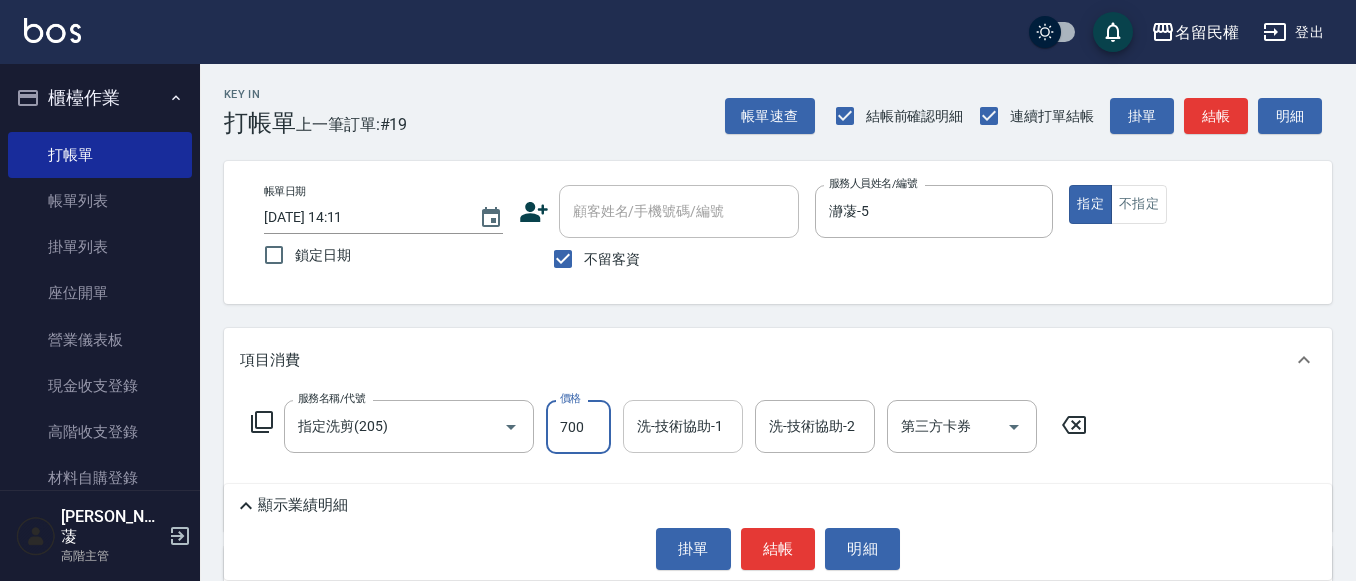 drag, startPoint x: 744, startPoint y: 405, endPoint x: 728, endPoint y: 439, distance: 37.576588 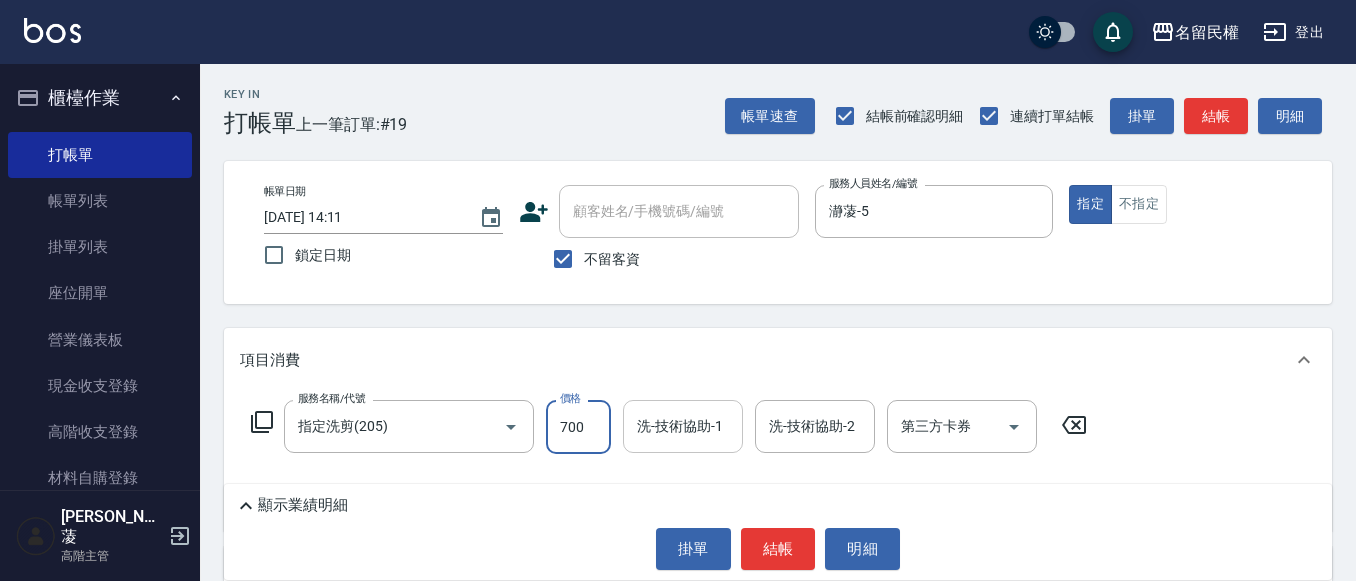 click on "洗-技術協助-1 洗-技術協助-1" at bounding box center [689, 426] 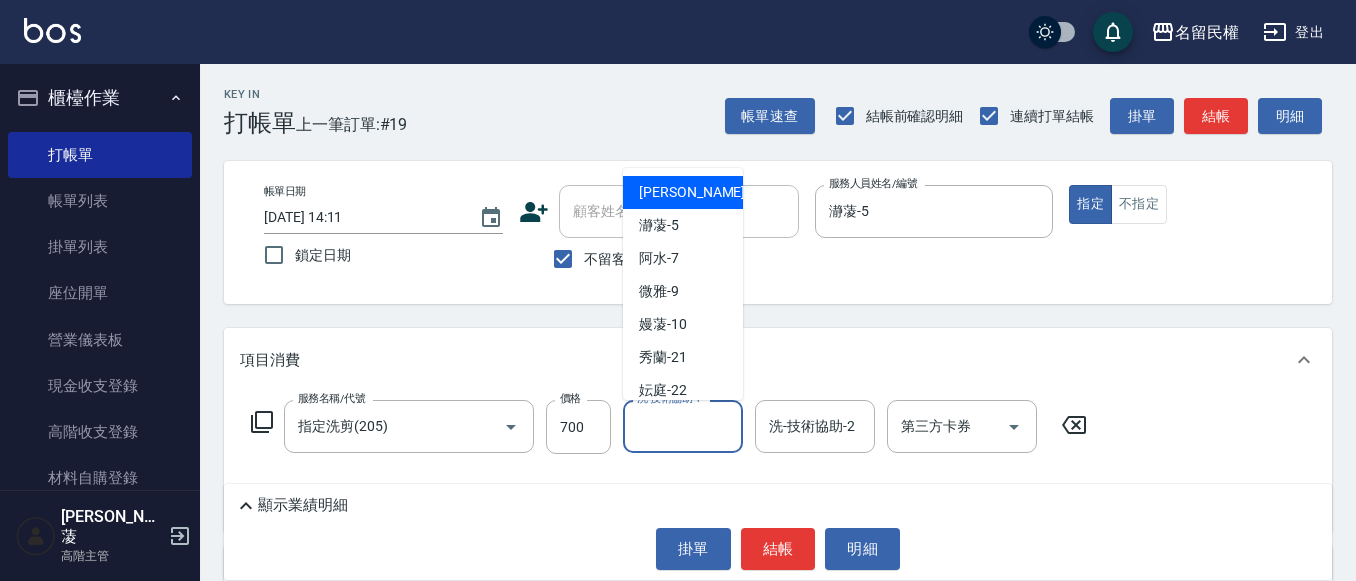 click on "洗-技術協助-1" at bounding box center [683, 426] 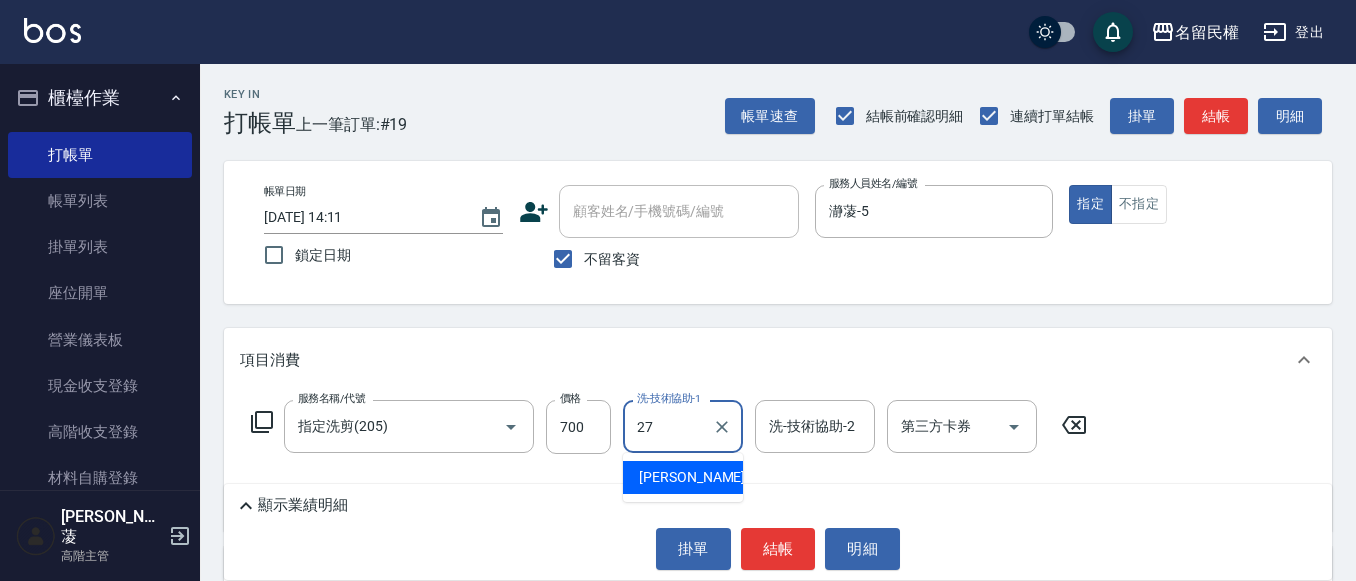 type on "[PERSON_NAME]-27" 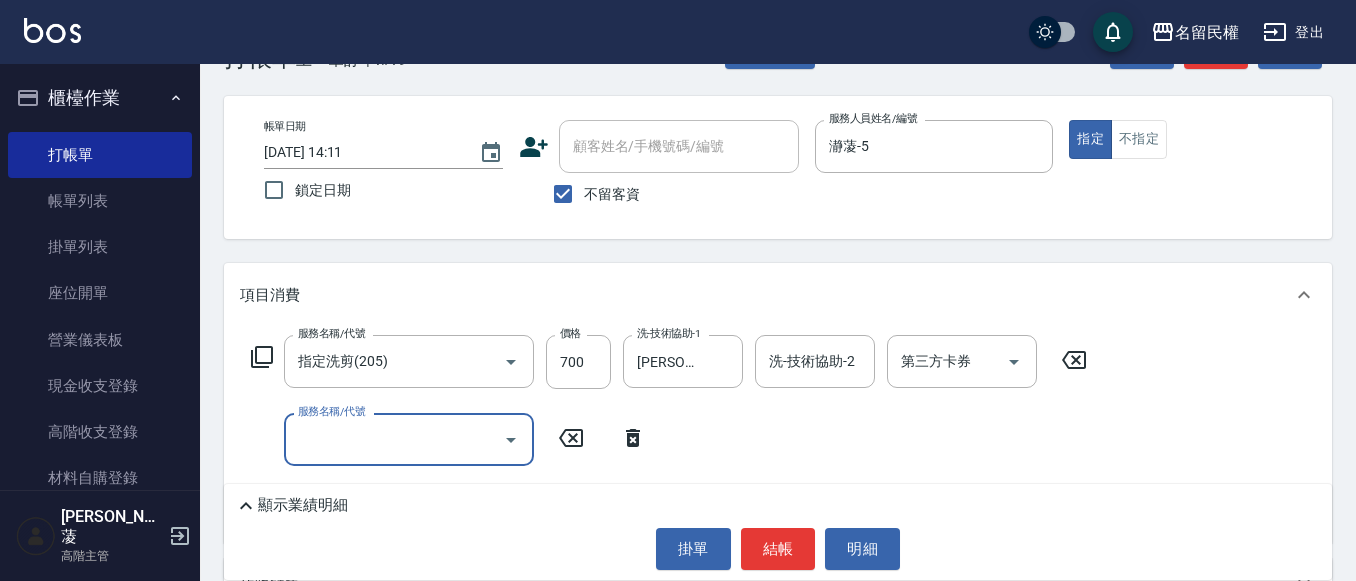 scroll, scrollTop: 100, scrollLeft: 0, axis: vertical 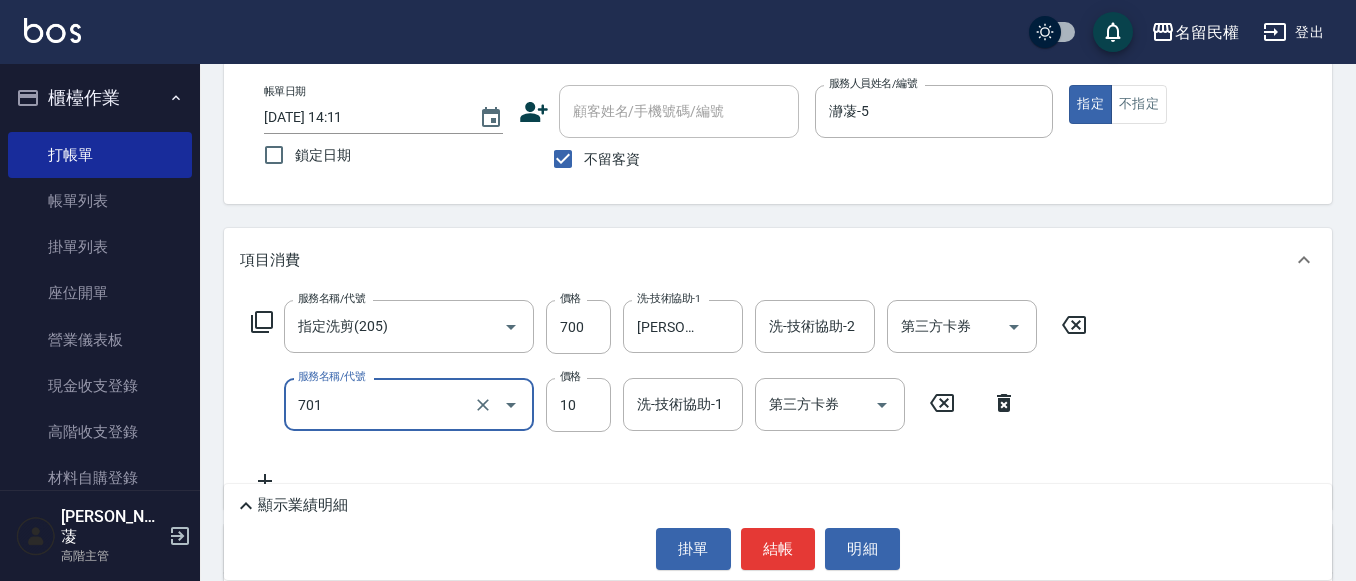 type on "[PERSON_NAME](701)" 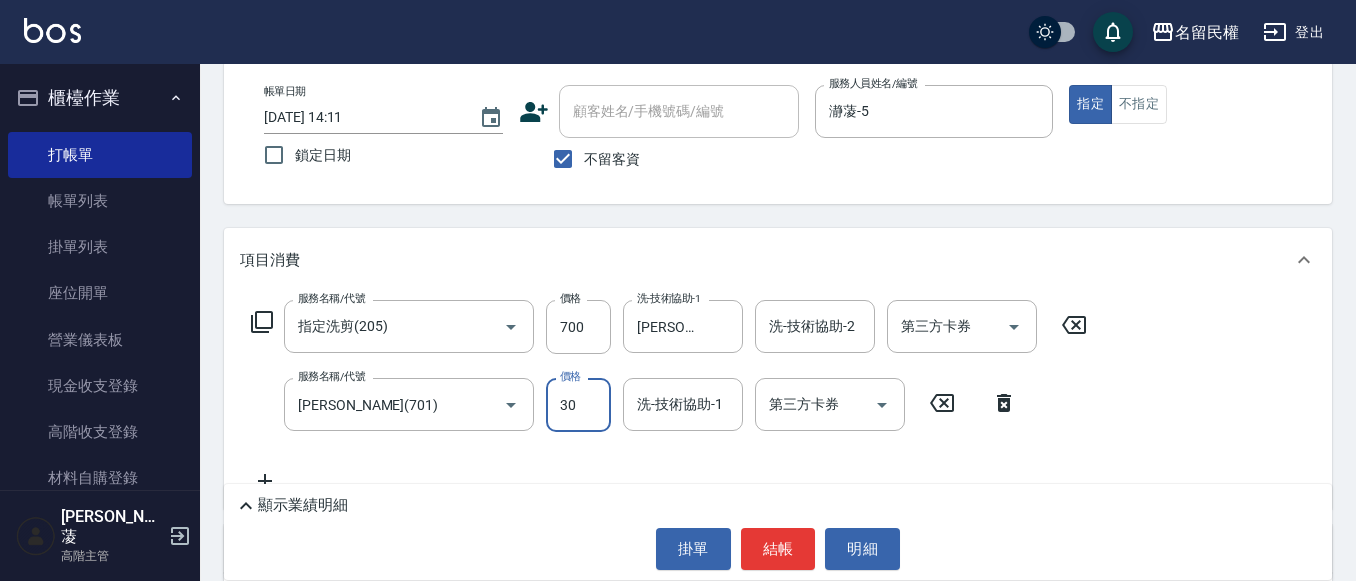 type on "30" 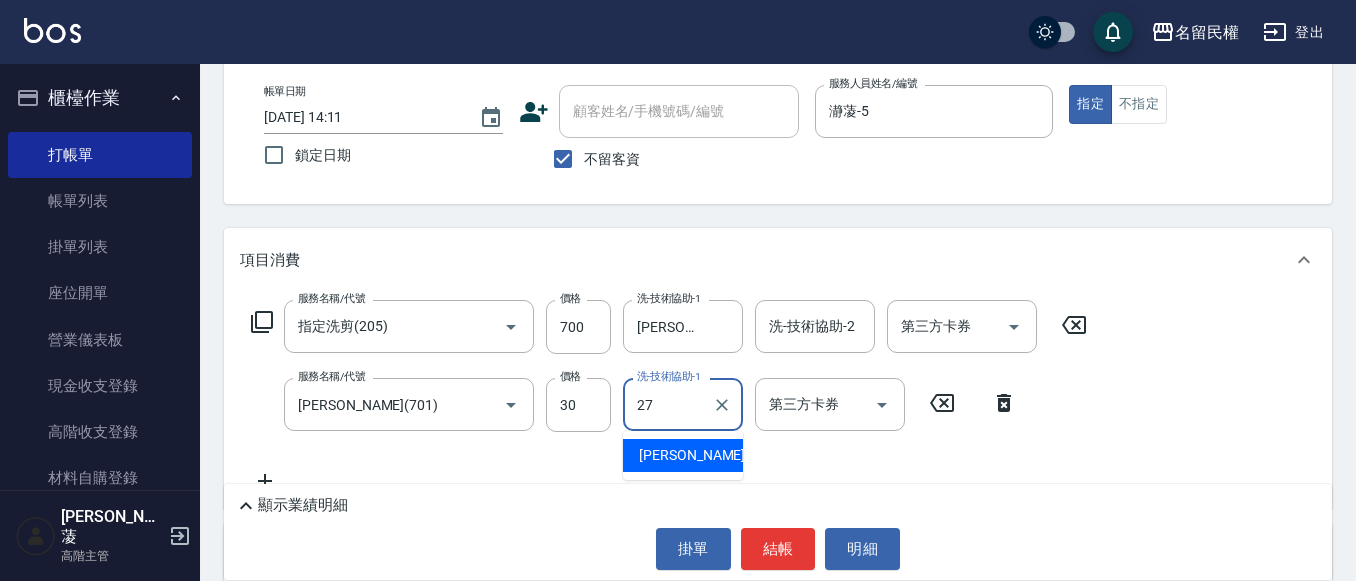 type on "[PERSON_NAME]-27" 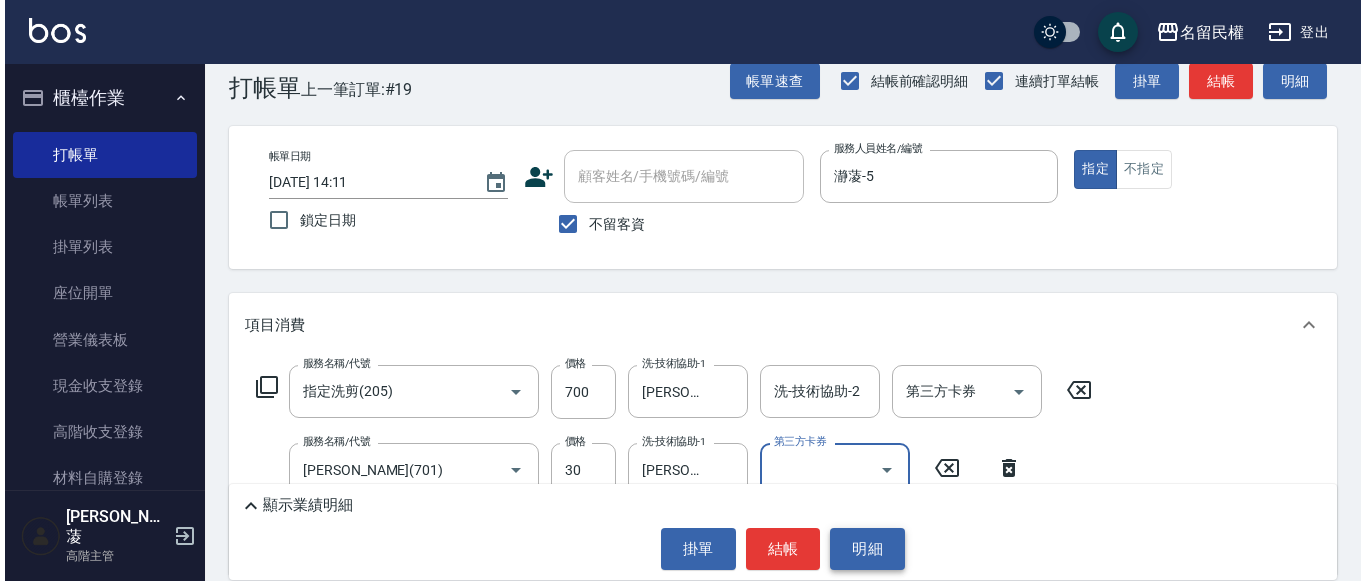 scroll, scrollTop: 0, scrollLeft: 0, axis: both 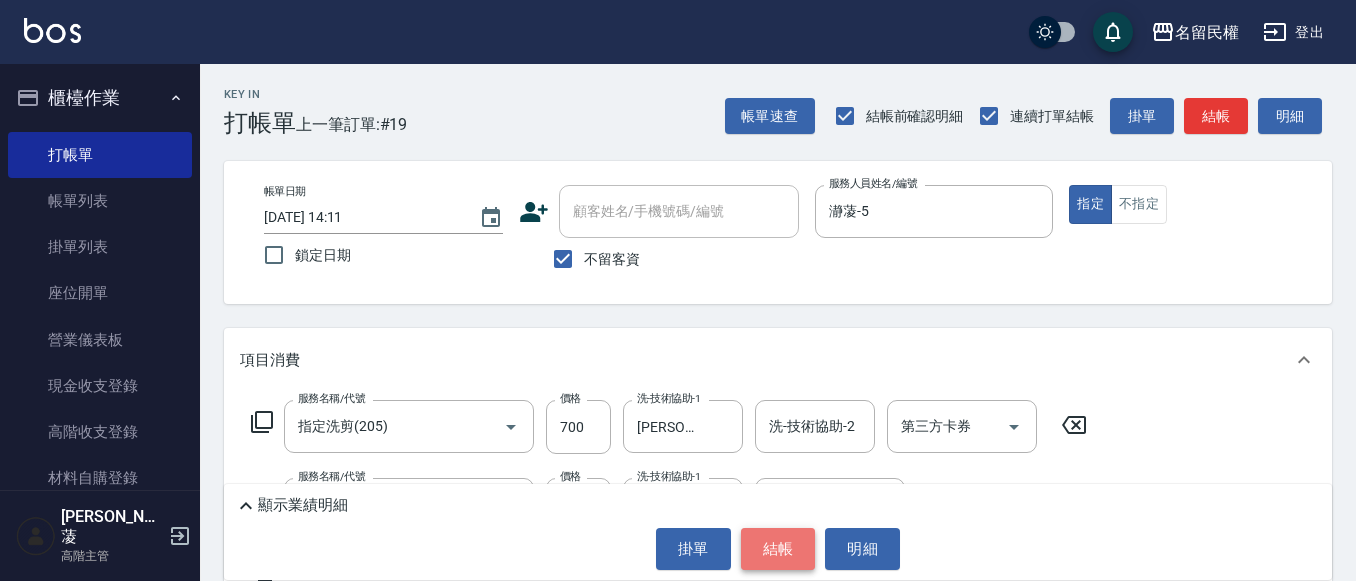 click on "結帳" at bounding box center [778, 549] 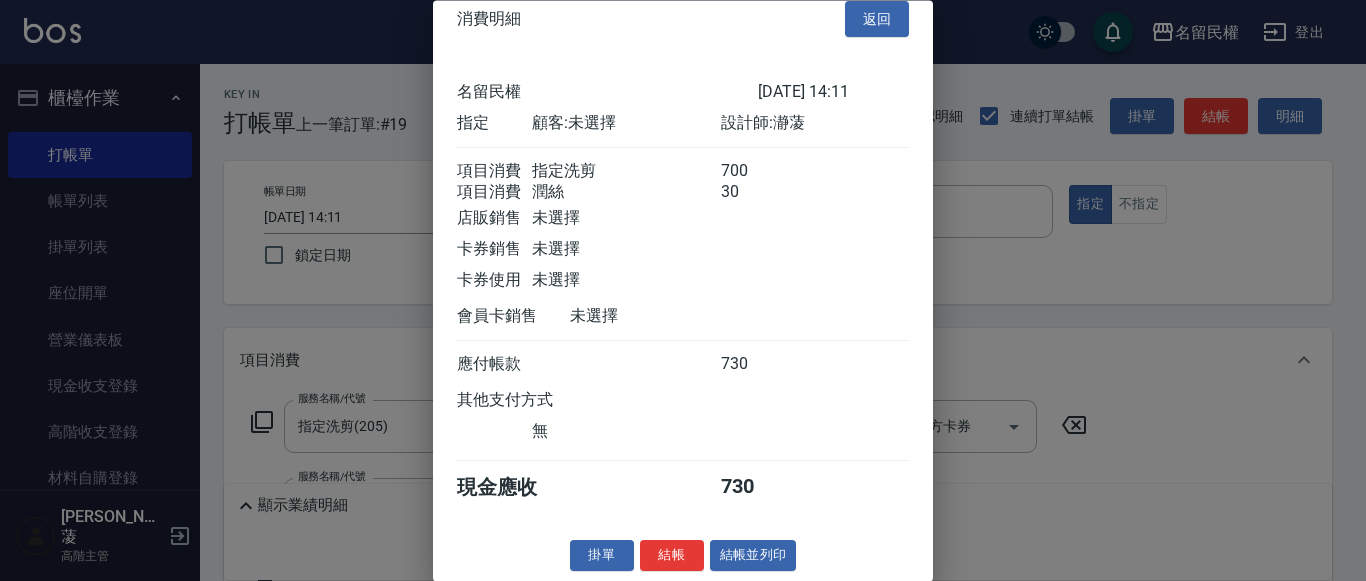 scroll, scrollTop: 50, scrollLeft: 0, axis: vertical 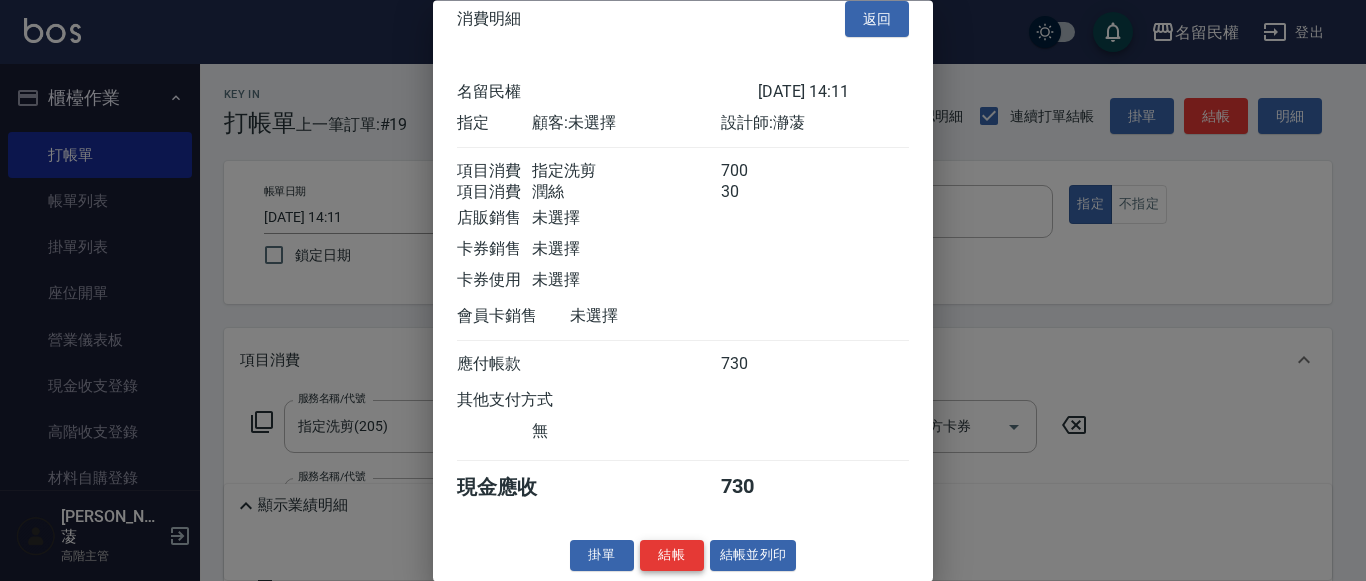 click on "結帳" at bounding box center [672, 556] 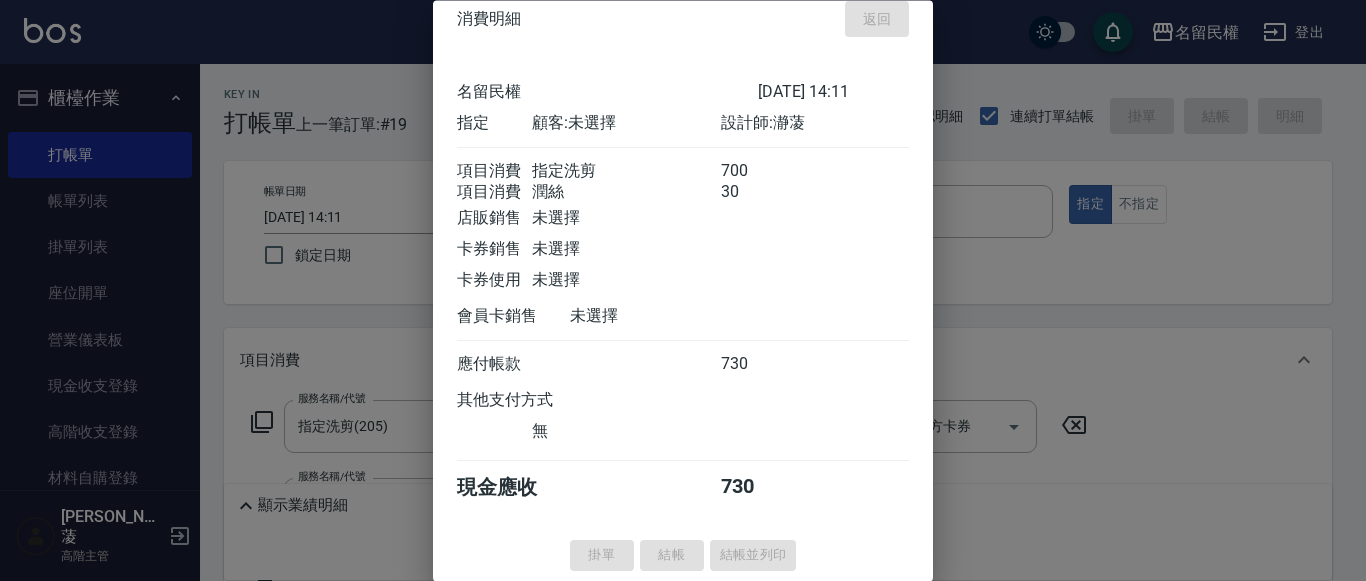 type on "[DATE] 14:39" 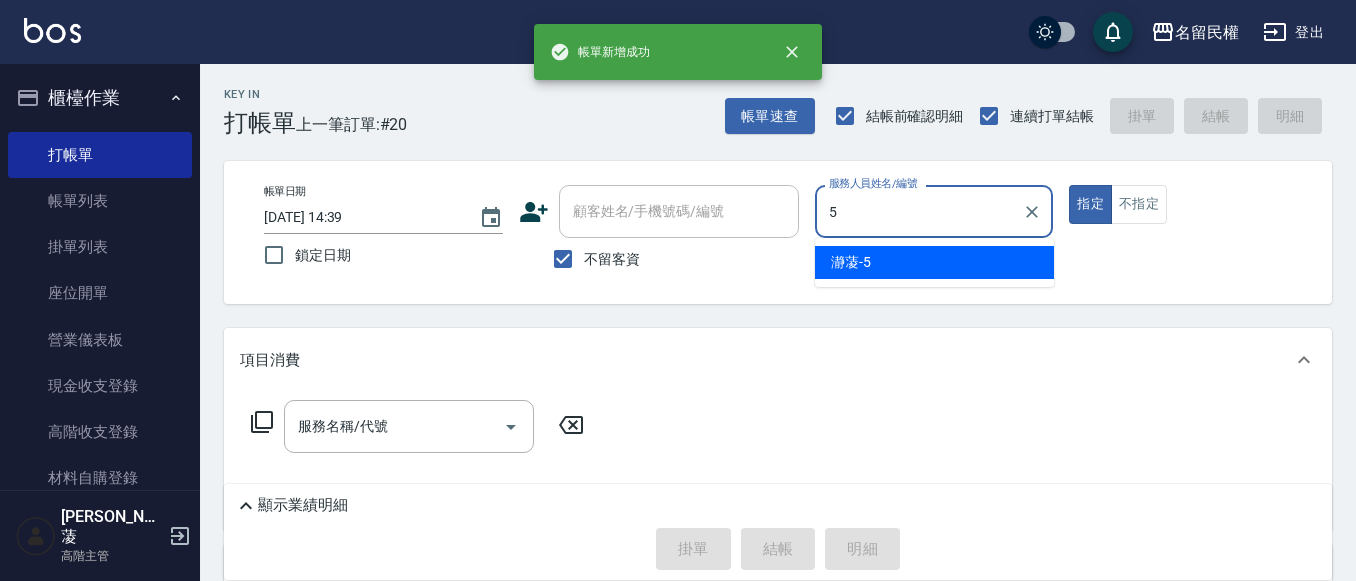 type on "瀞蓤-5" 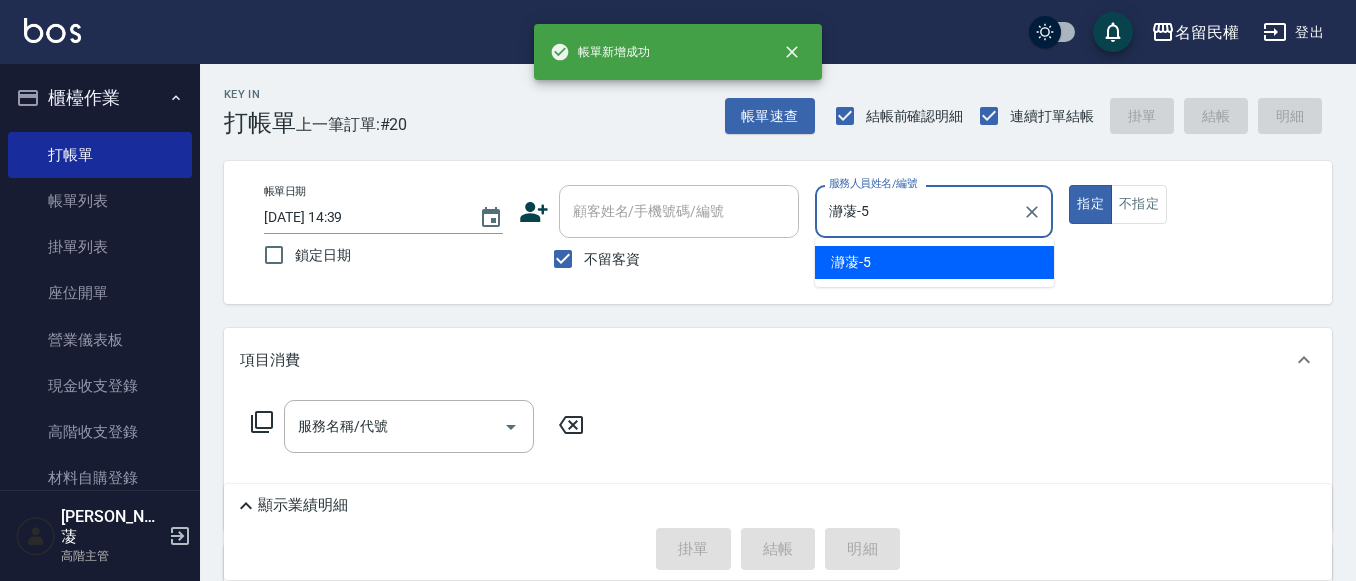 type on "true" 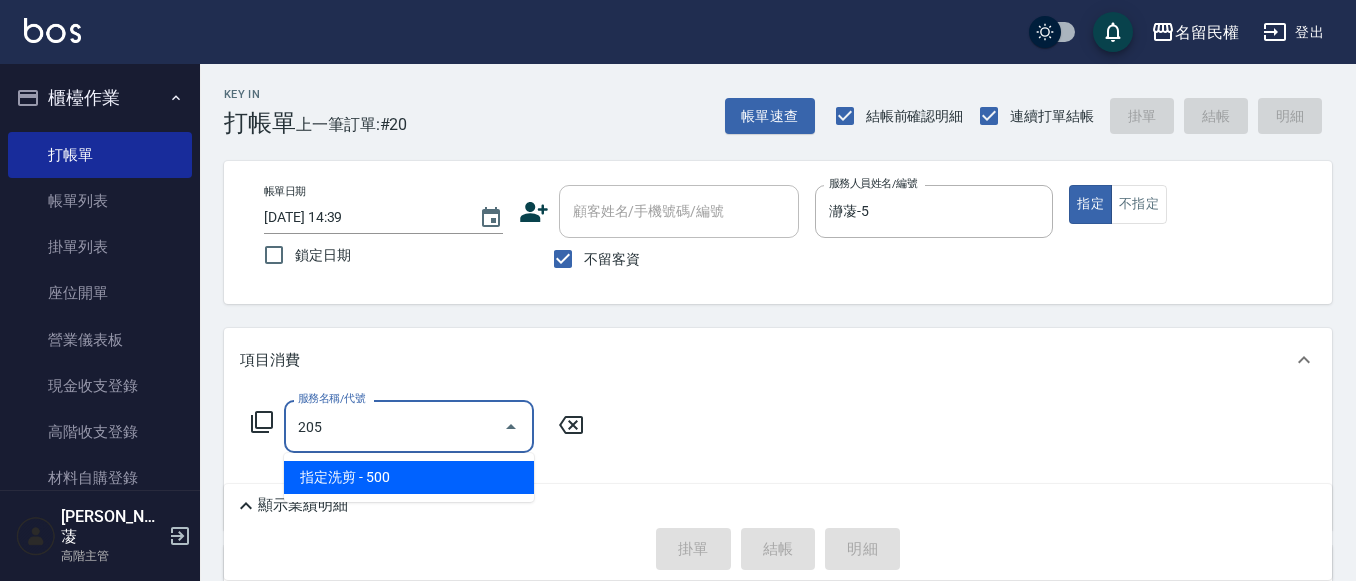 type on "指定洗剪(205)" 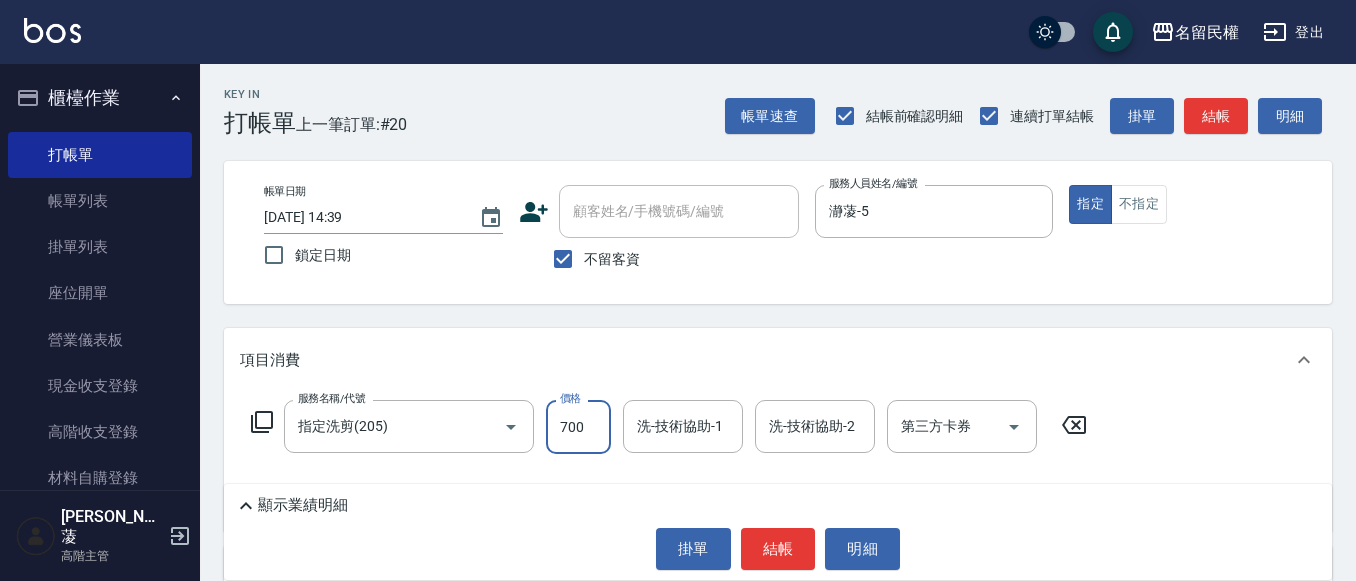 type on "700" 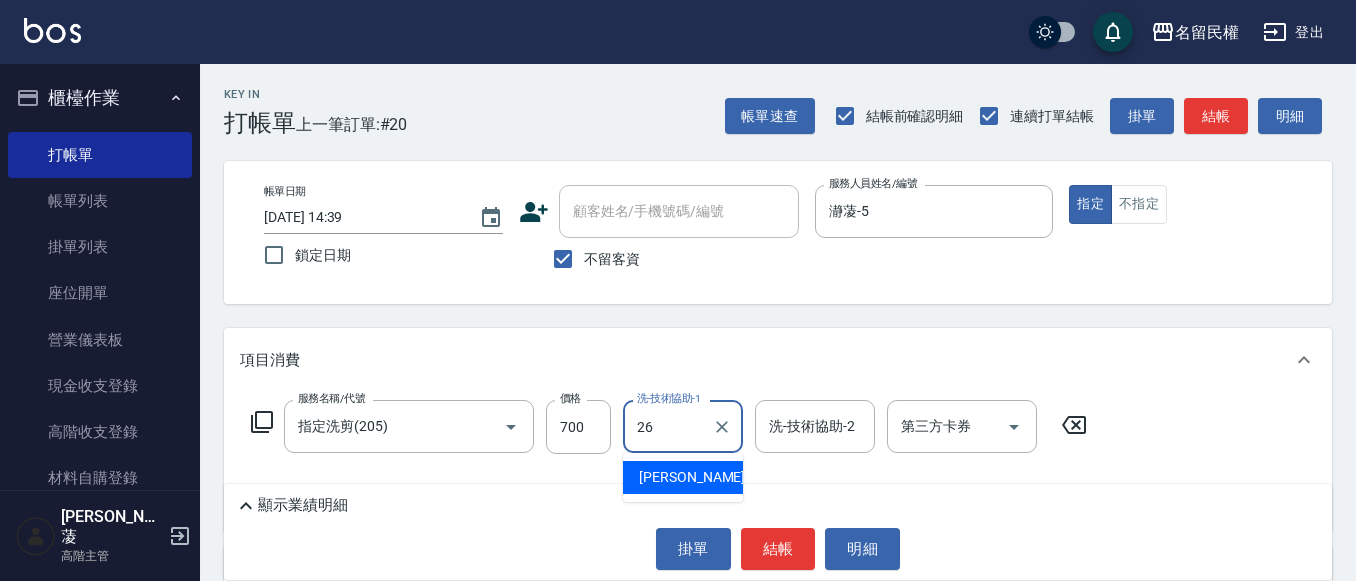 type on "沅莘-26" 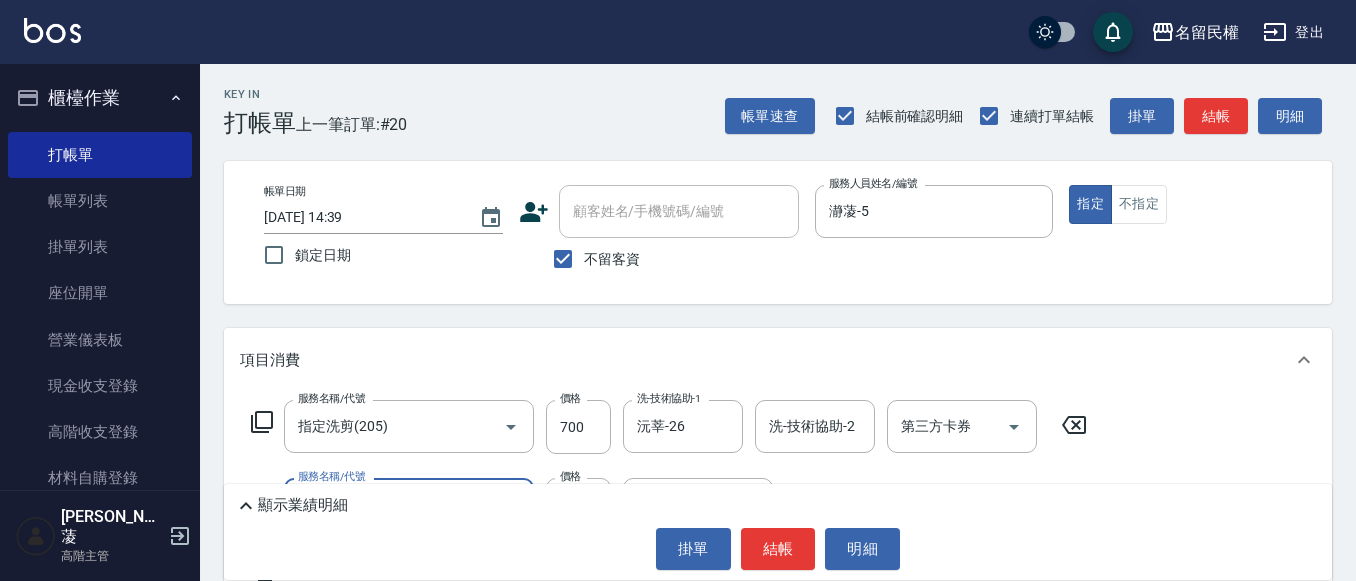 type on "[PERSON_NAME](701)" 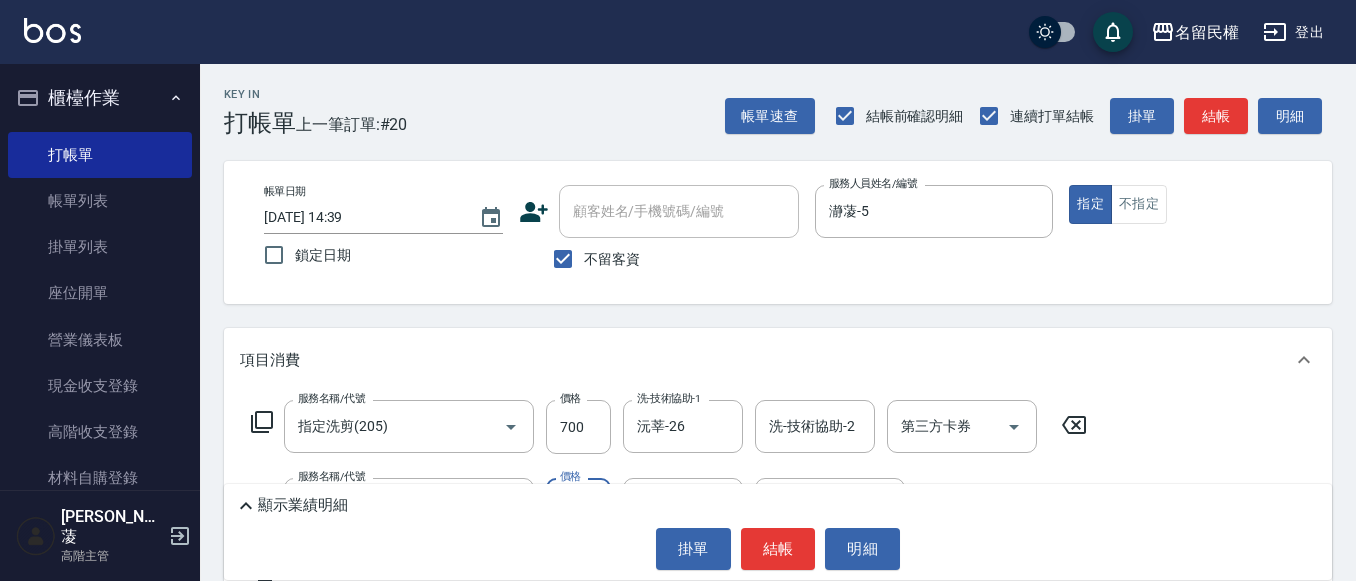 type on "30" 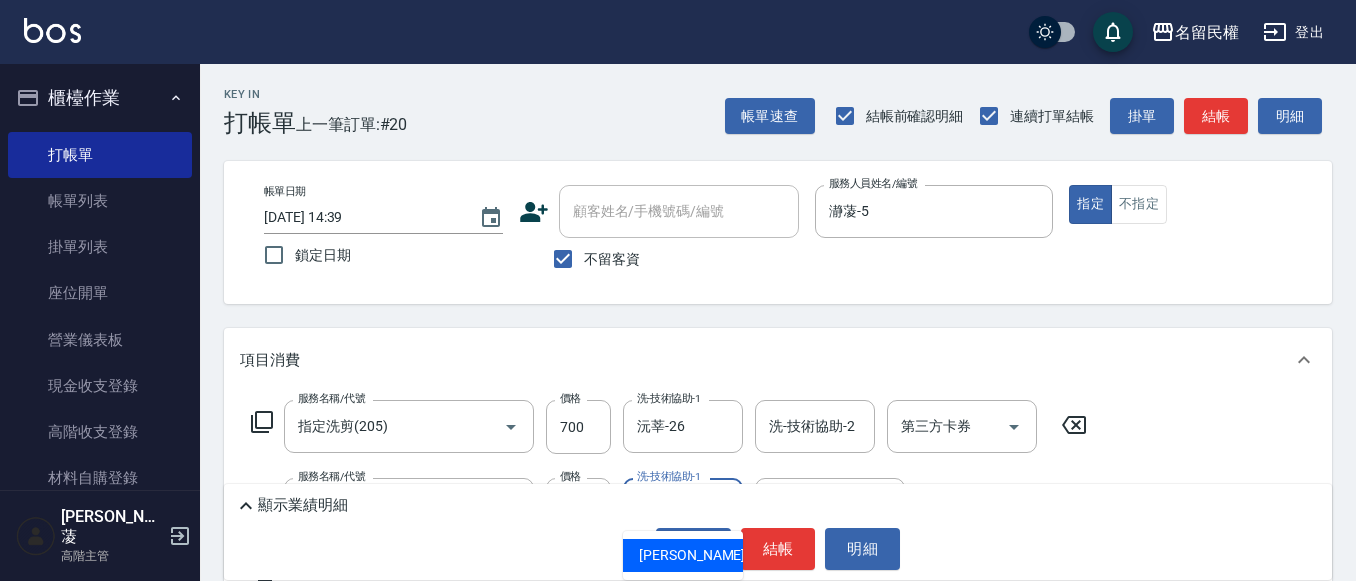 type on "沅莘-26" 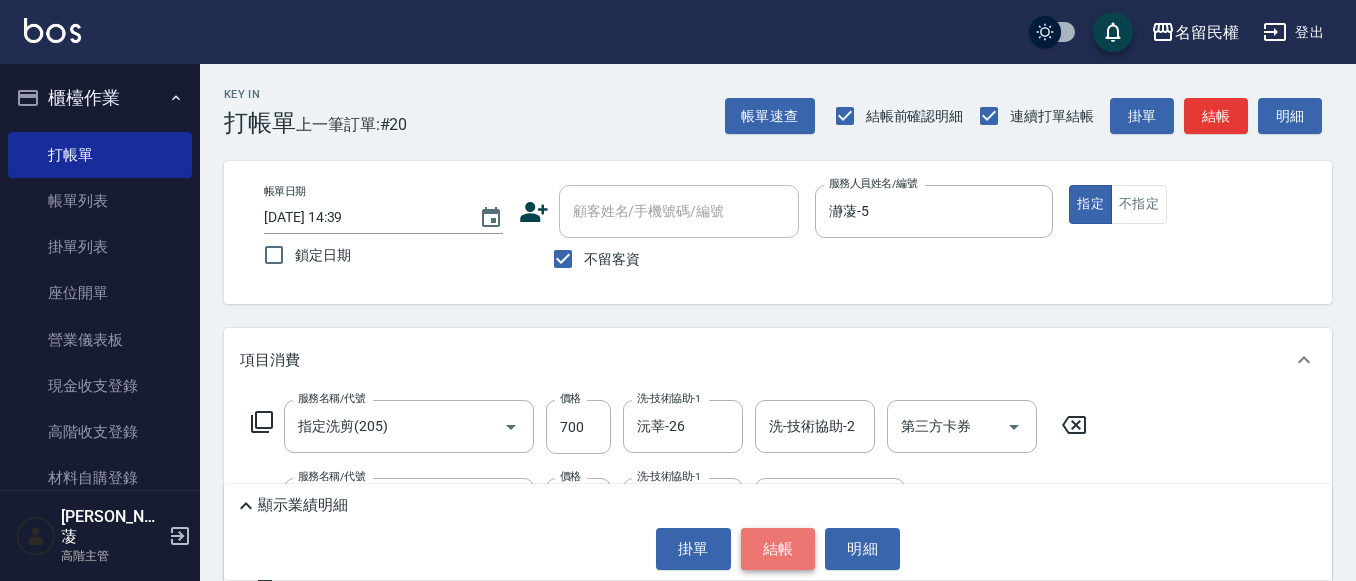 click on "結帳" at bounding box center [778, 549] 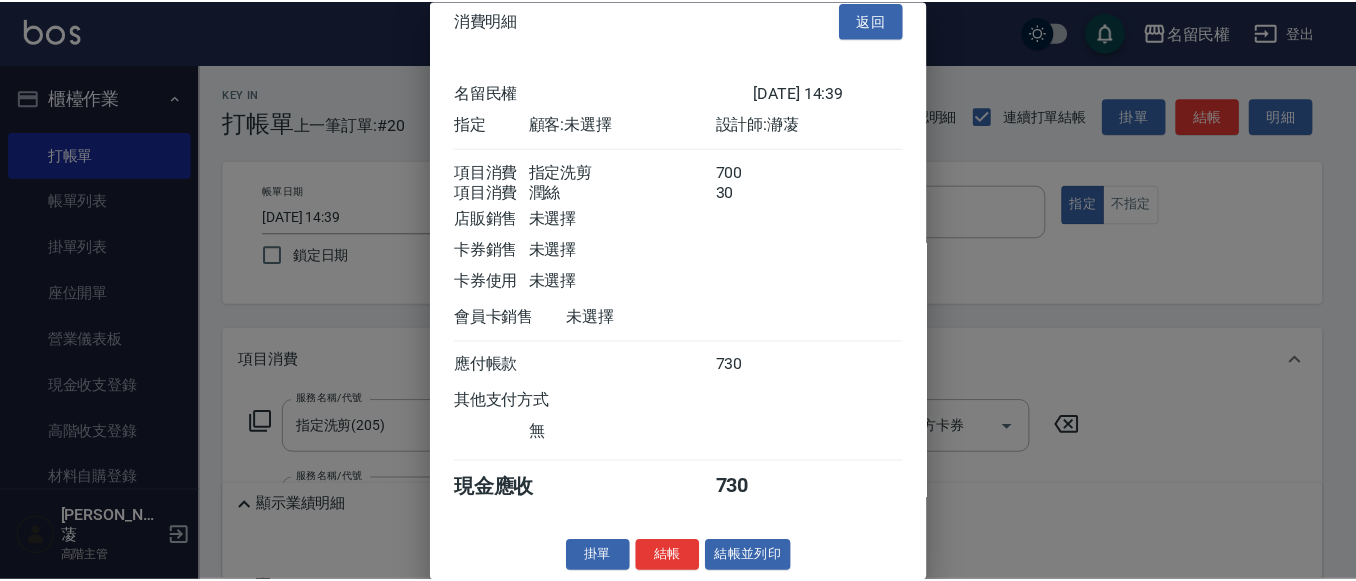 scroll, scrollTop: 50, scrollLeft: 0, axis: vertical 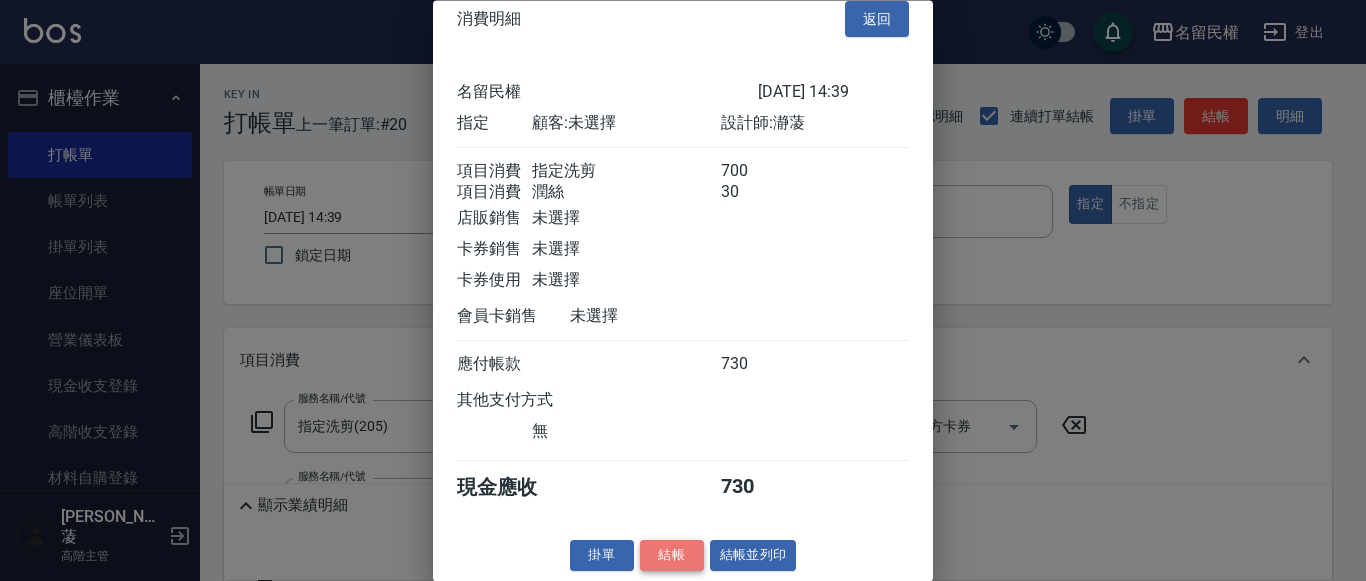 click on "結帳" at bounding box center [672, 556] 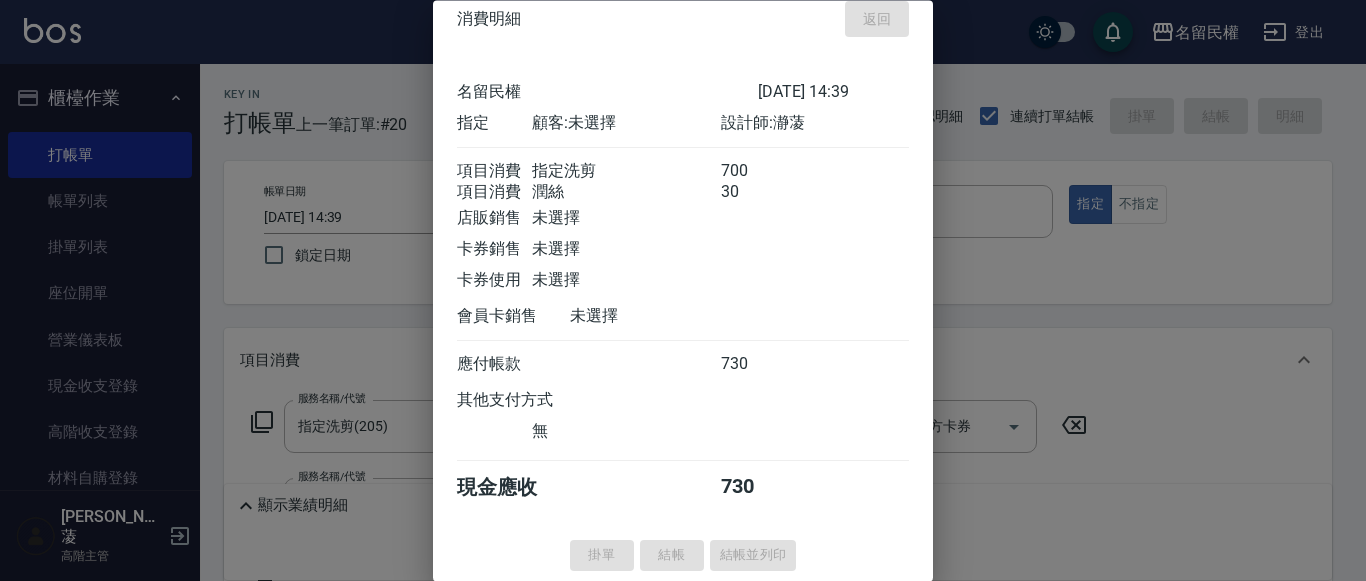 type 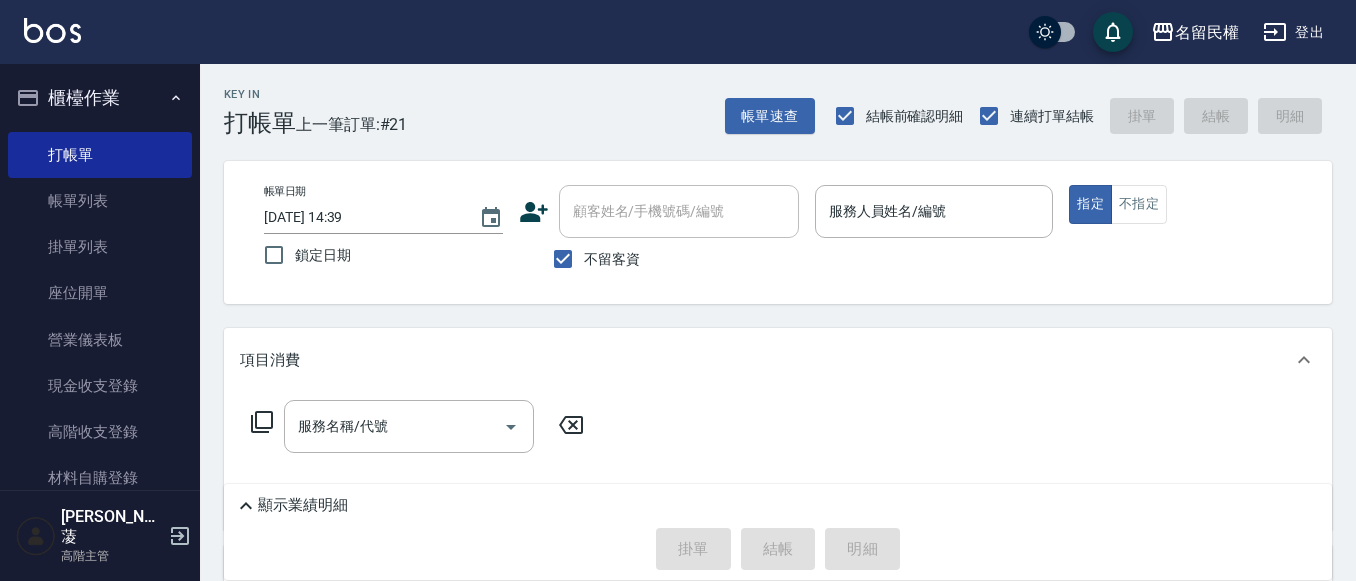 click on "帳單日期 [DATE] 14:39 鎖定日期 顧客姓名/手機號碼/編號 顧客姓名/手機號碼/編號 不留客資 服務人員姓名/編號 服務人員姓名/編號 指定 不指定" at bounding box center (778, 232) 